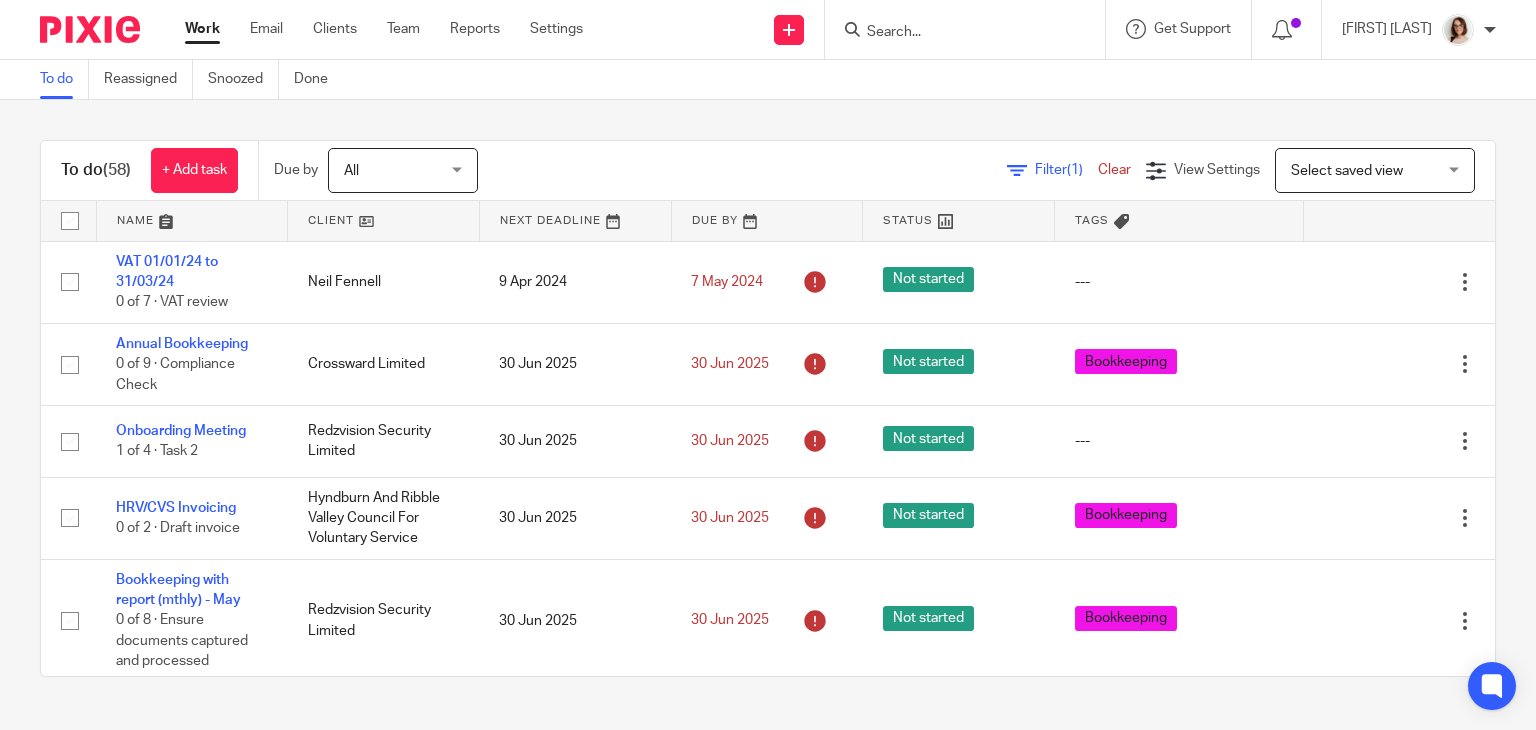 scroll, scrollTop: 0, scrollLeft: 0, axis: both 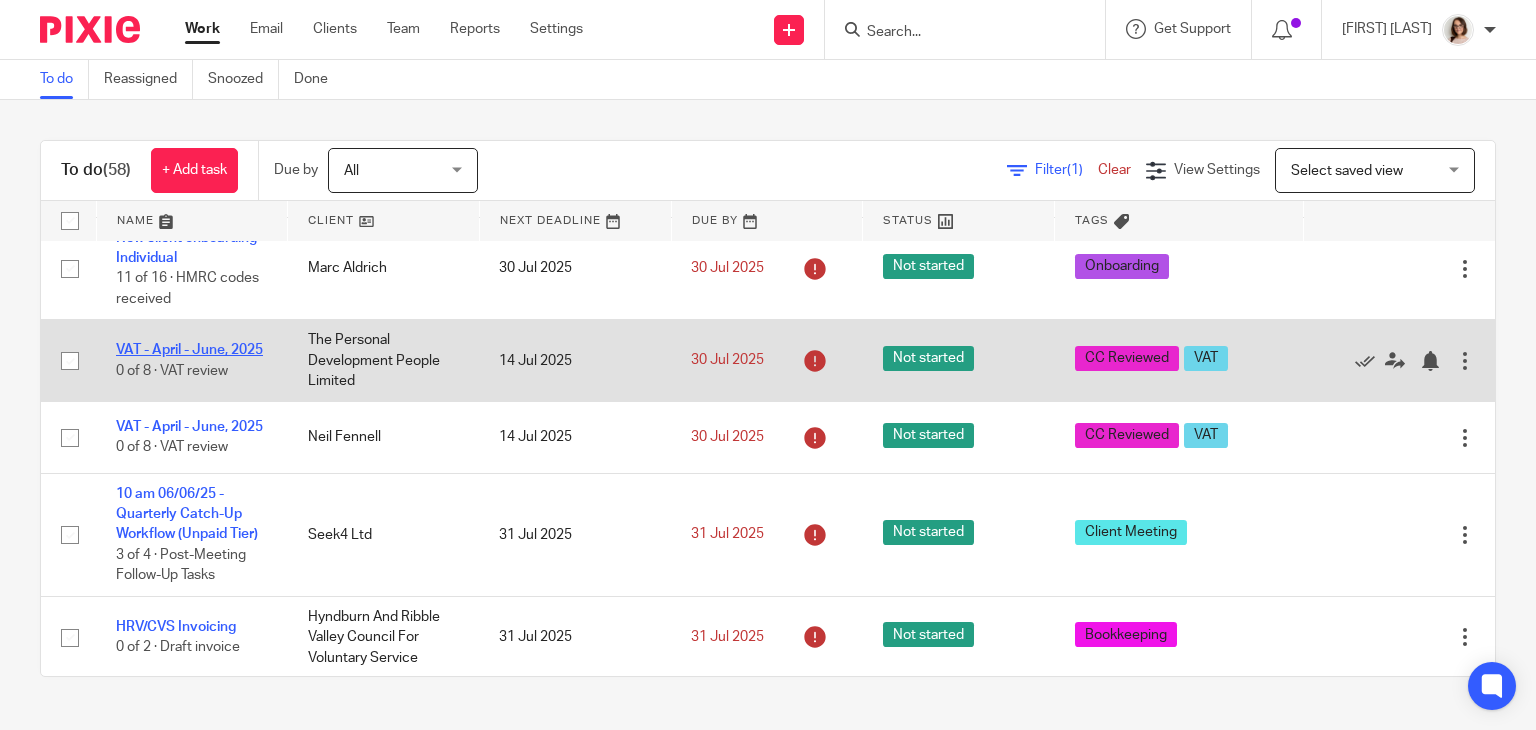 click on "VAT - April - June, 2025" at bounding box center (189, 350) 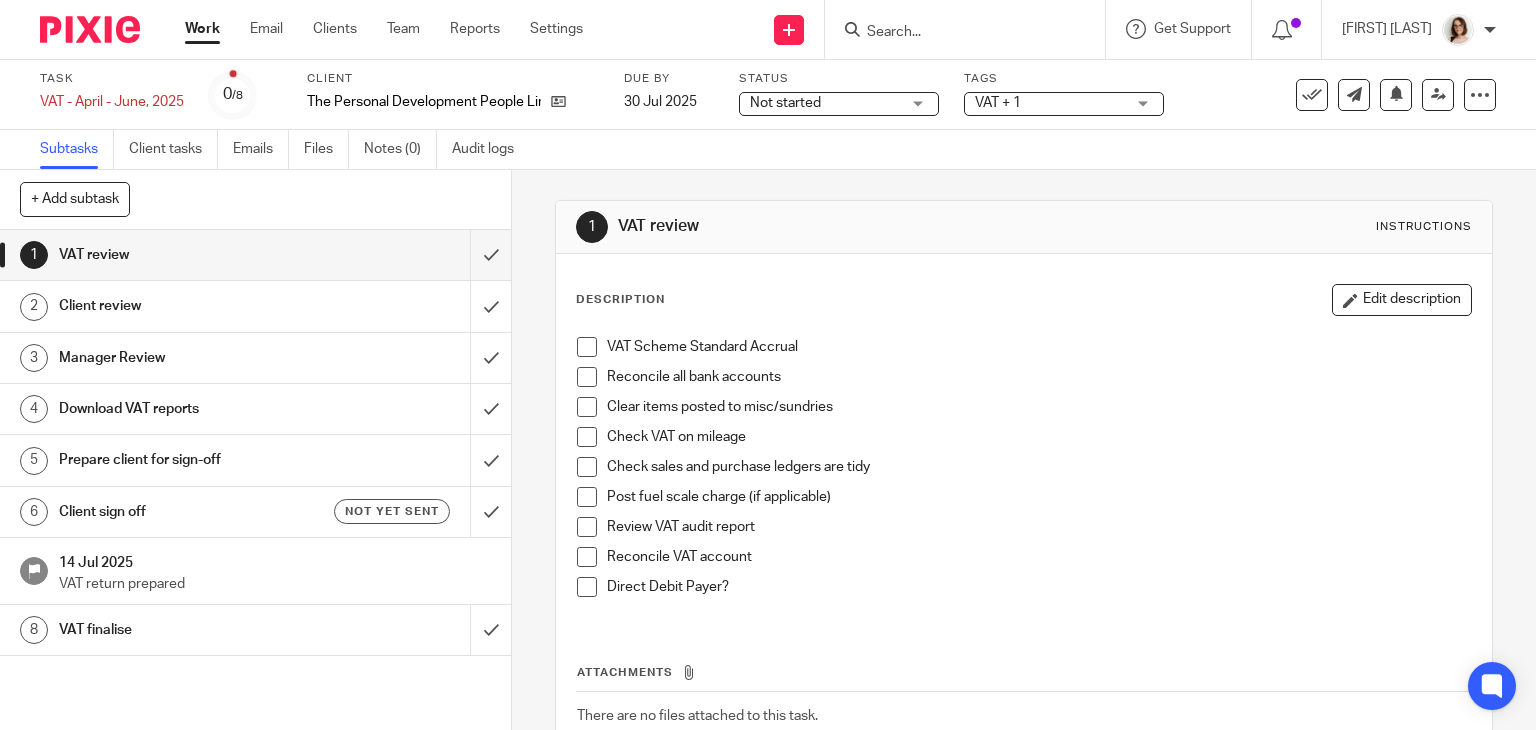 scroll, scrollTop: 0, scrollLeft: 0, axis: both 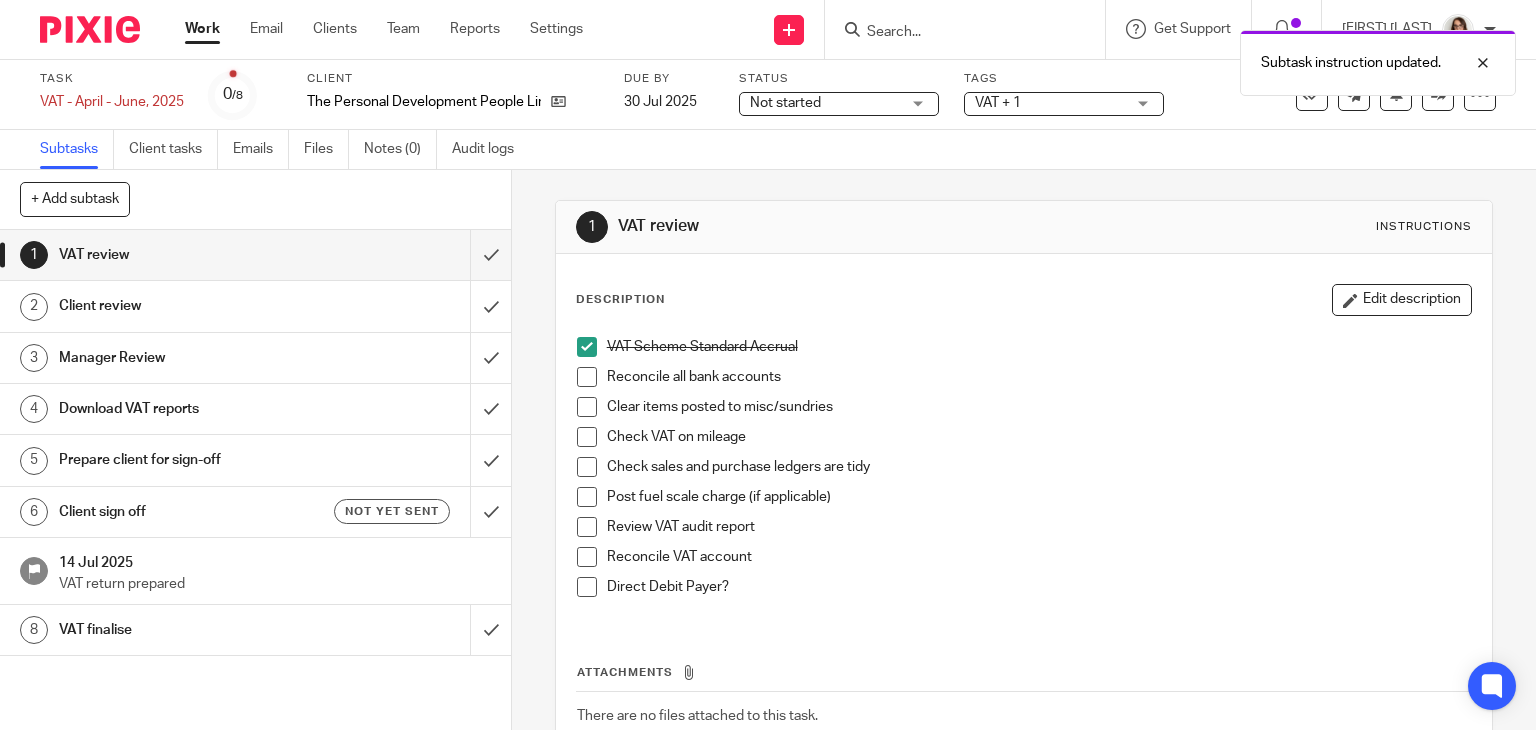 click at bounding box center [587, 377] 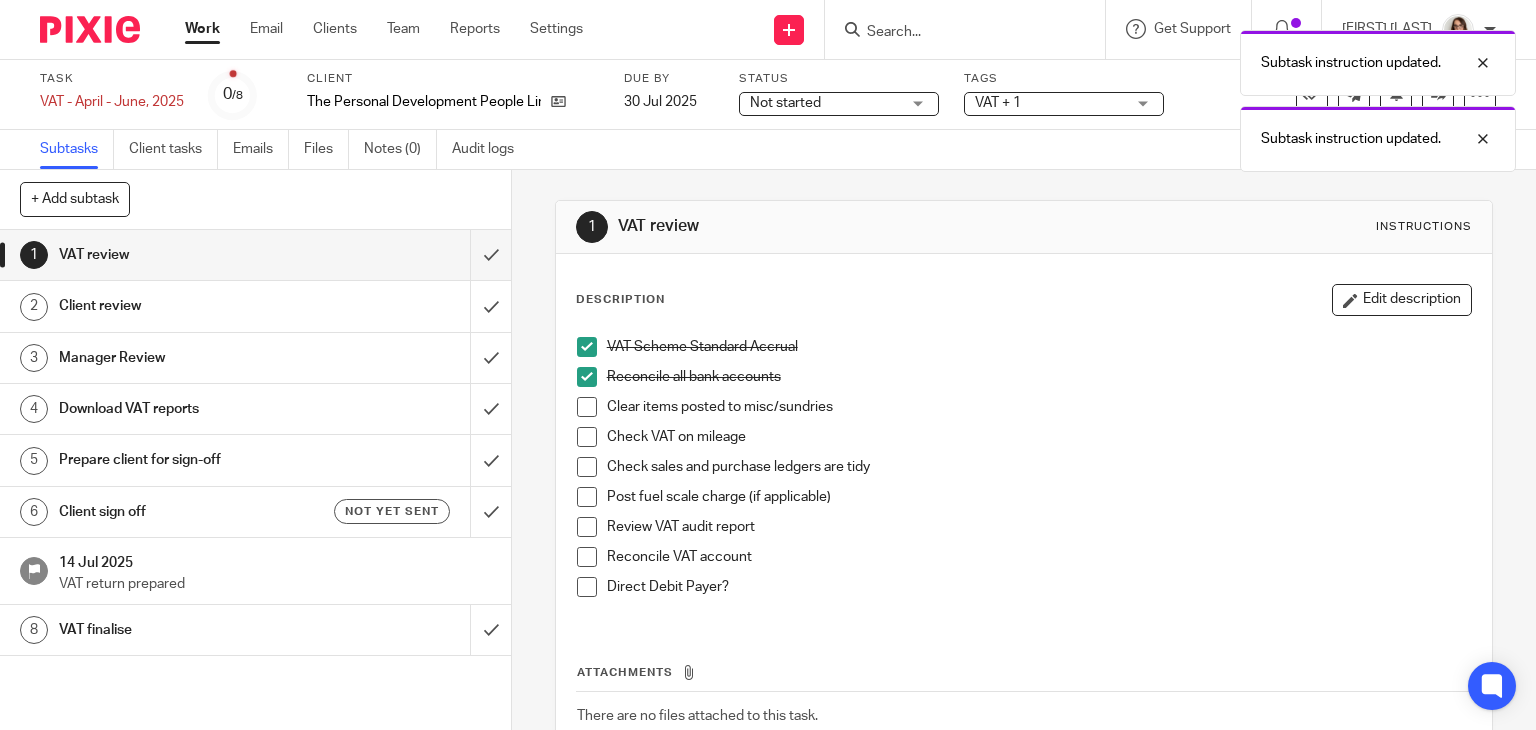 click at bounding box center [587, 407] 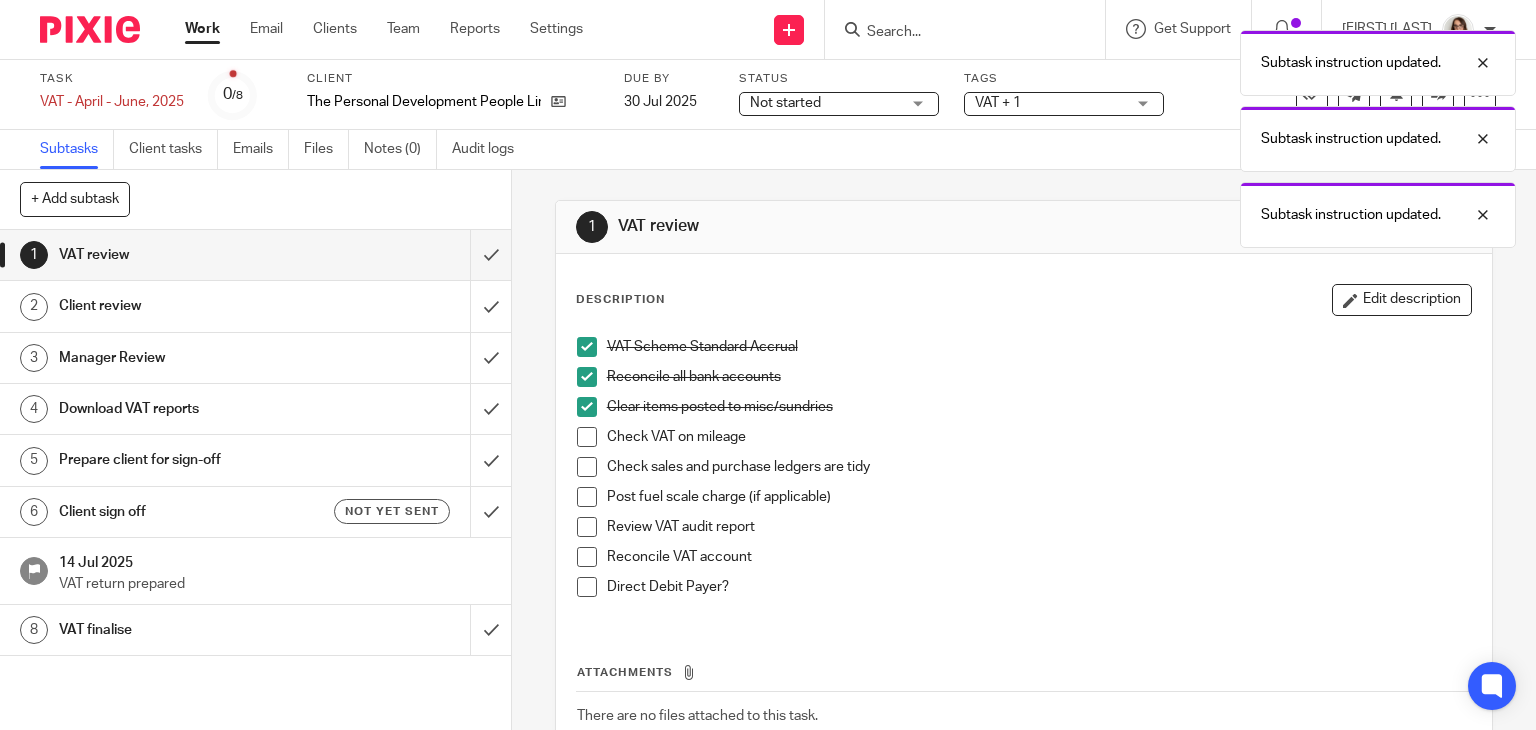 click at bounding box center (587, 527) 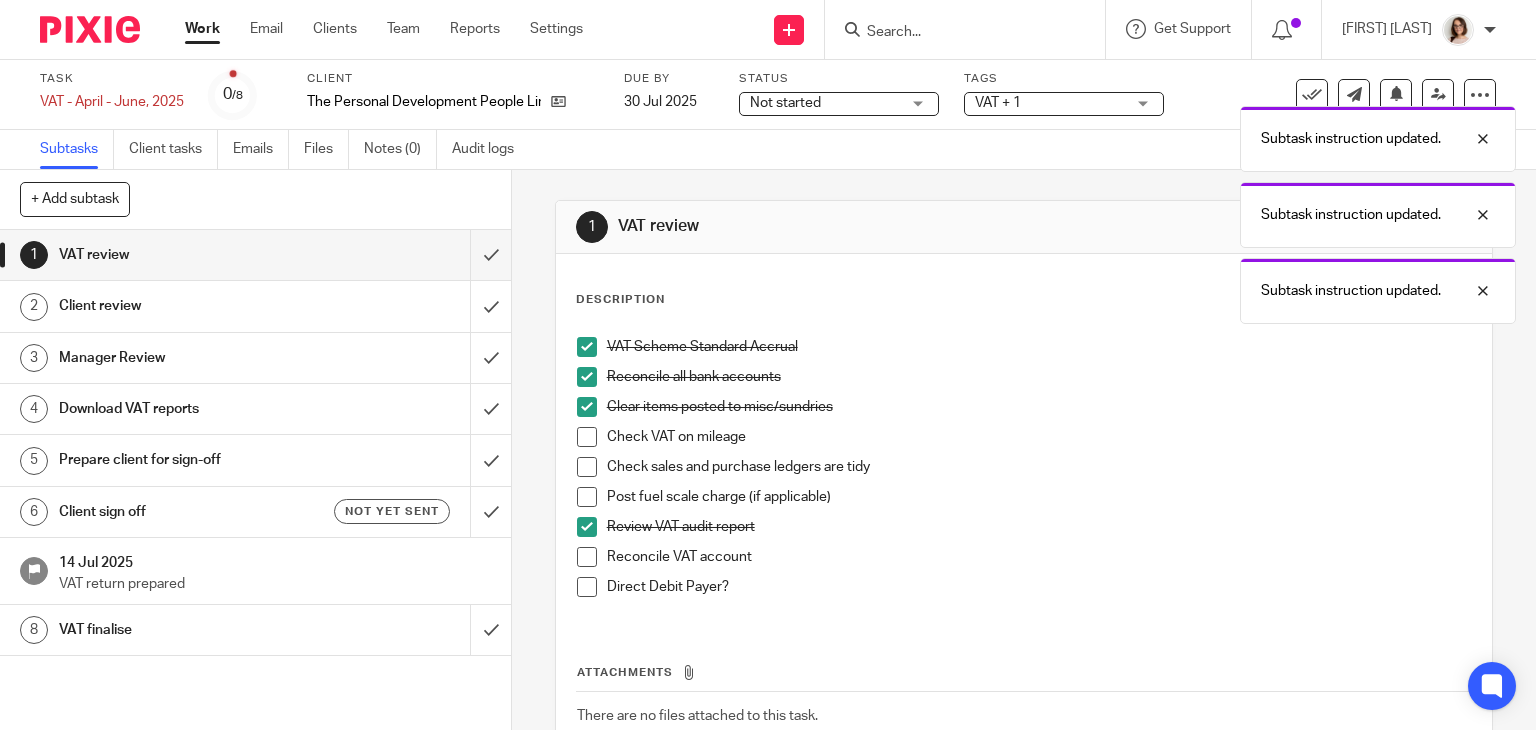 click at bounding box center (587, 557) 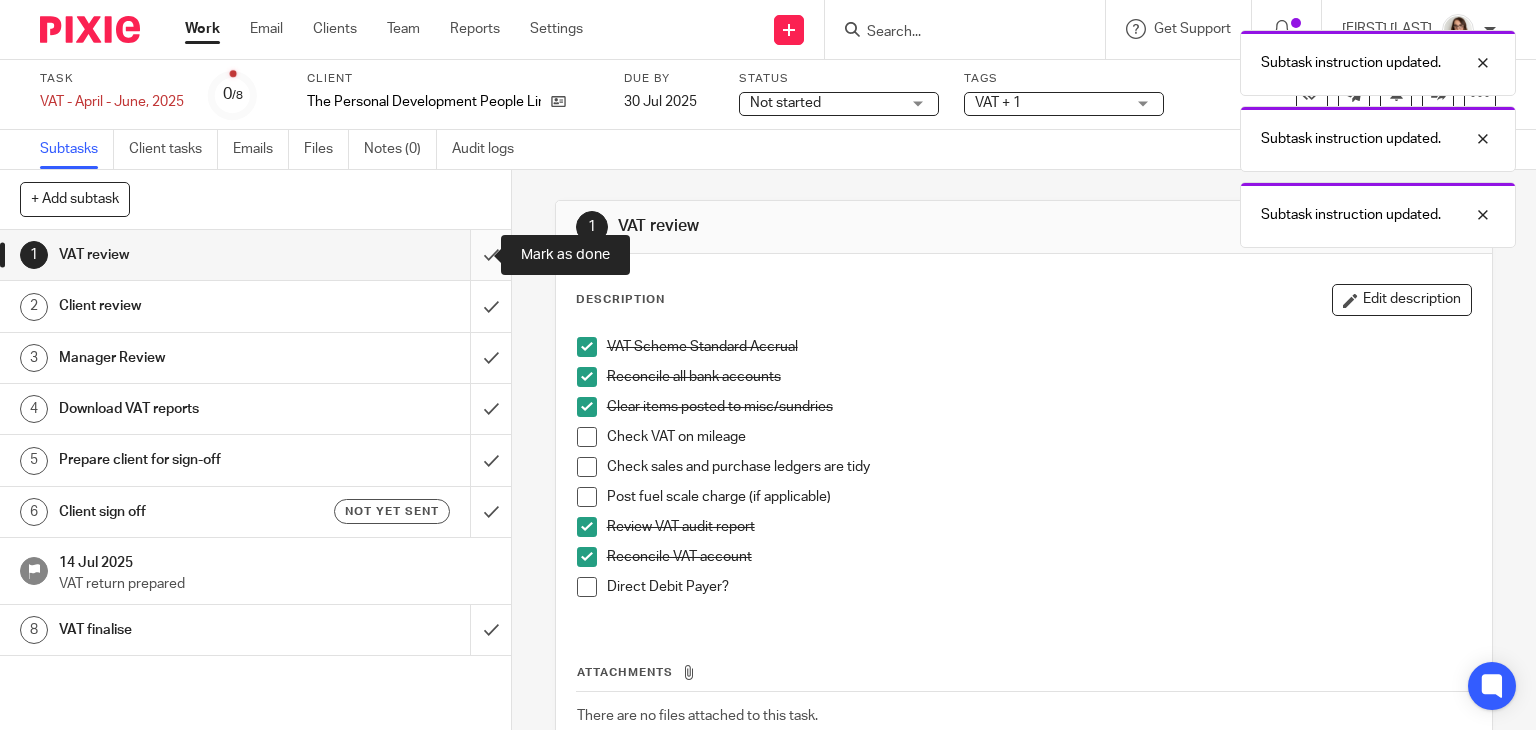 click at bounding box center (255, 255) 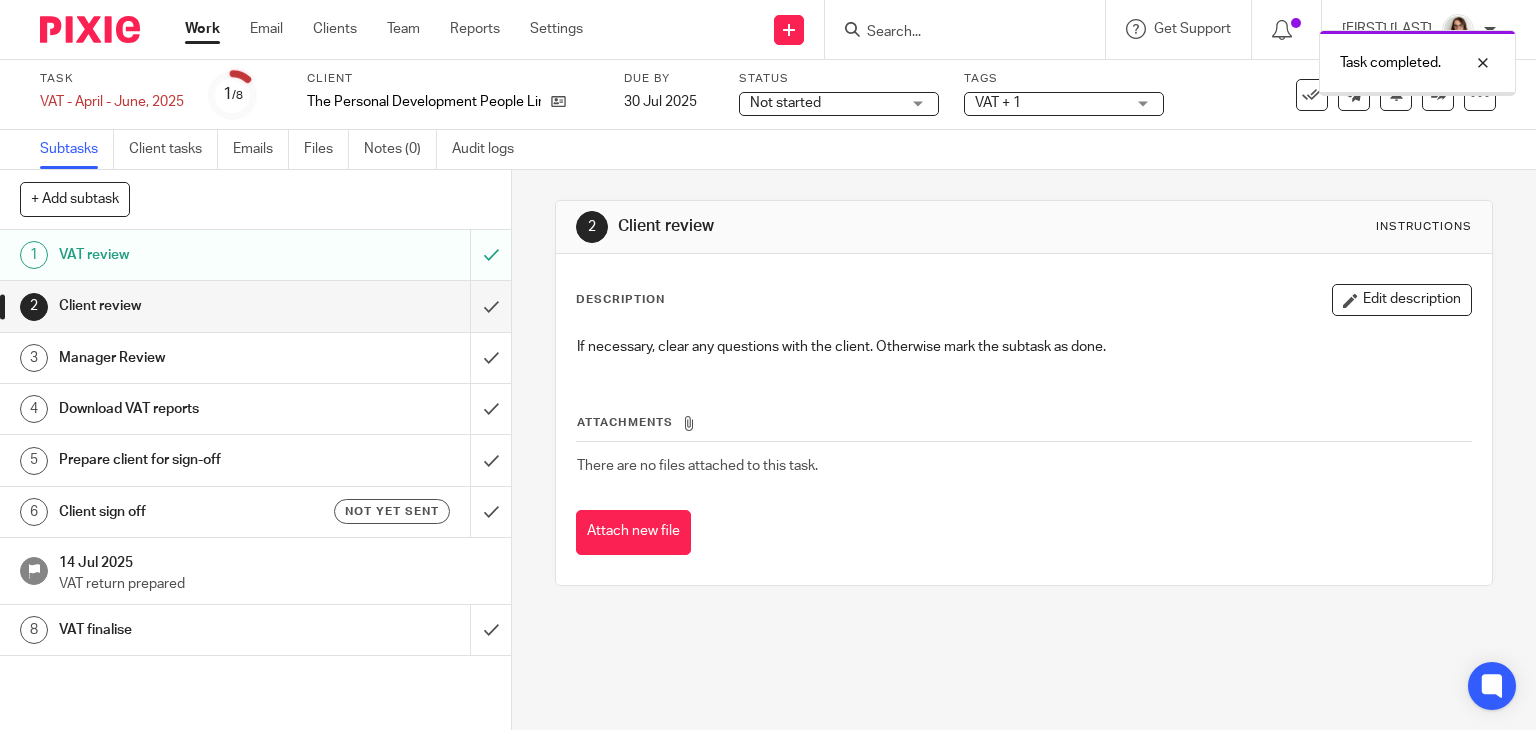 scroll, scrollTop: 0, scrollLeft: 0, axis: both 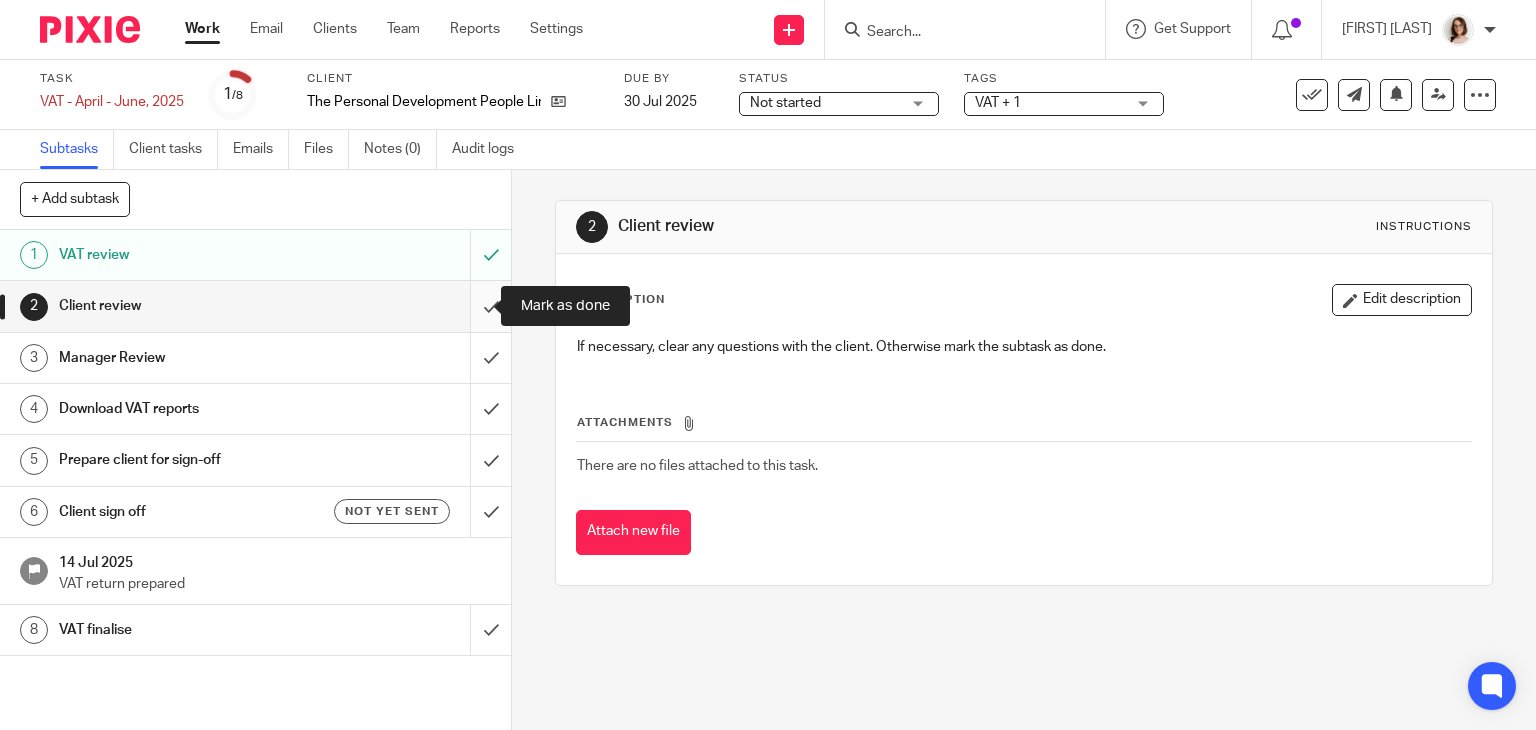 click at bounding box center (255, 306) 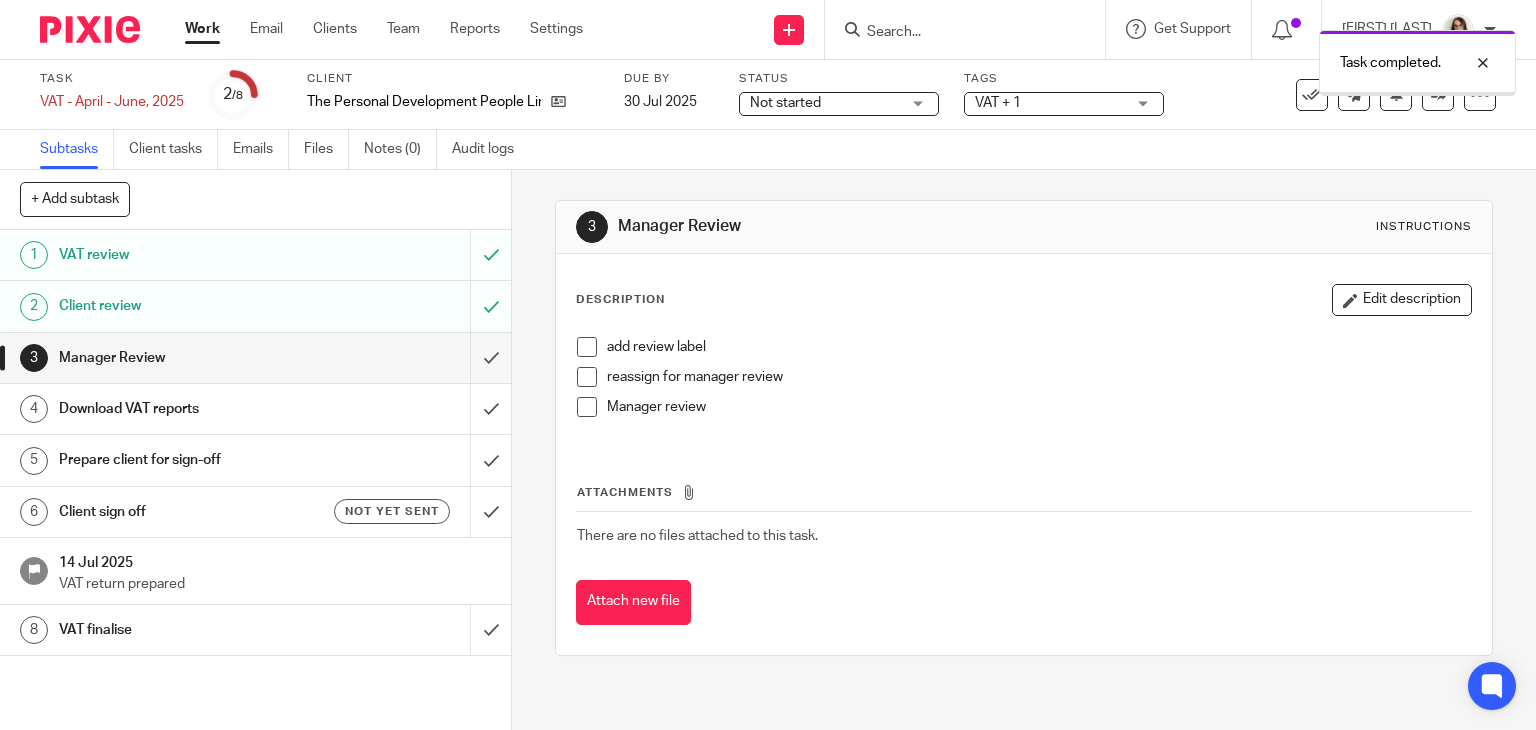 scroll, scrollTop: 0, scrollLeft: 0, axis: both 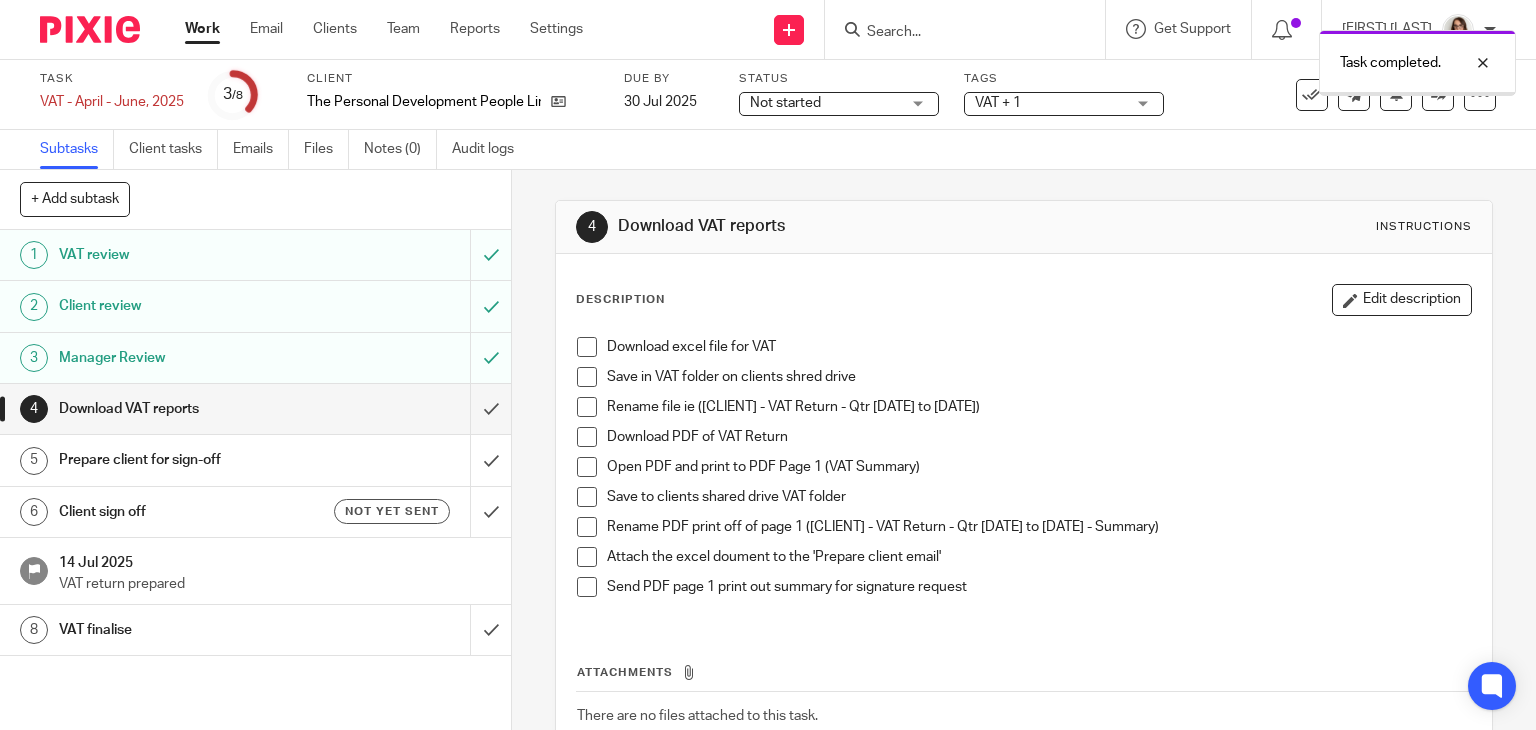 click on "Prepare client for sign-off" at bounding box center [254, 460] 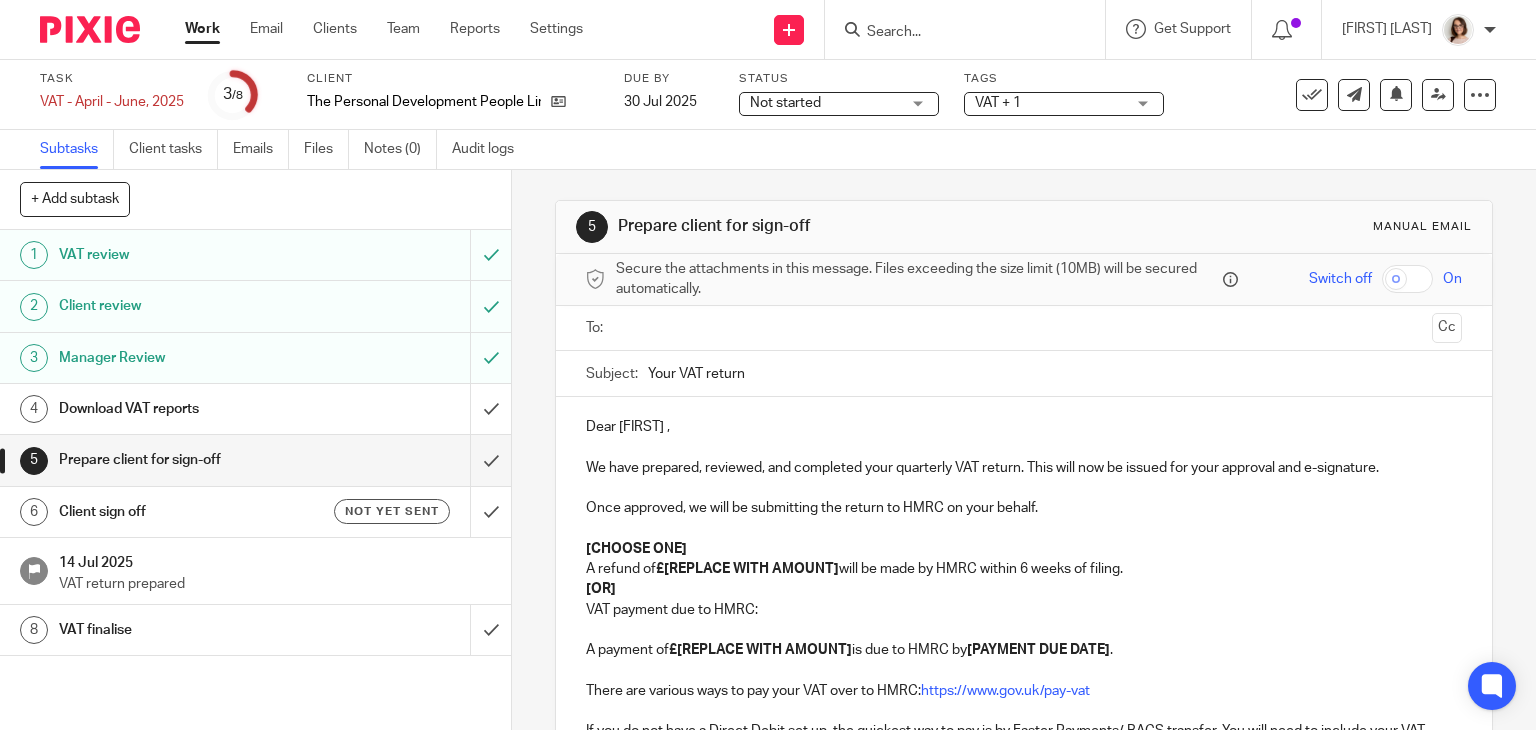 scroll, scrollTop: 0, scrollLeft: 0, axis: both 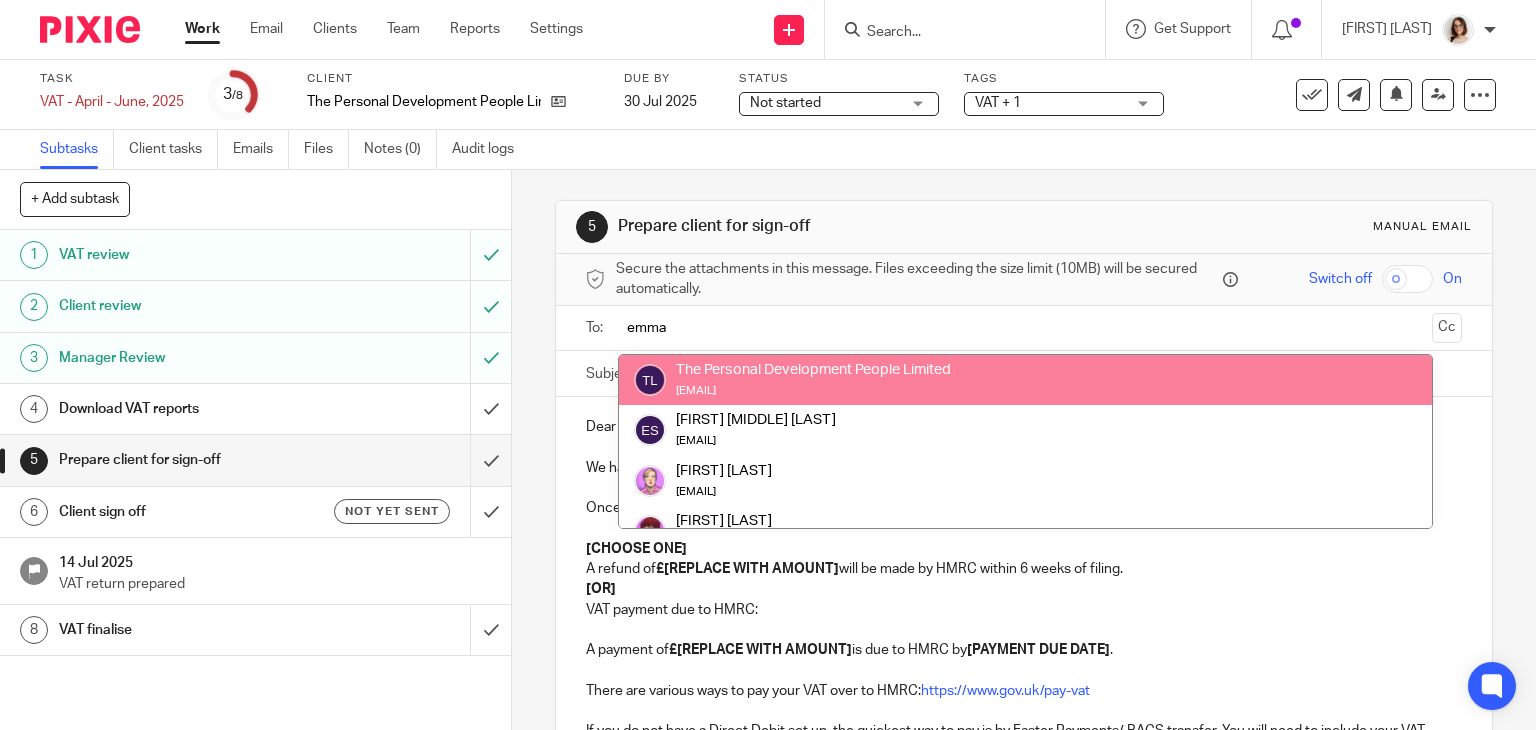 type on "emma" 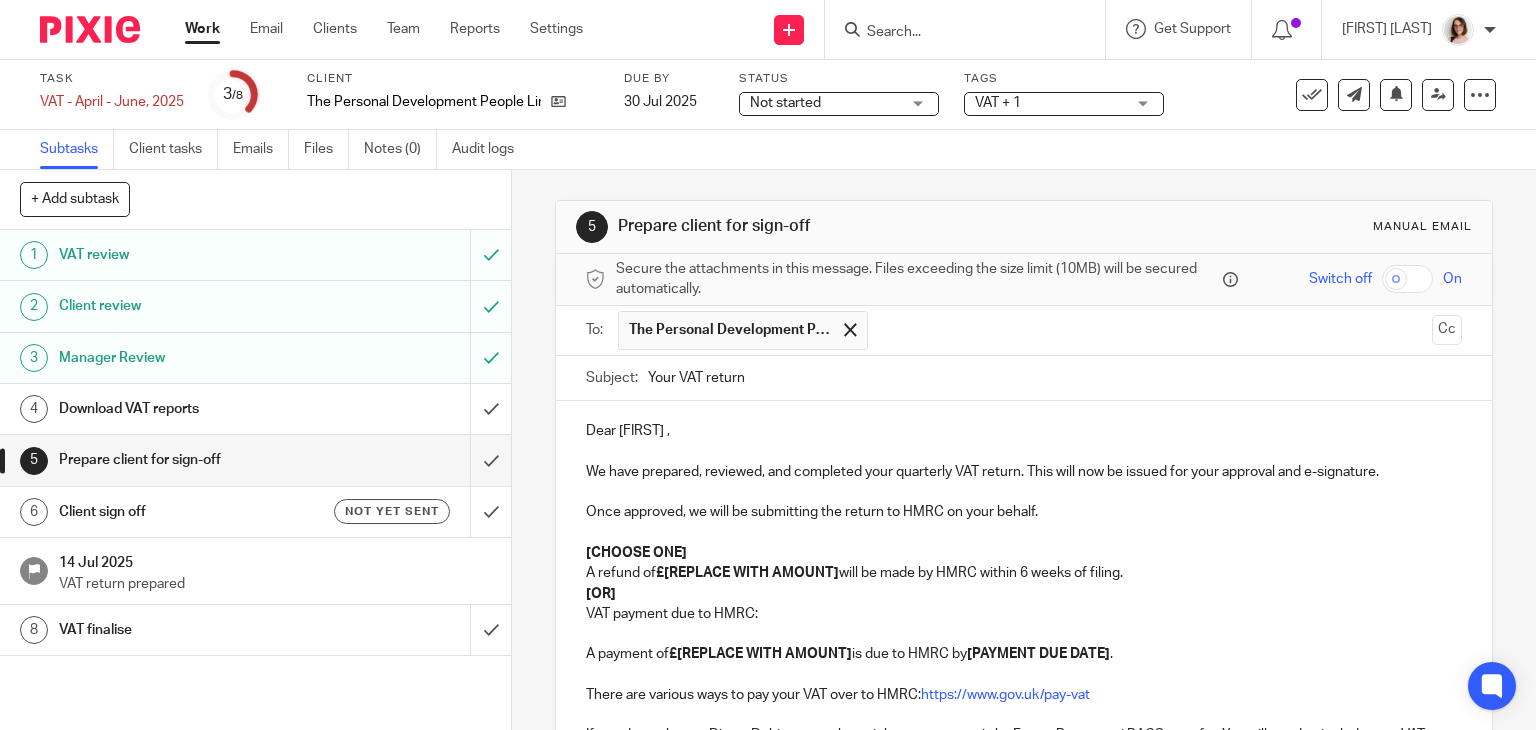 click at bounding box center (1151, 330) 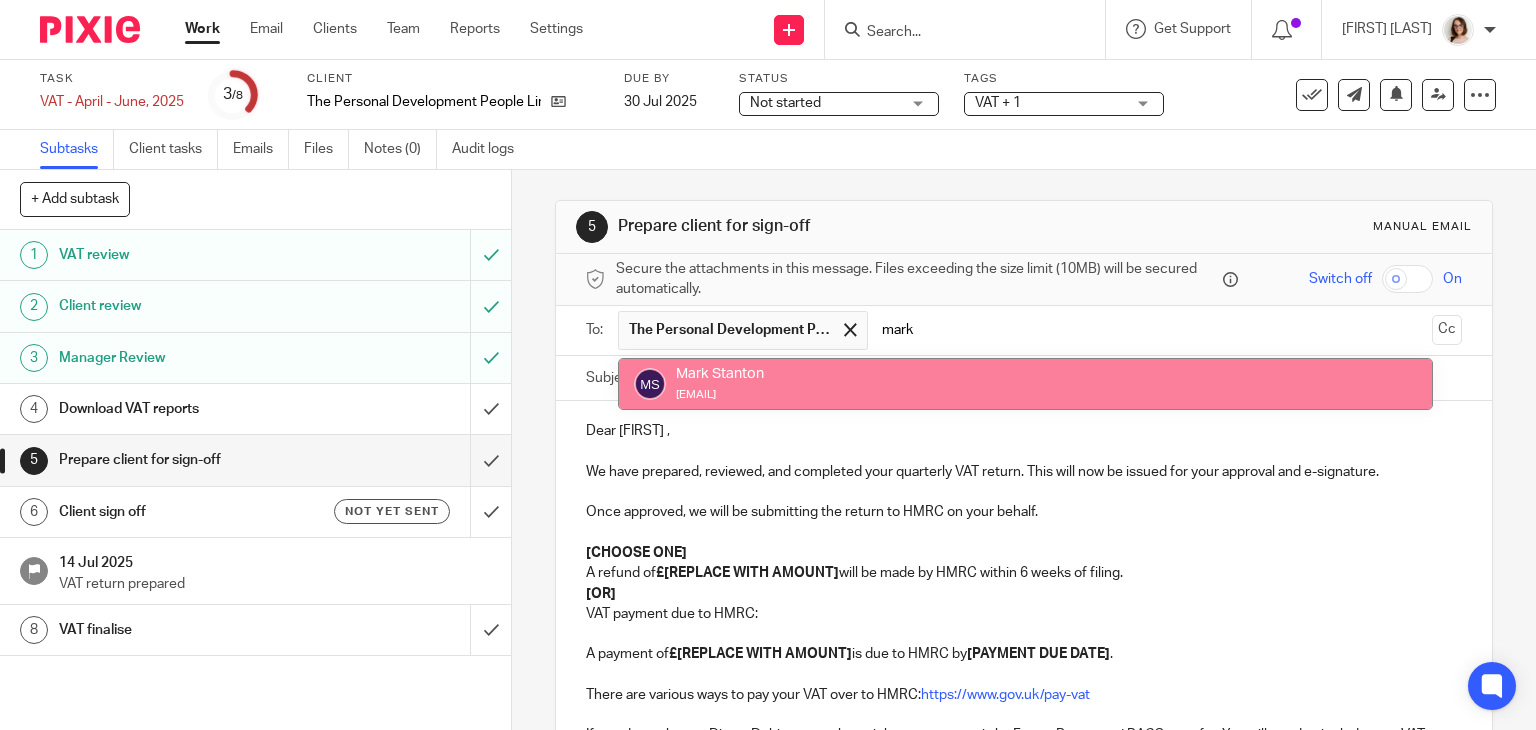 type on "mark" 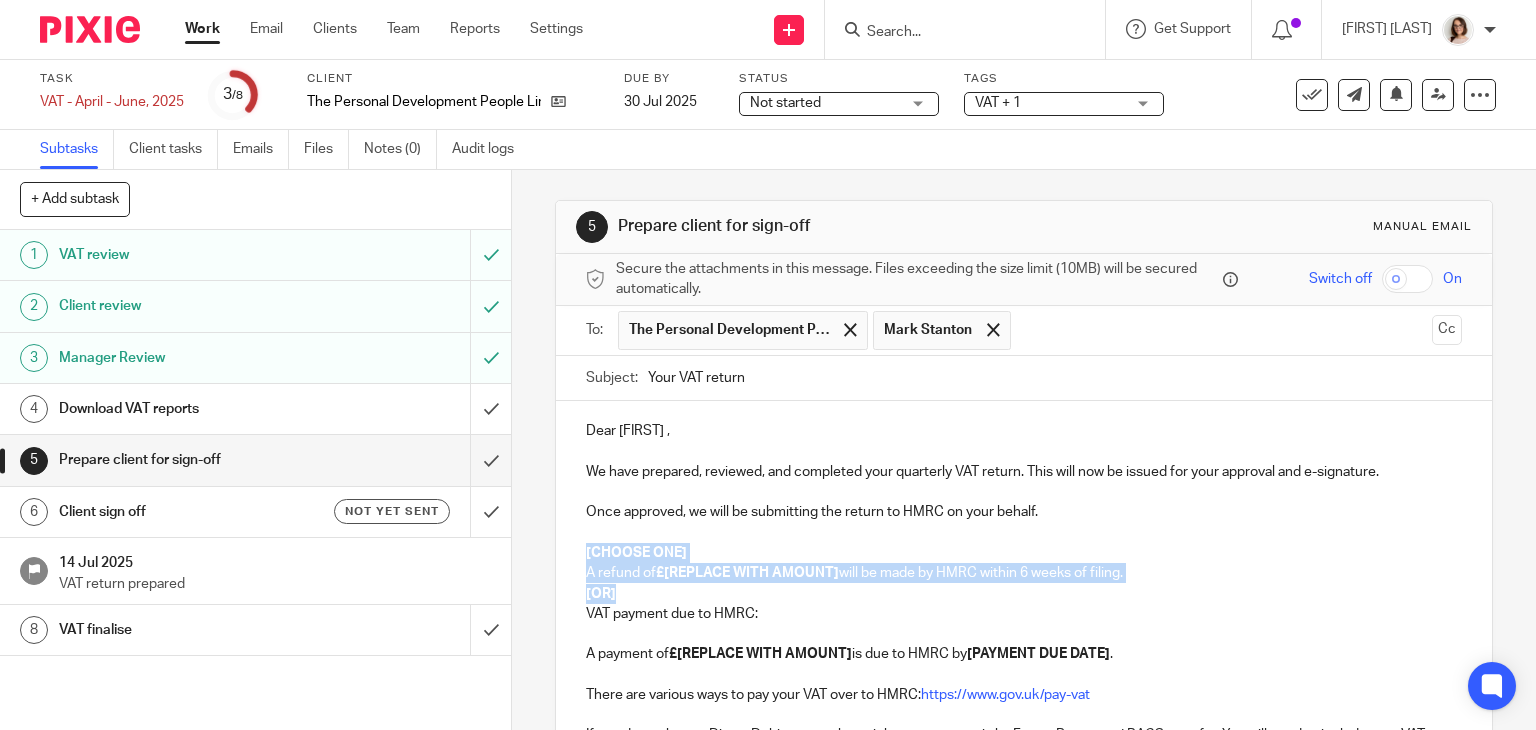 drag, startPoint x: 627, startPoint y: 593, endPoint x: 562, endPoint y: 553, distance: 76.321686 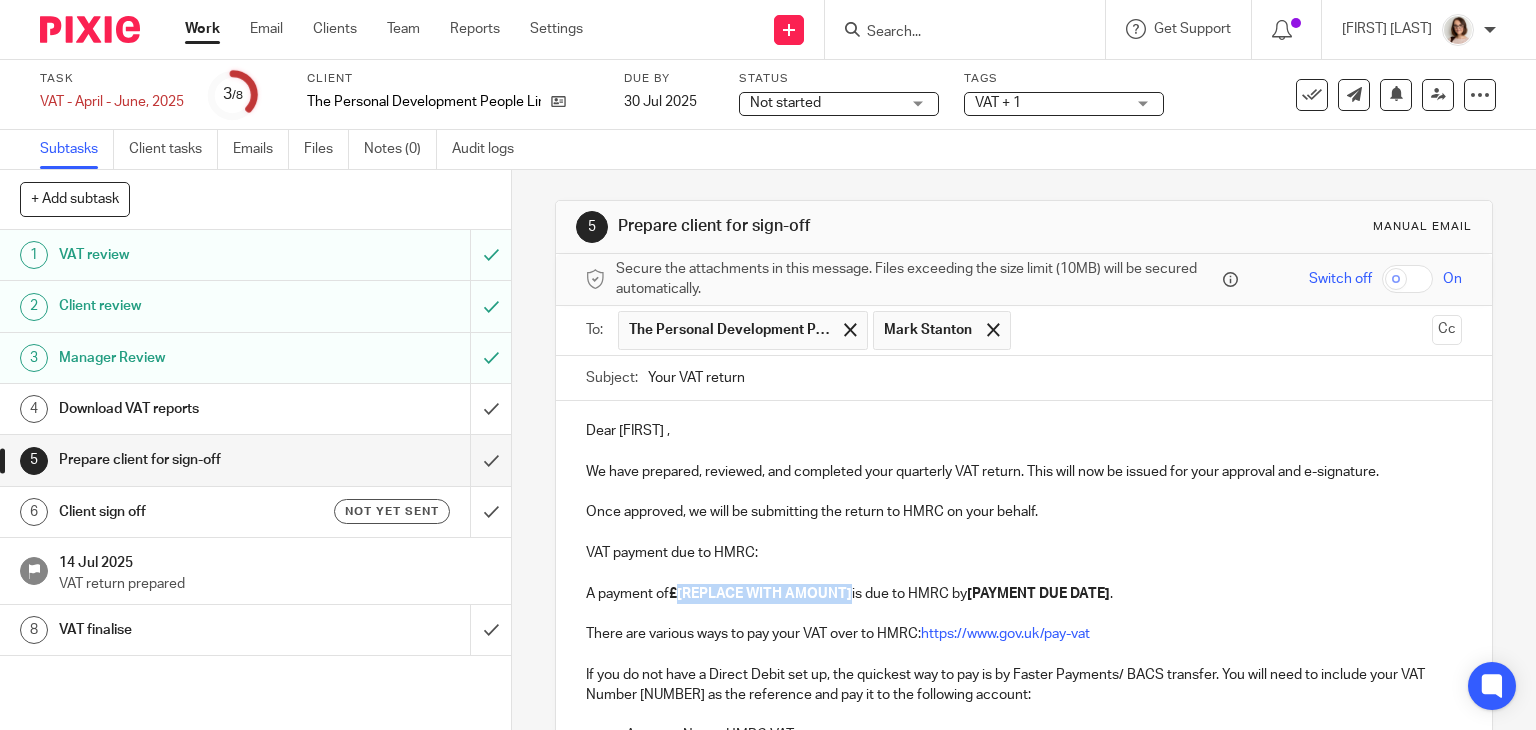 drag, startPoint x: 849, startPoint y: 589, endPoint x: 676, endPoint y: 598, distance: 173.23395 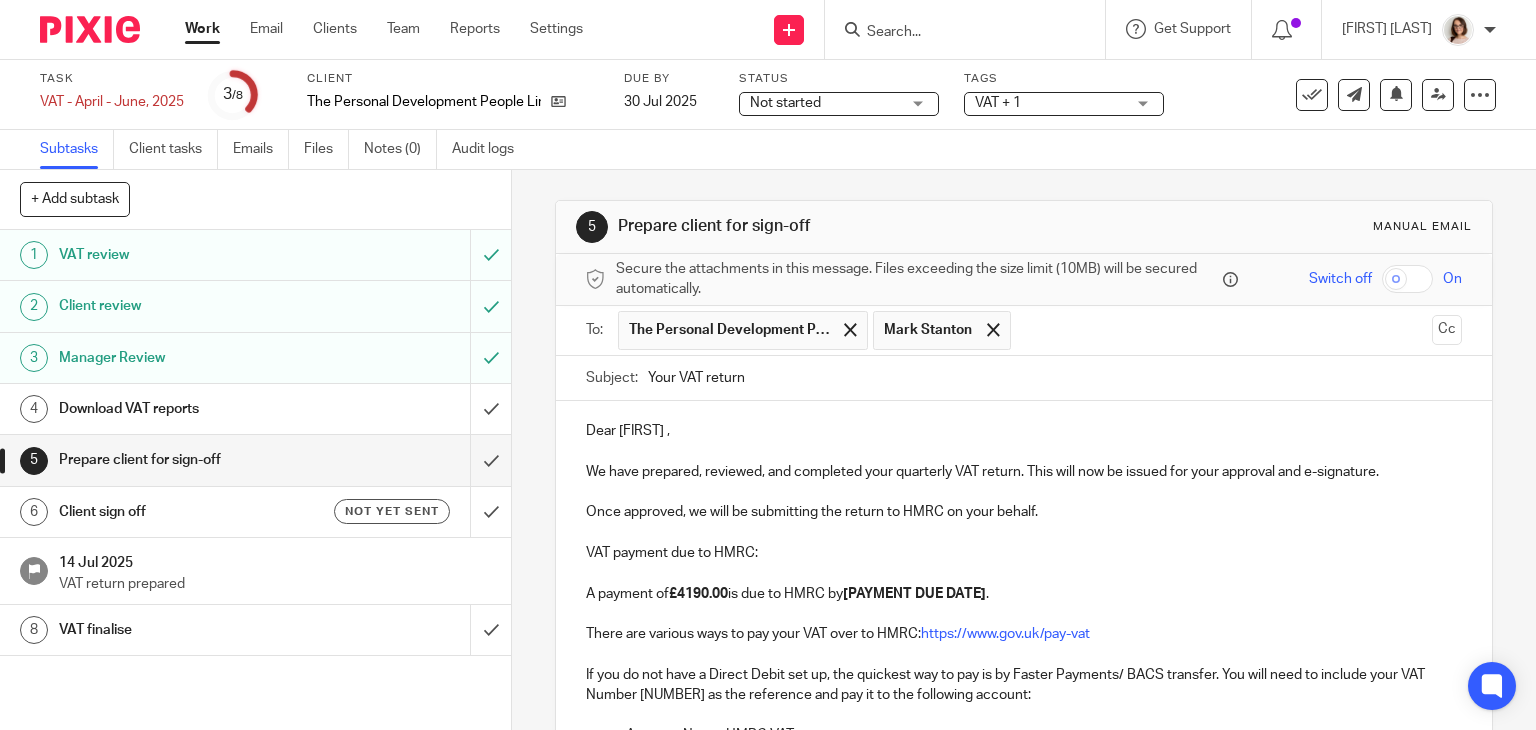 click on "A payment of  £4190.00  is due to HMRC by  [PAYMENT DUE DATE] ." at bounding box center [1024, 594] 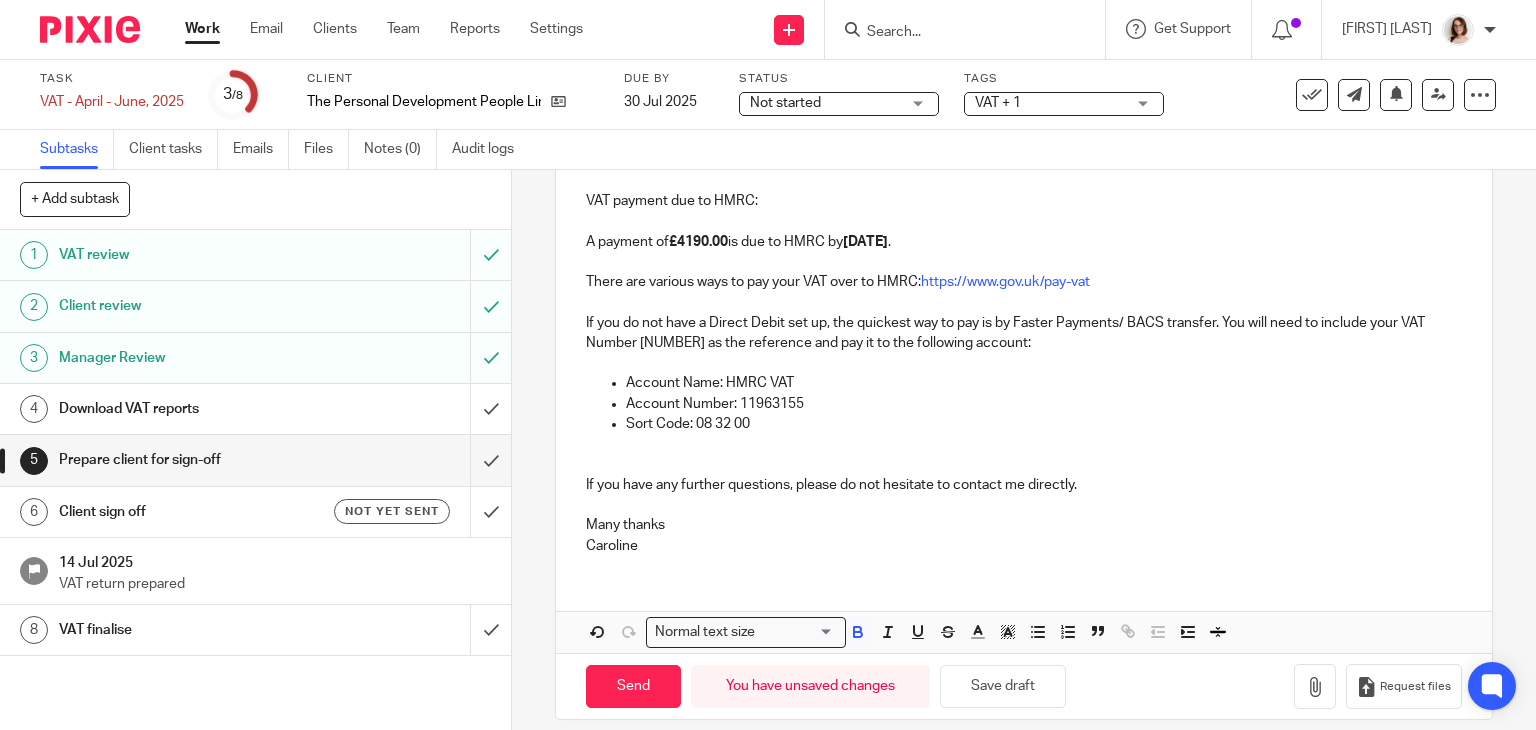 scroll, scrollTop: 352, scrollLeft: 0, axis: vertical 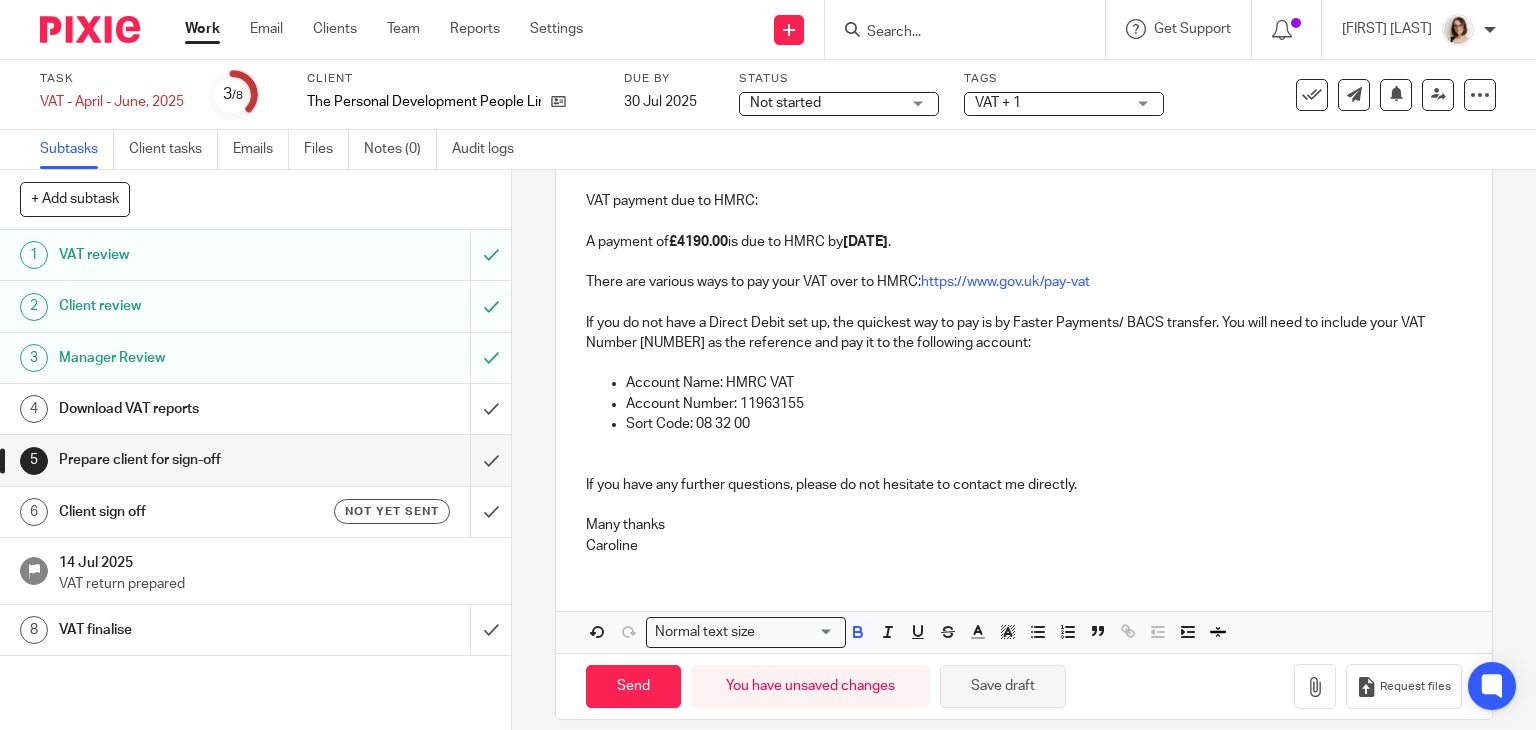 click on "Save draft" at bounding box center (1003, 686) 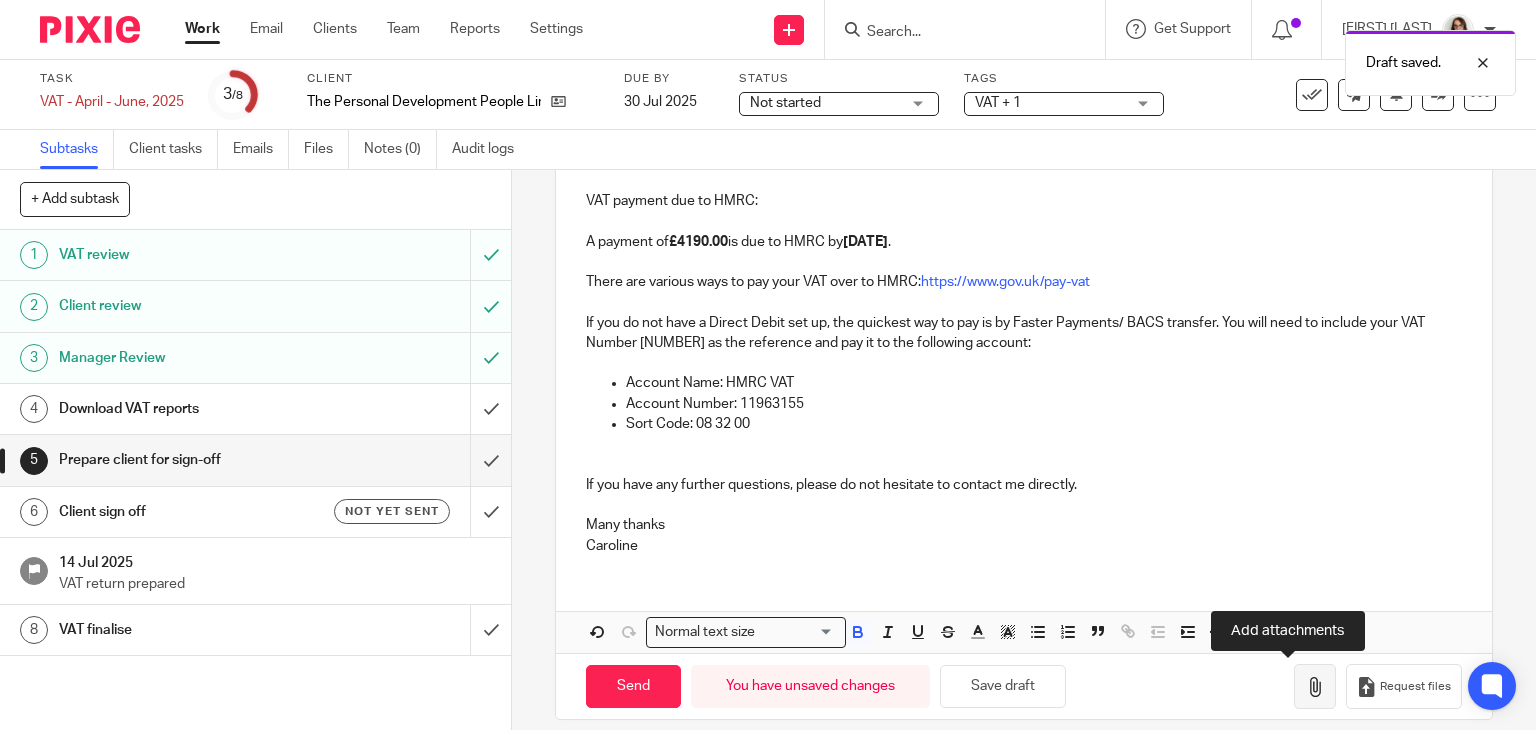 click at bounding box center (1315, 686) 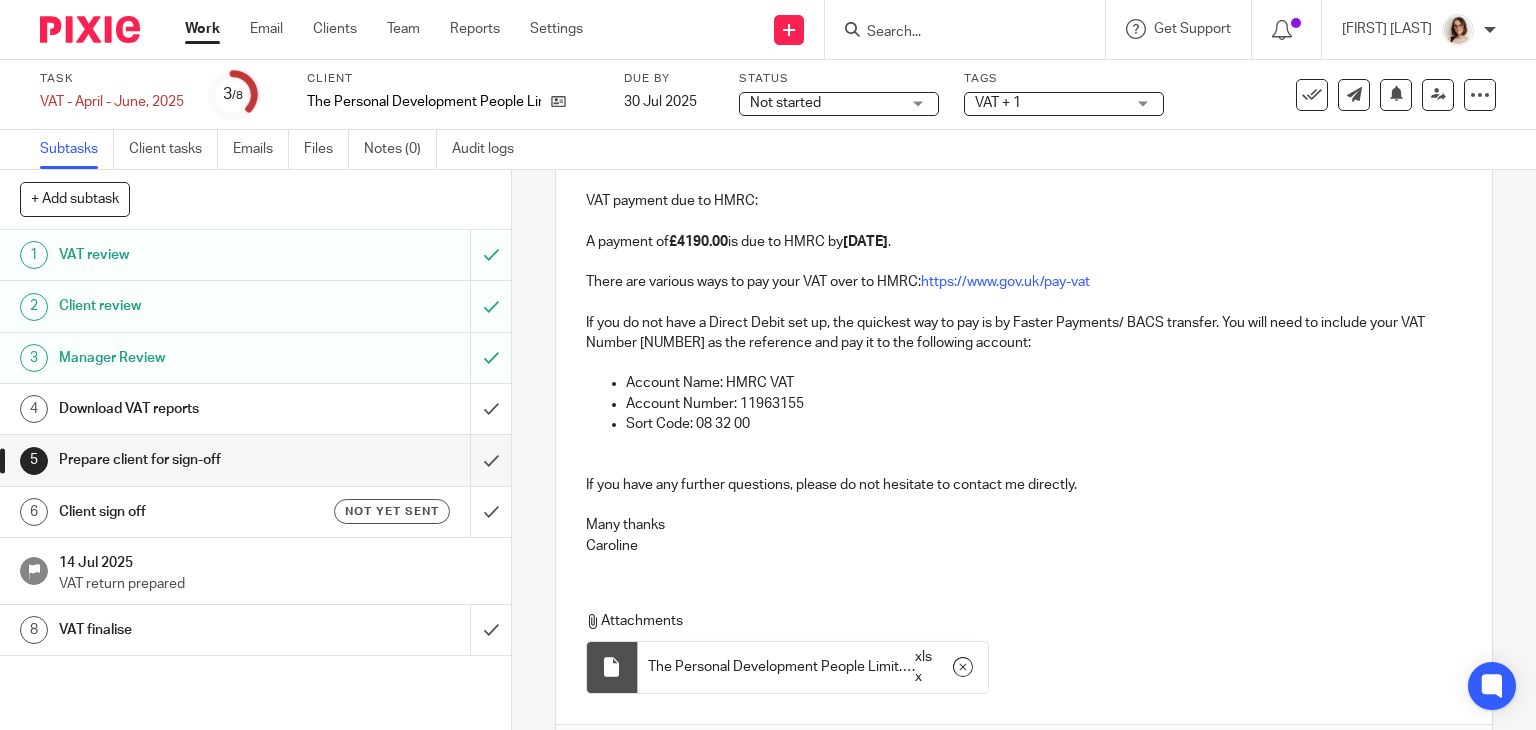 scroll, scrollTop: 481, scrollLeft: 0, axis: vertical 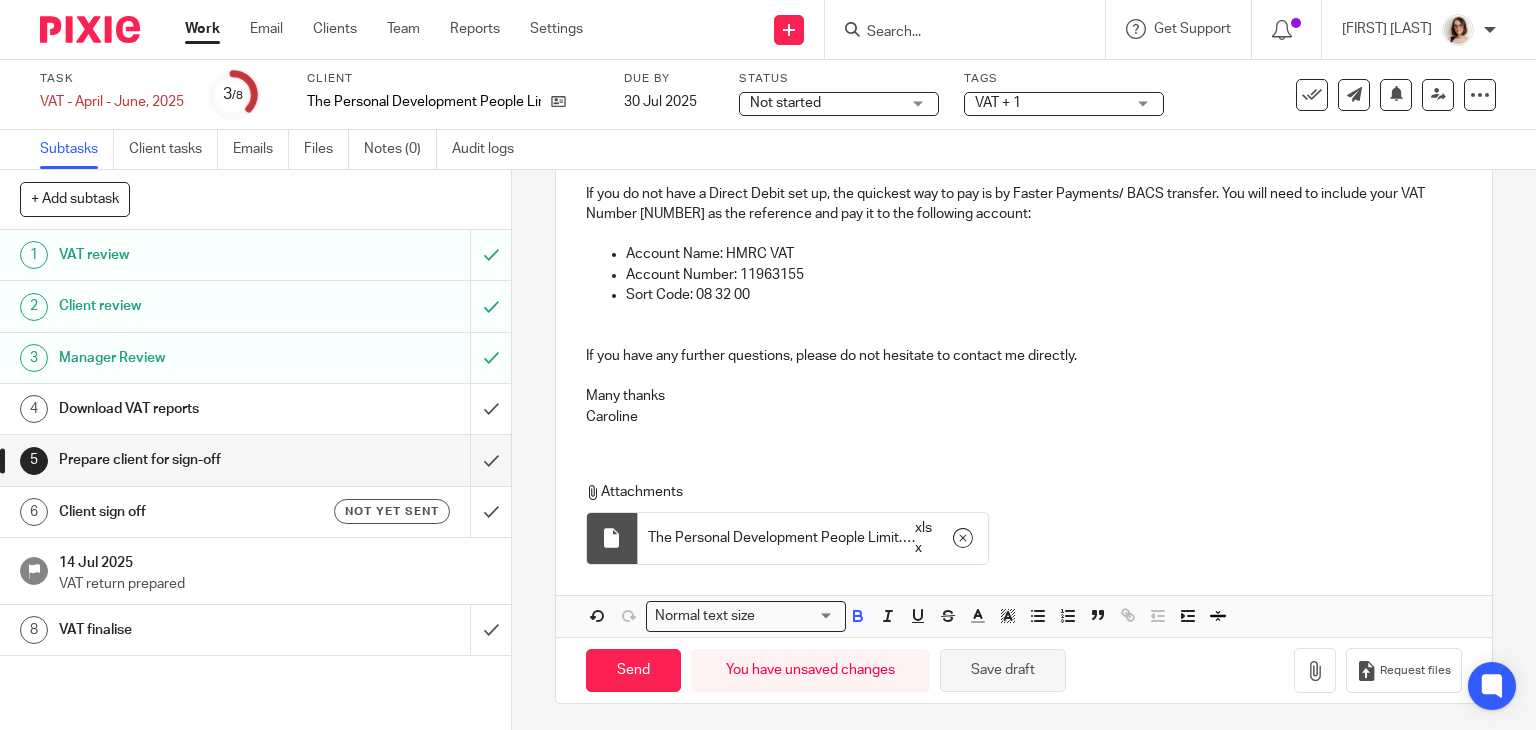 click on "Save draft" at bounding box center [1003, 670] 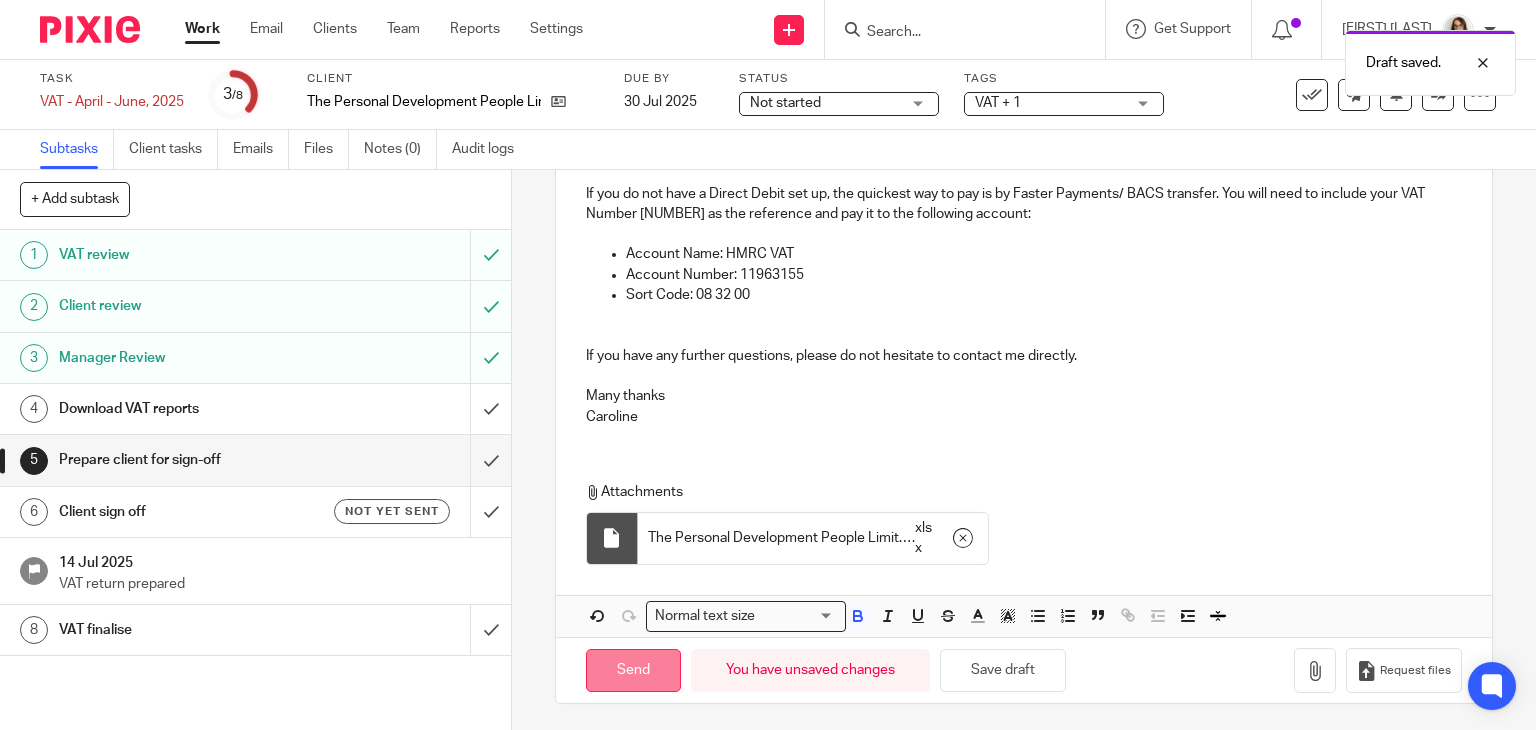 click on "Send" at bounding box center [633, 670] 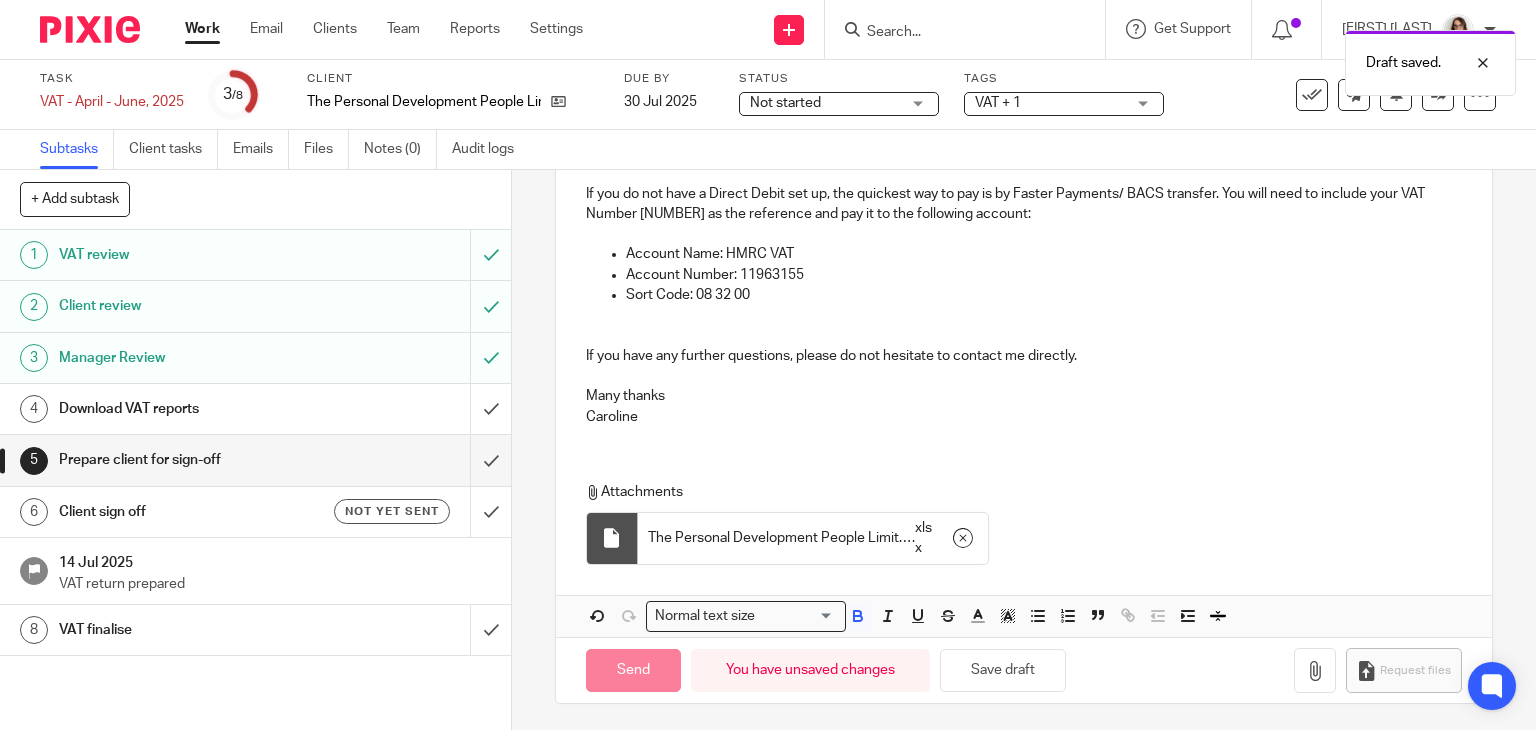 type on "Sent" 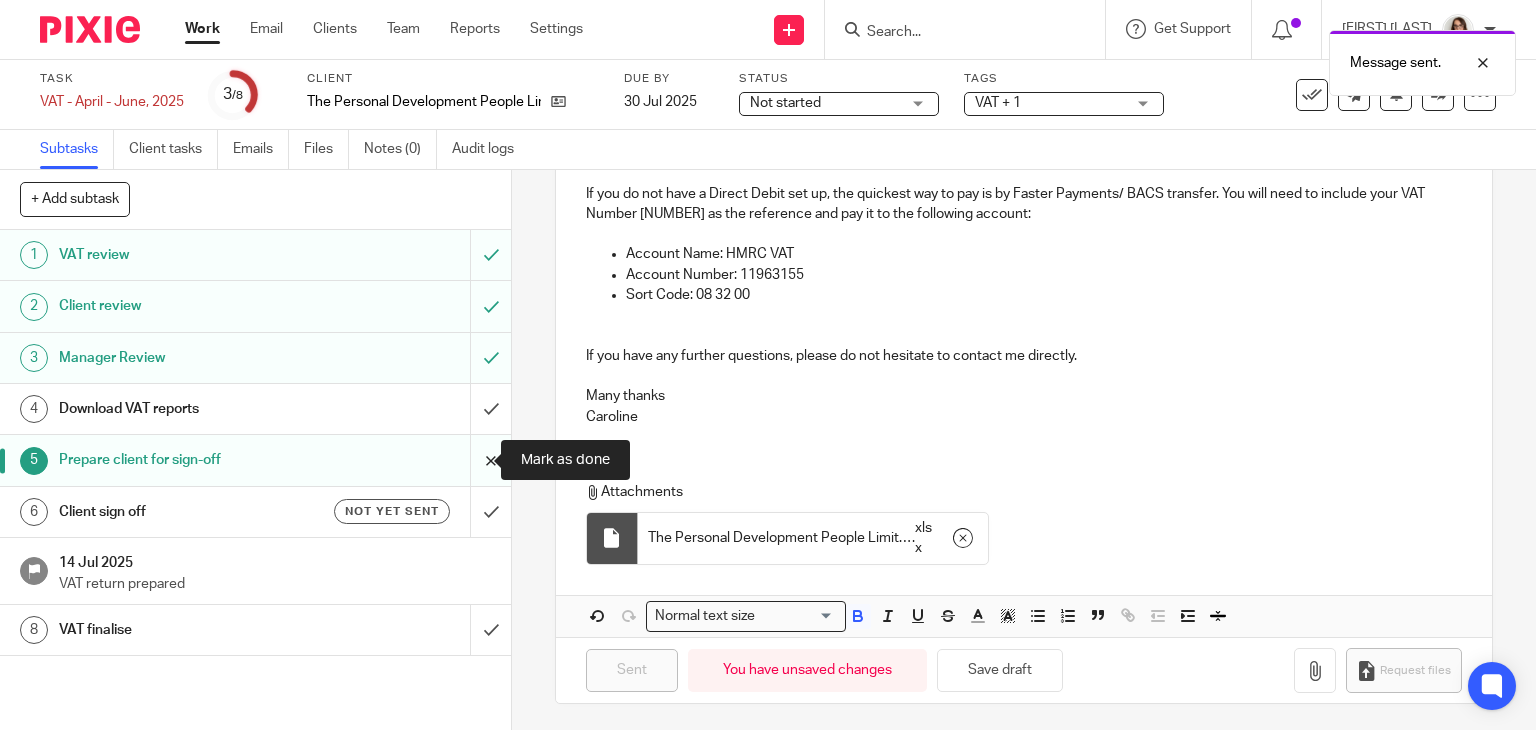 click at bounding box center [255, 460] 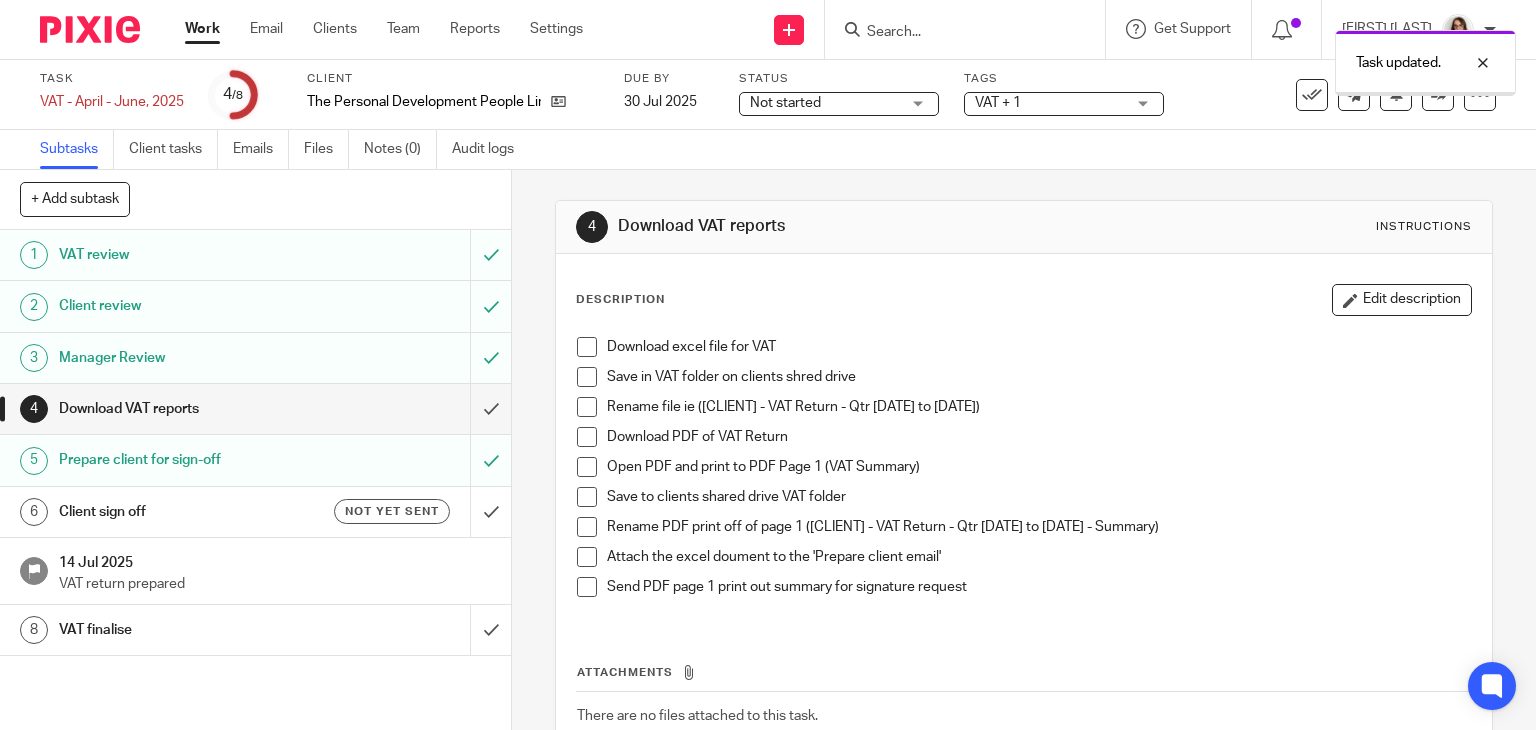 scroll, scrollTop: 0, scrollLeft: 0, axis: both 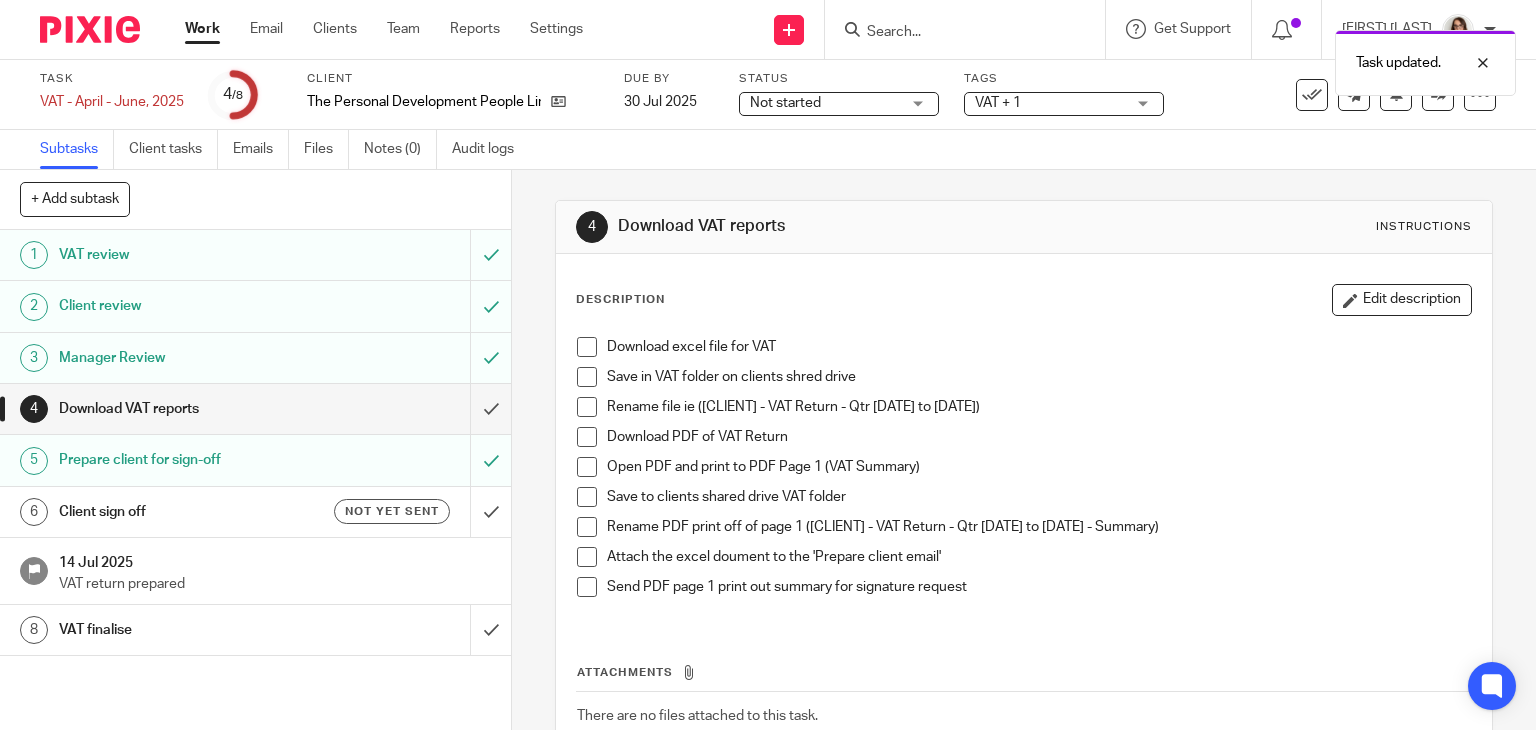 click at bounding box center (587, 347) 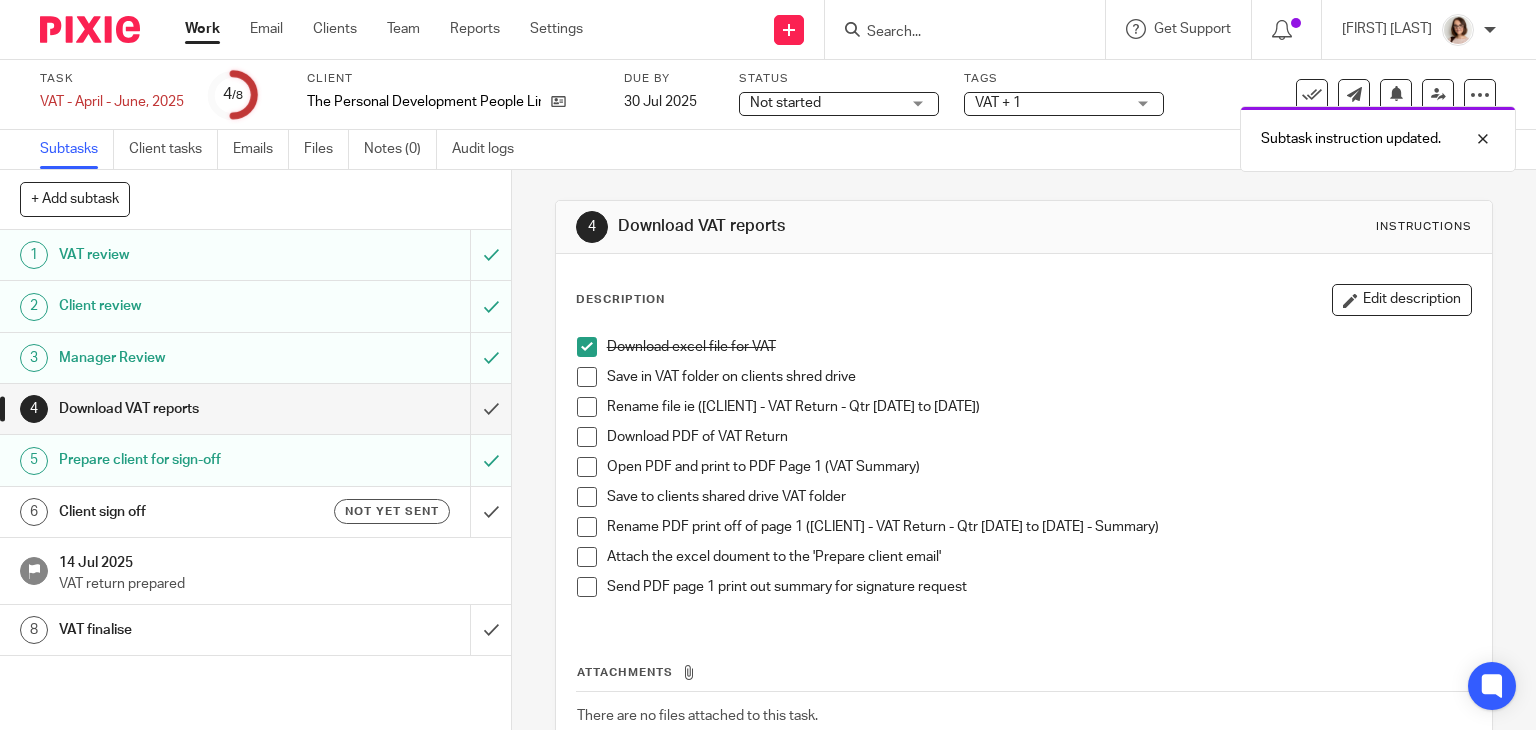 click at bounding box center [587, 407] 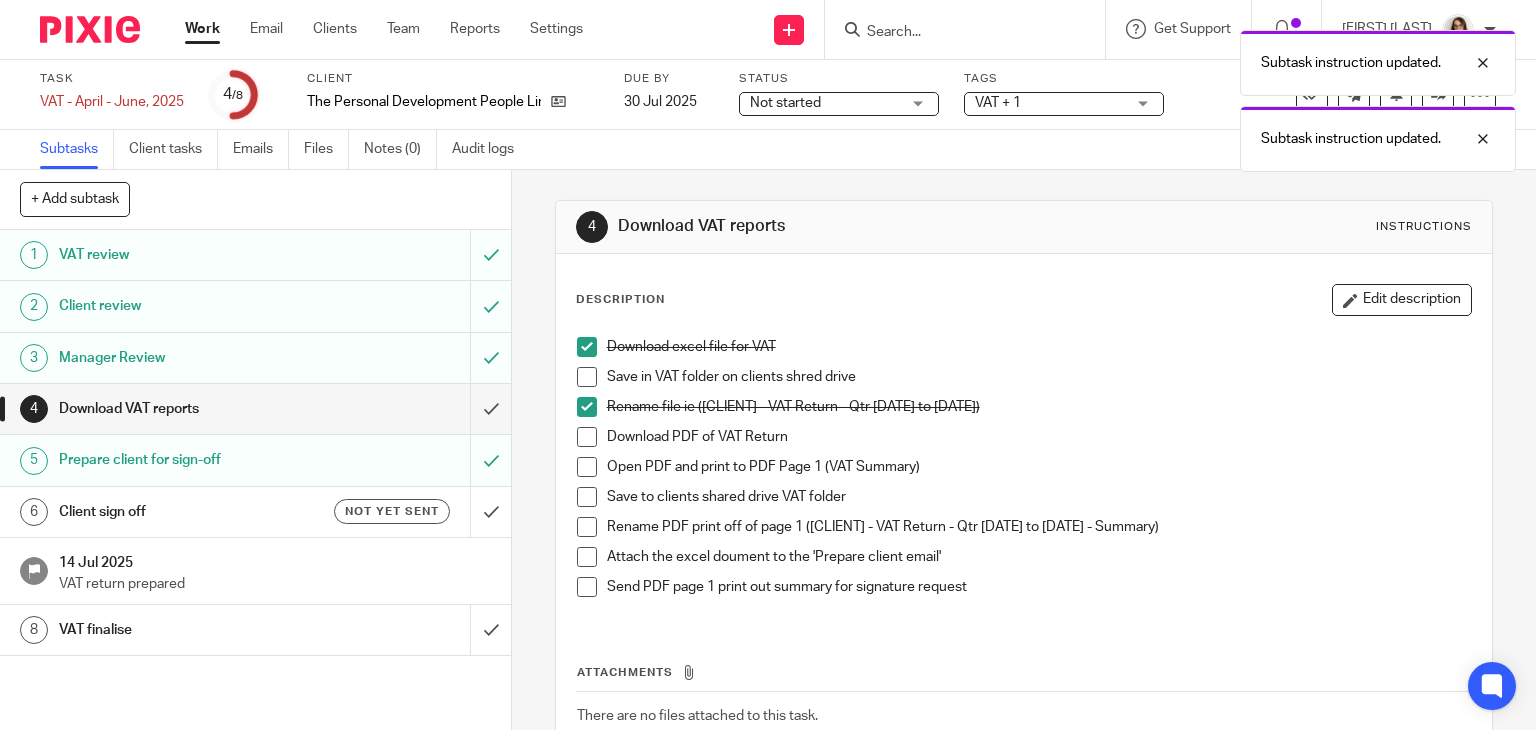 click at bounding box center [587, 377] 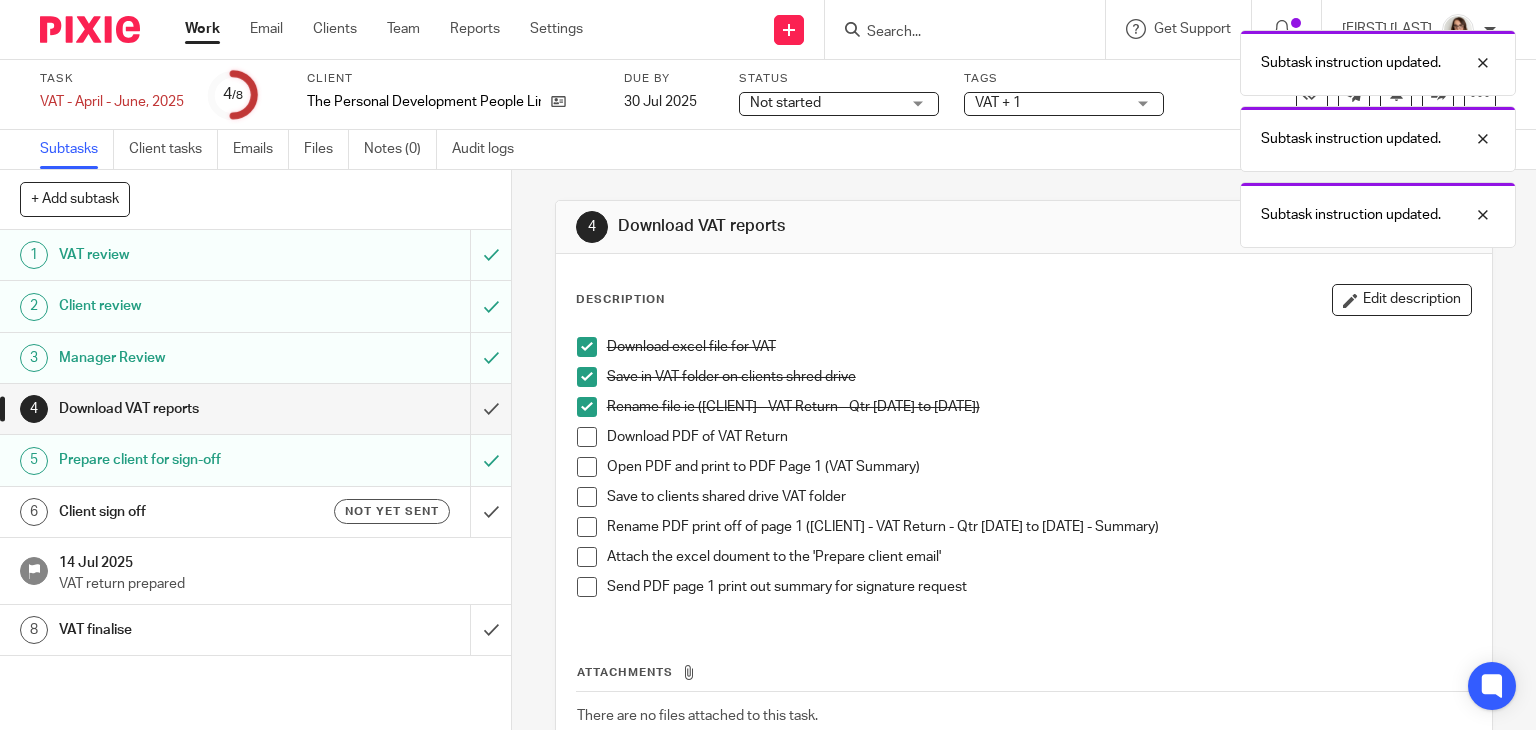 click at bounding box center (587, 437) 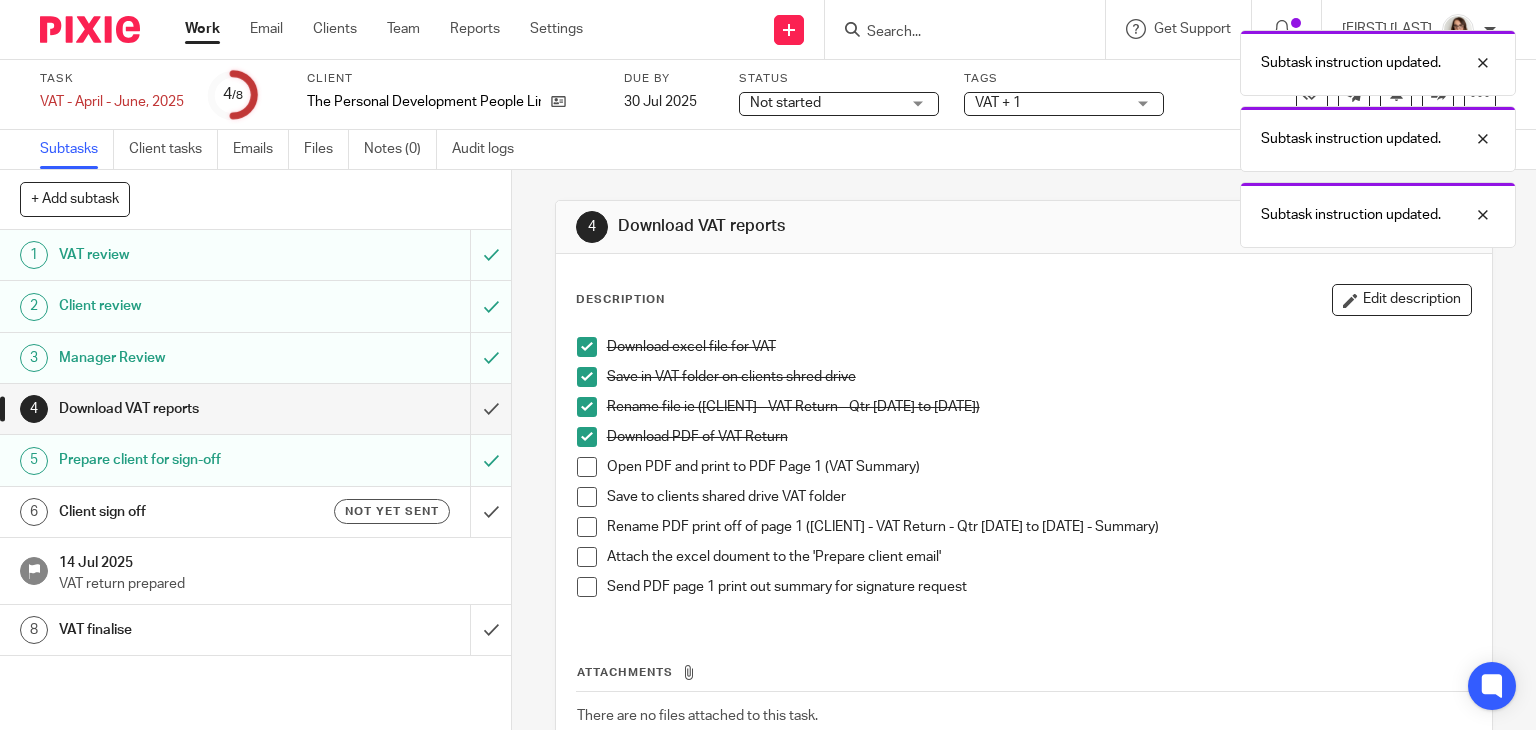 click at bounding box center [587, 497] 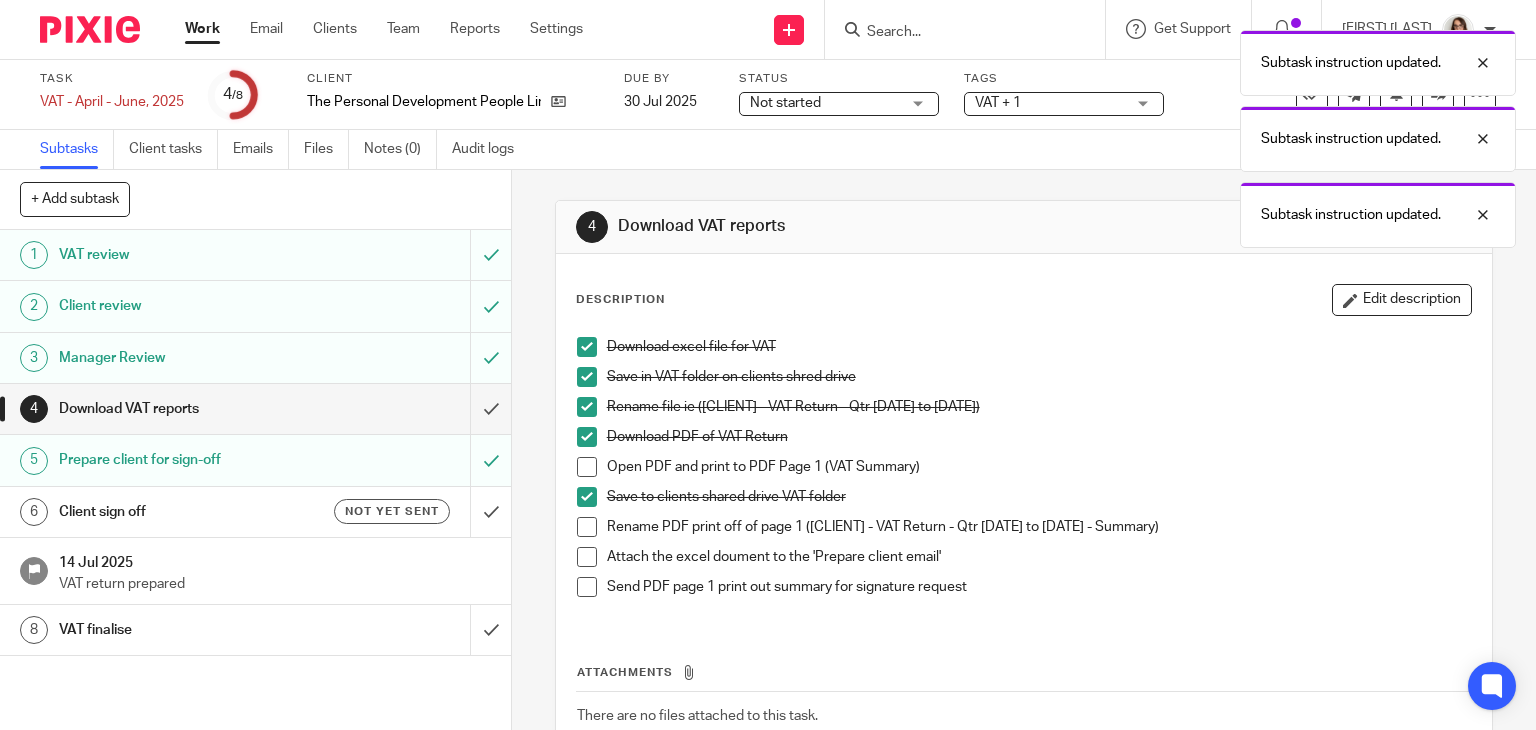 click at bounding box center (587, 467) 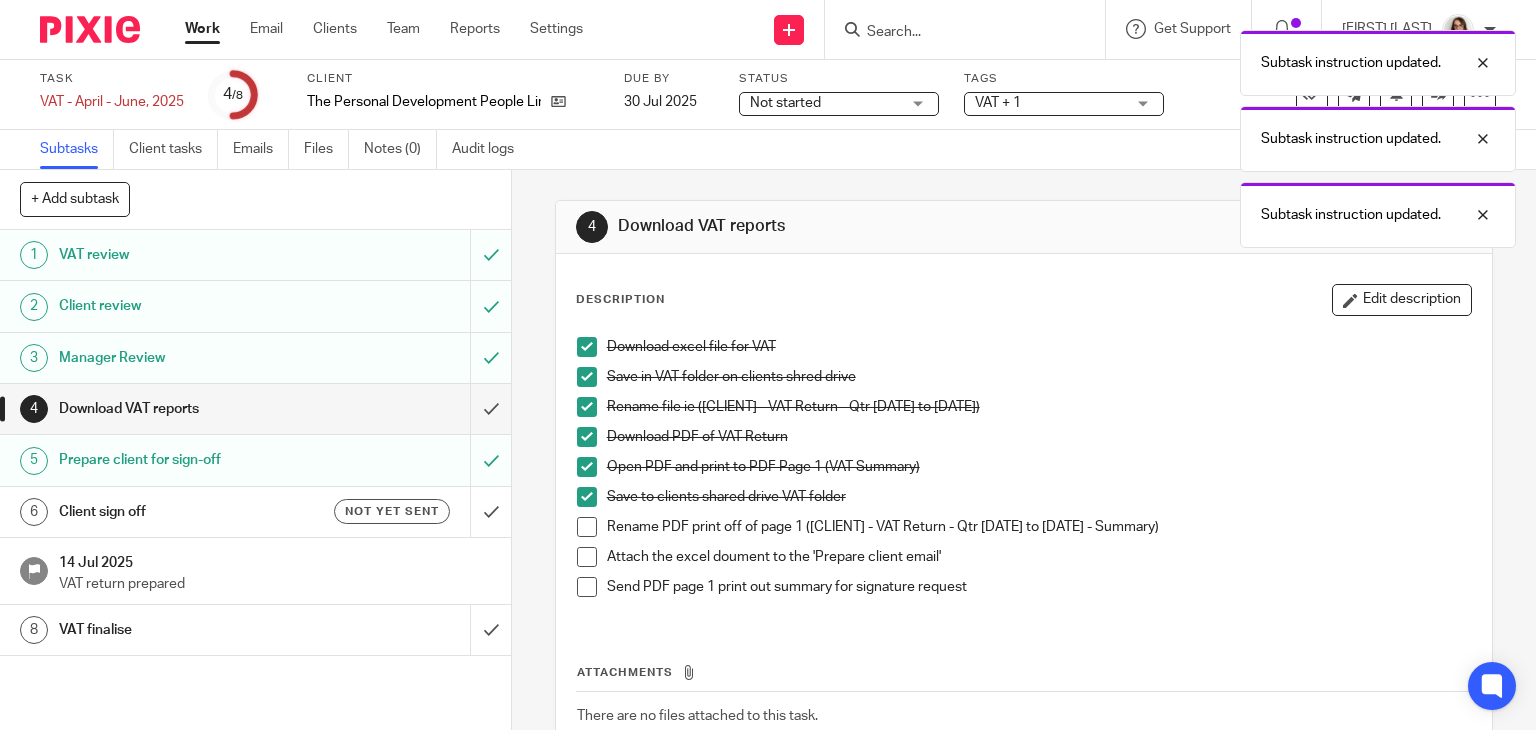 click at bounding box center [587, 527] 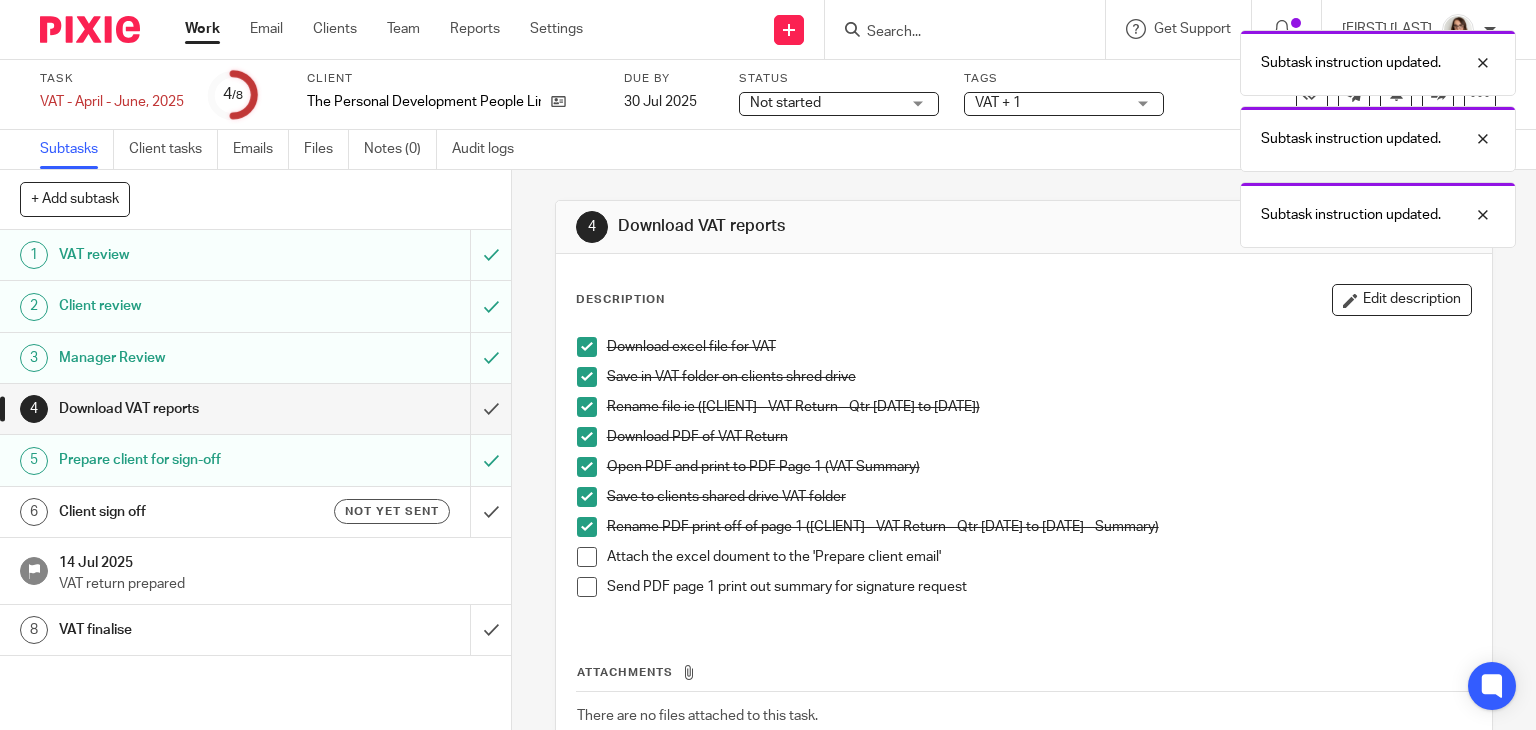 click at bounding box center (587, 557) 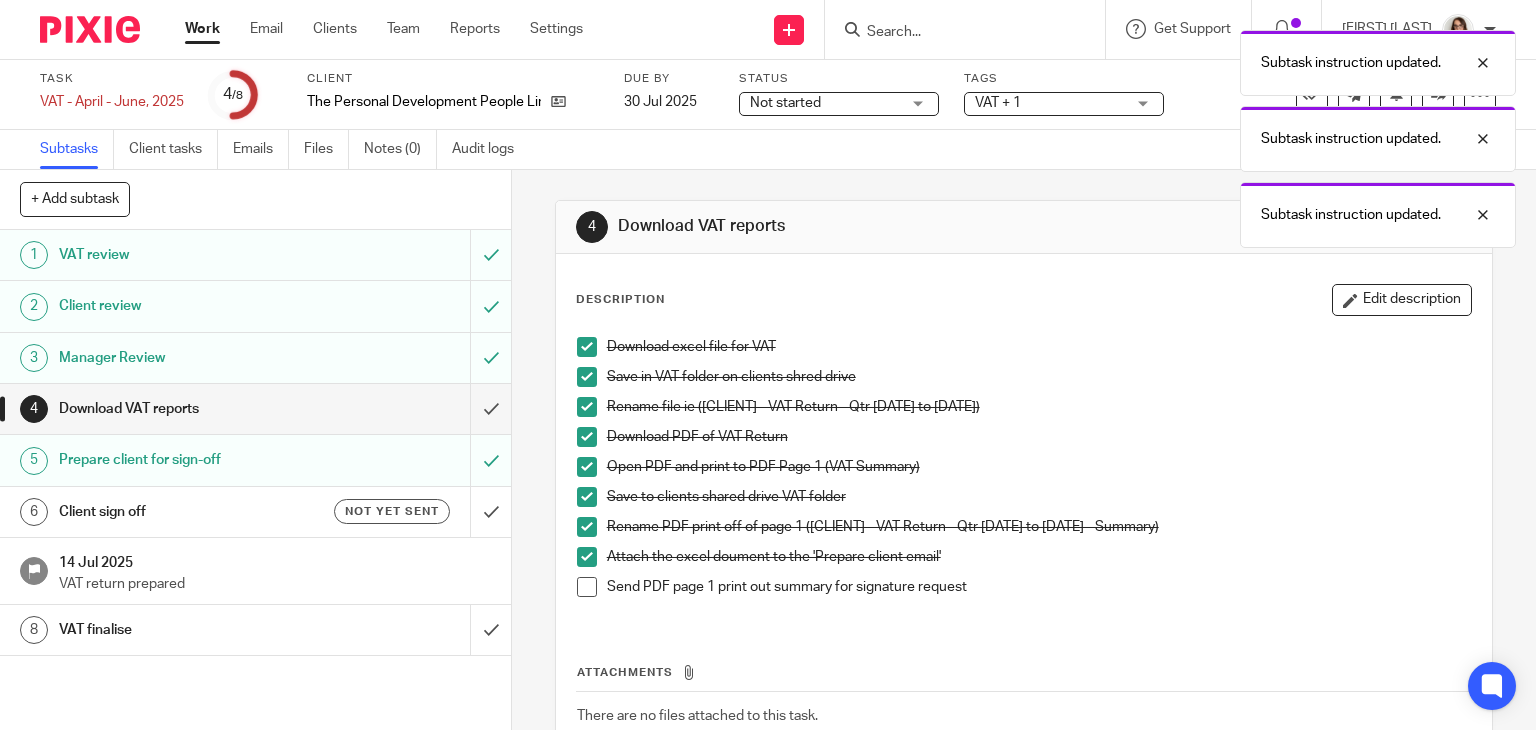 click at bounding box center (587, 587) 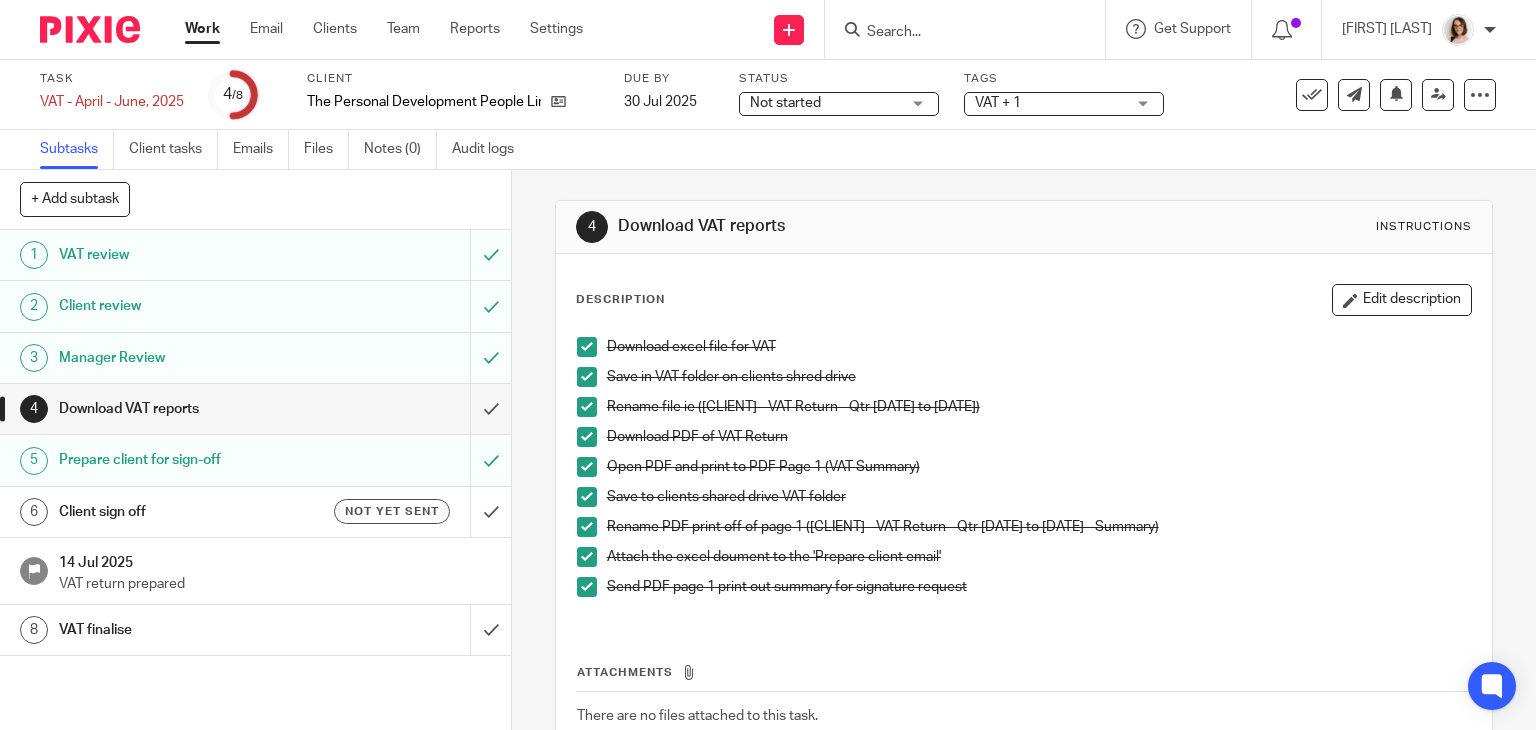 click on "Download excel file for VAT   Save in VAT folder on clients shred drive   Rename file ie ([CLIENT] - VAT Return - Qtr [DATE] to [DATE])   Download PDF of VAT Return   Open PDF and print to PDF Page 1 (VAT Summary)   Save to clients shared drive VAT folder   Rename PDF print off of page 1 ([CLIENT] - VAT Return - Qtr [DATE] to [DATE] - Summary)   Attach the excel doument to the 'Prepare client email'   Send PDF page 1 print out summary for signature request" at bounding box center (1024, 518) 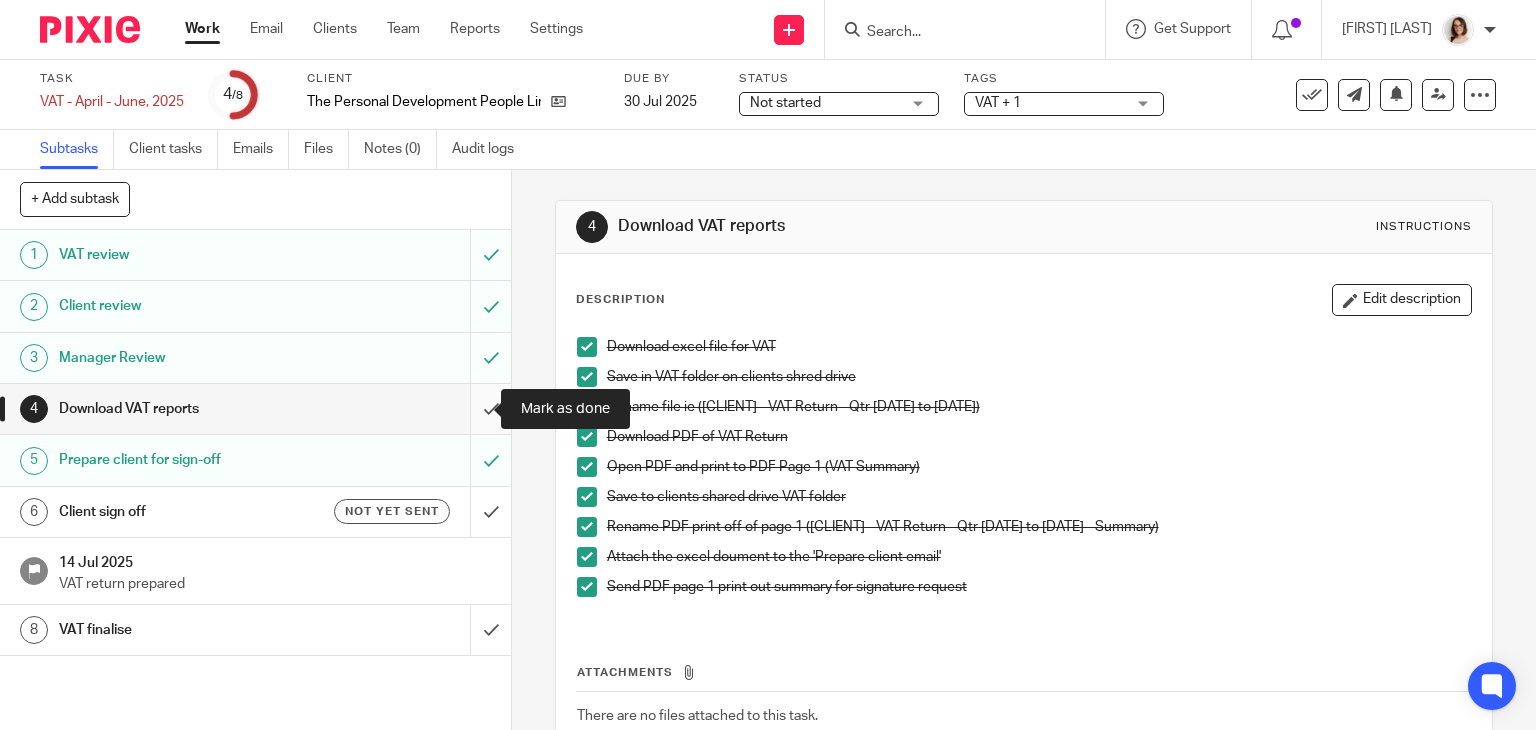 click at bounding box center [255, 409] 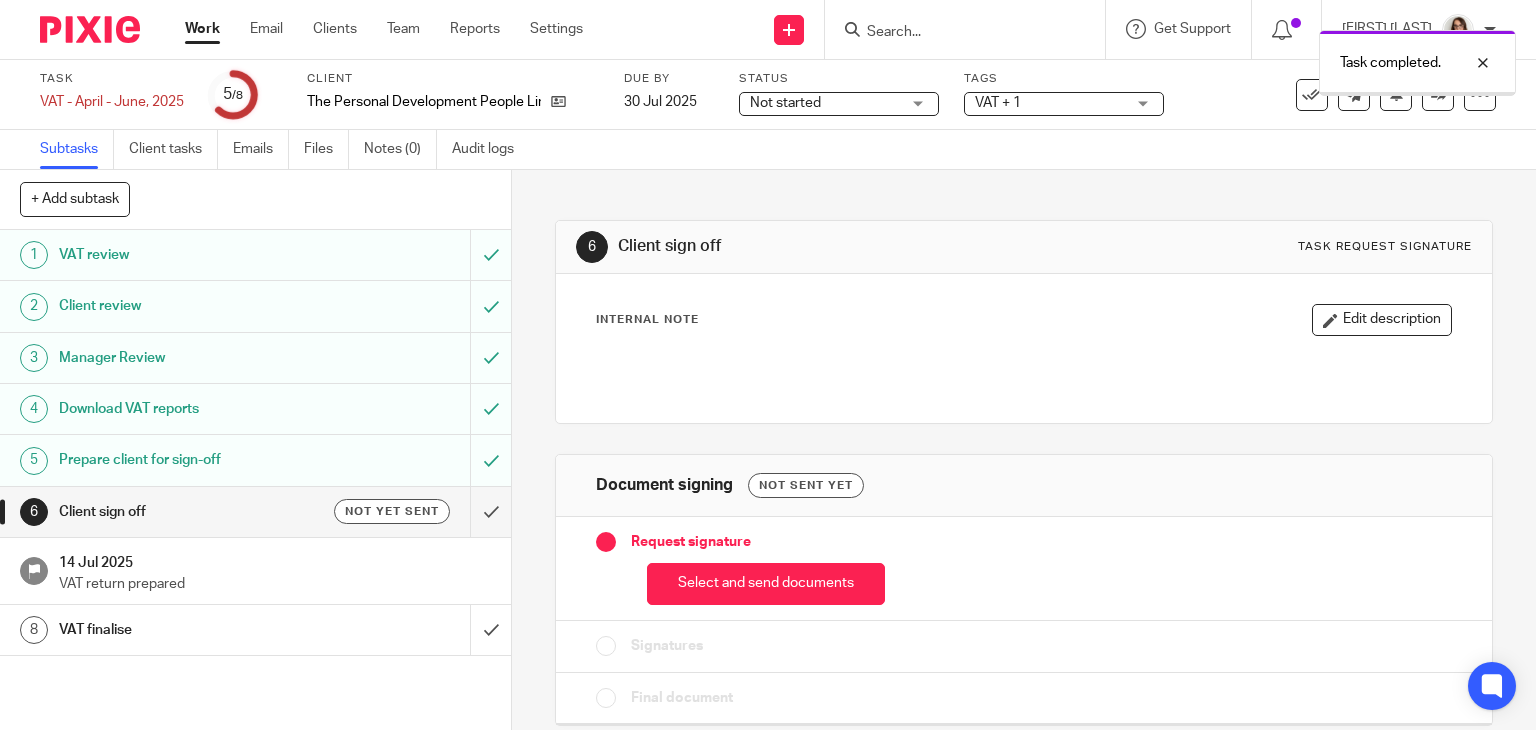 scroll, scrollTop: 0, scrollLeft: 0, axis: both 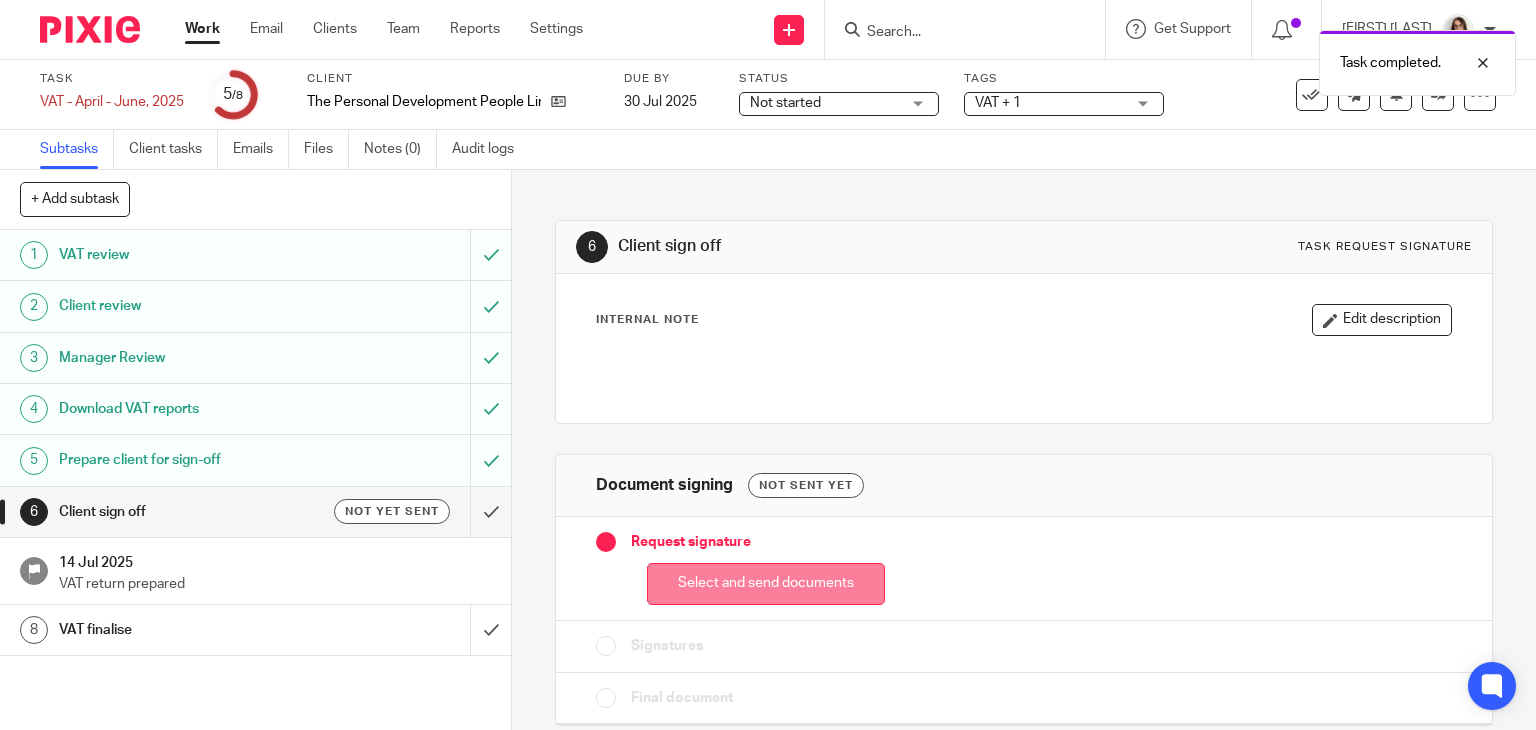 click on "Select and send documents" at bounding box center [766, 584] 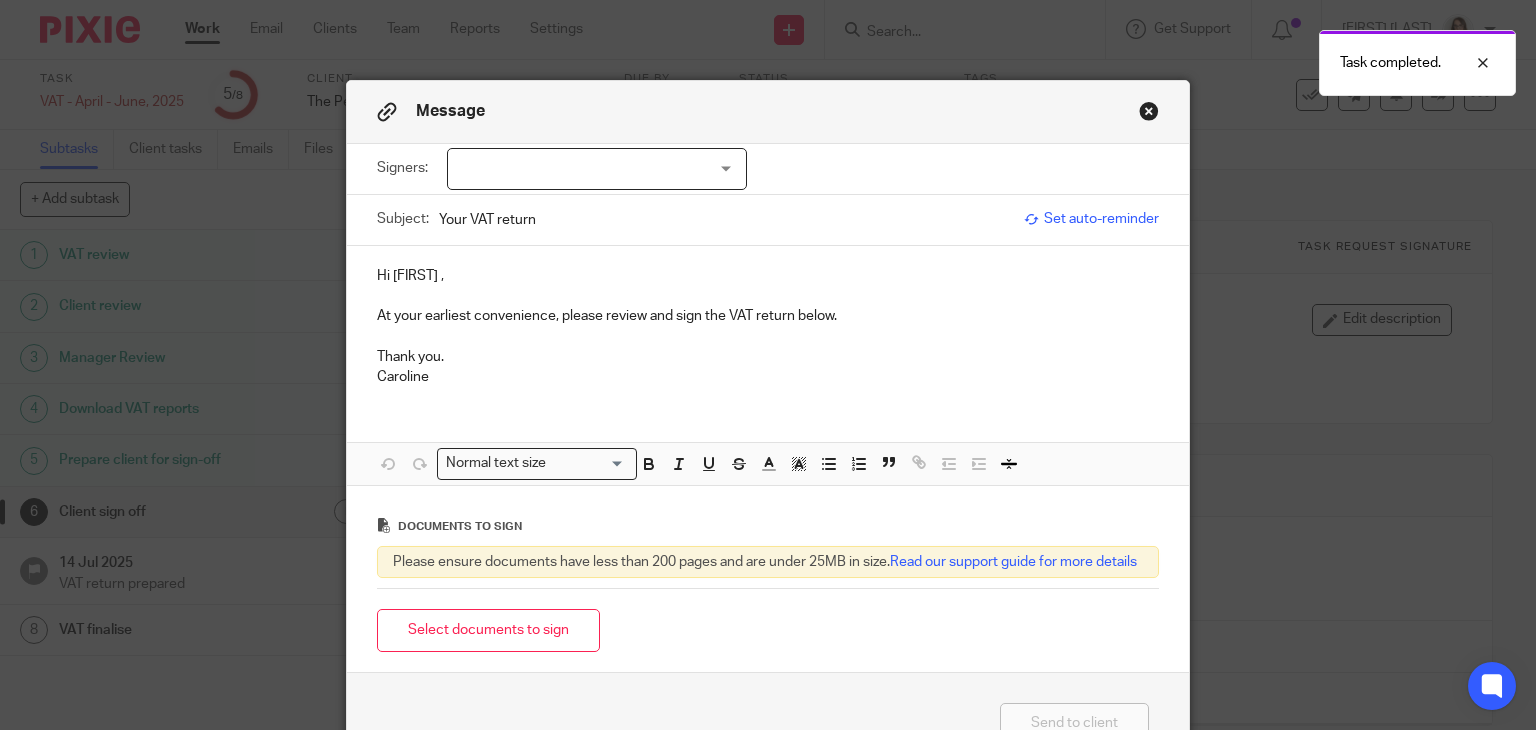 click at bounding box center [597, 169] 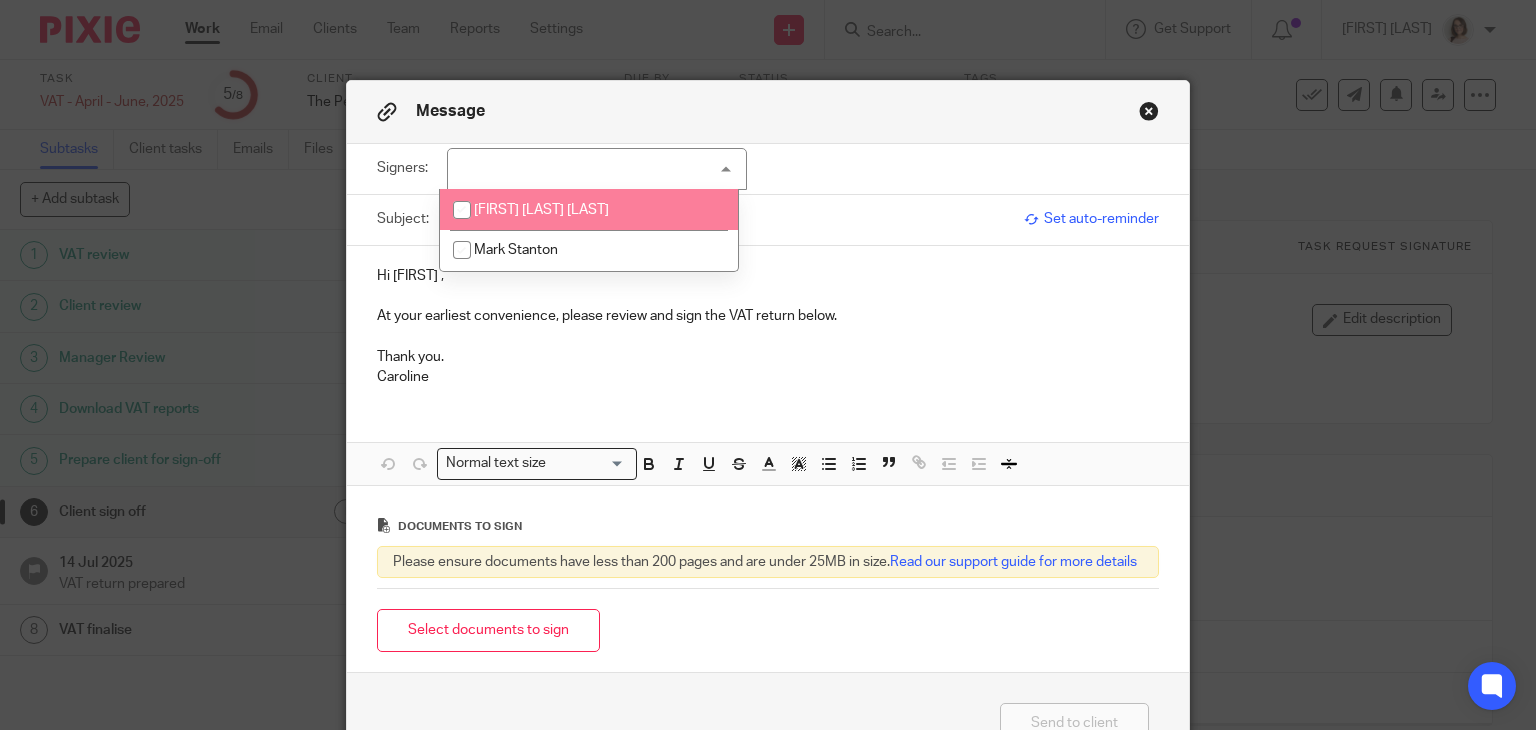 click at bounding box center [462, 210] 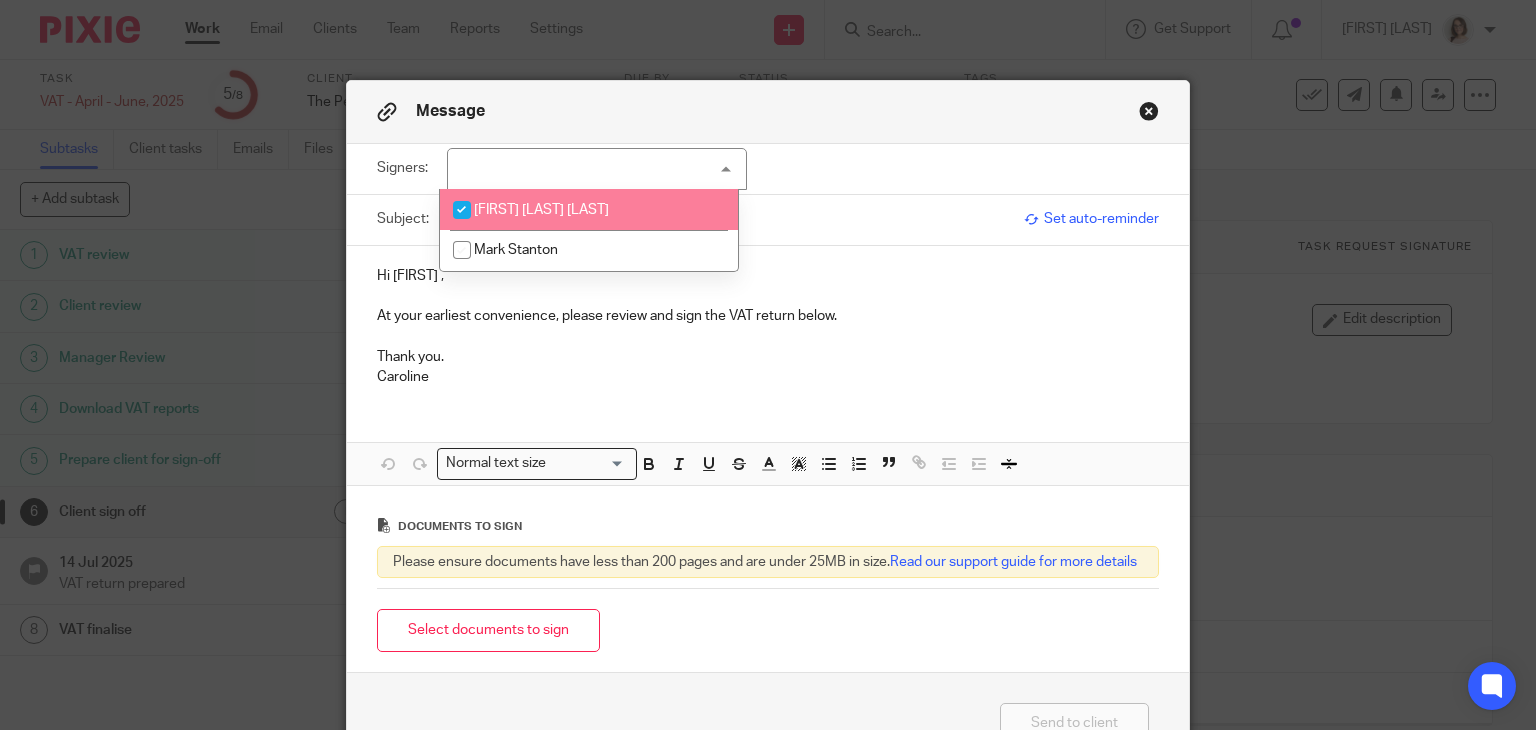 checkbox on "true" 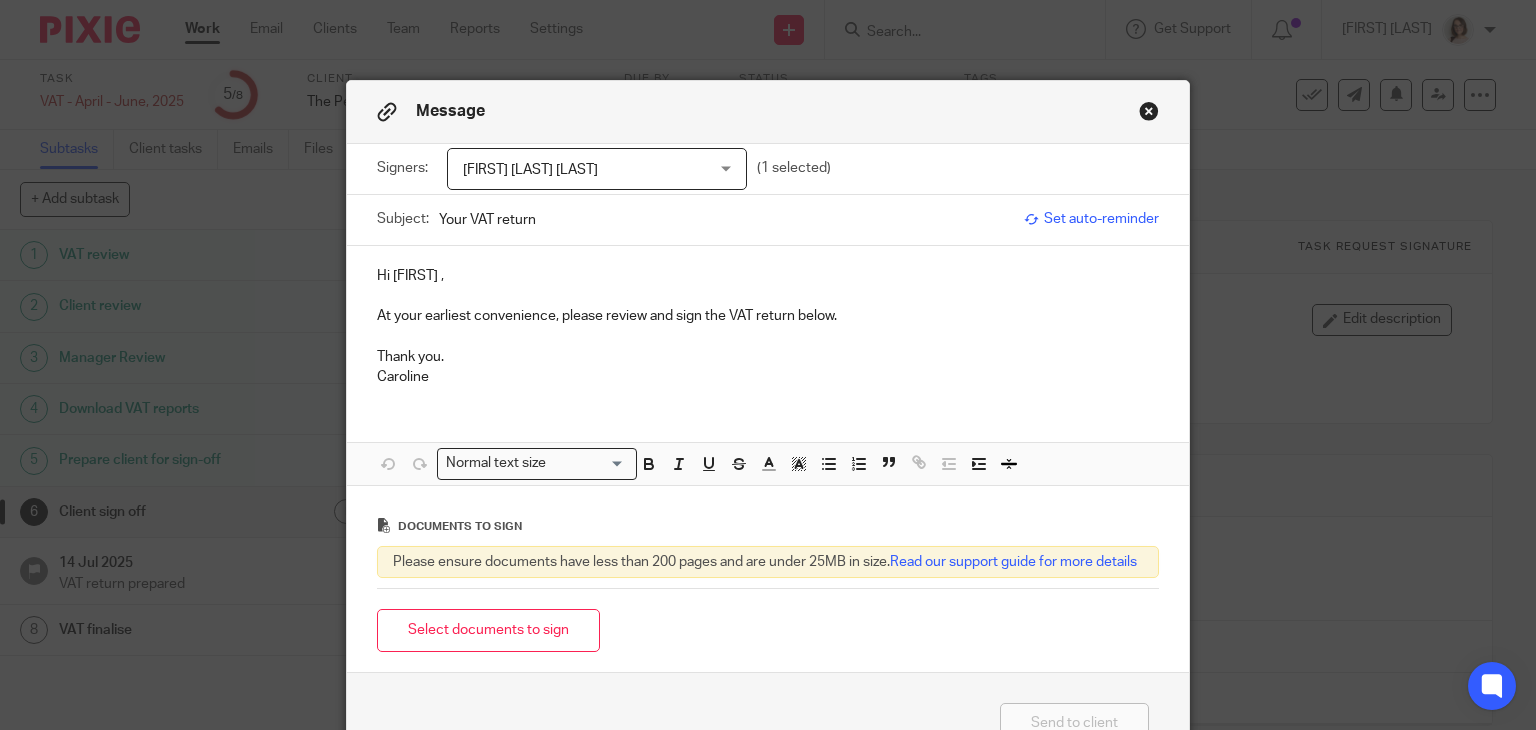 click on "Thank you." at bounding box center (768, 357) 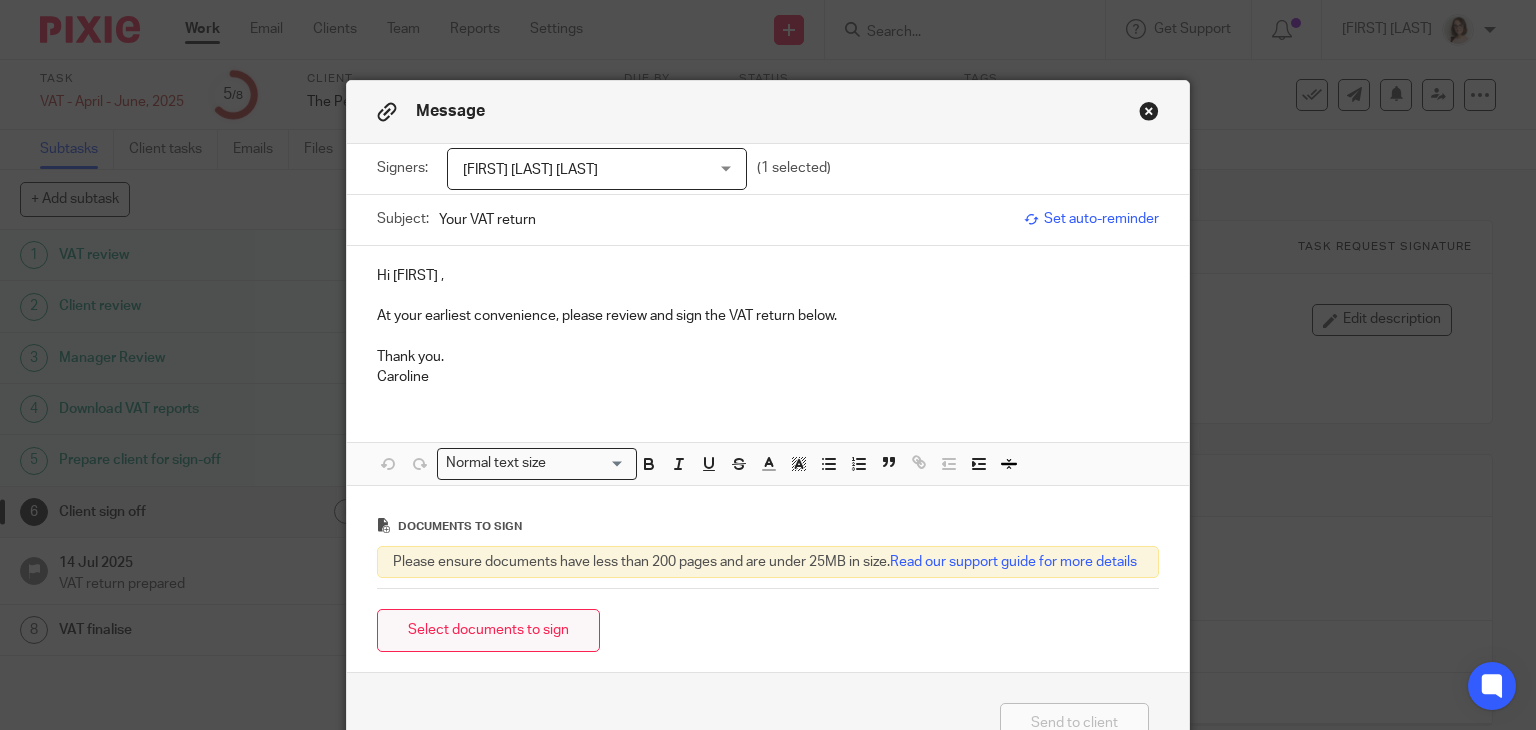 click on "Select documents to sign" at bounding box center [488, 630] 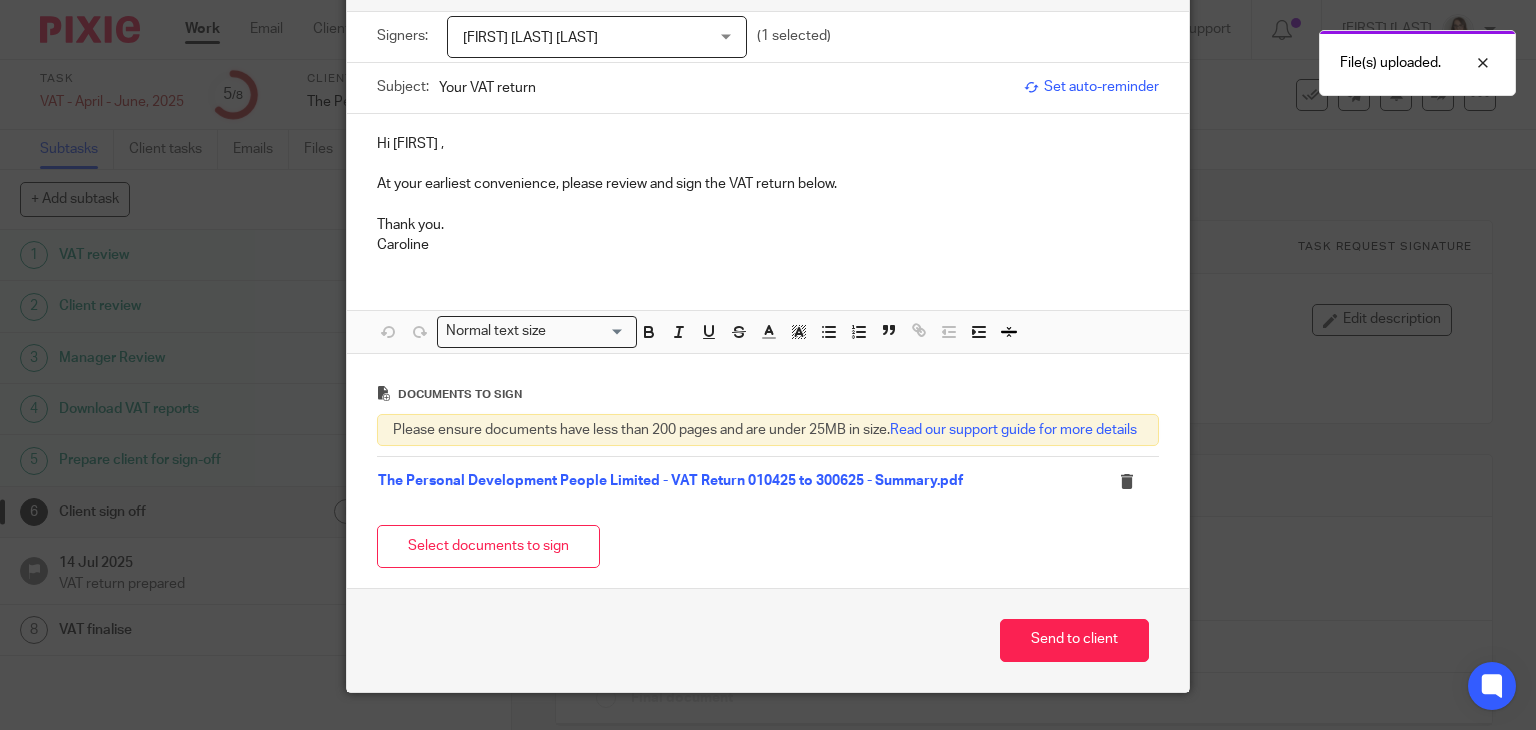 scroll, scrollTop: 192, scrollLeft: 0, axis: vertical 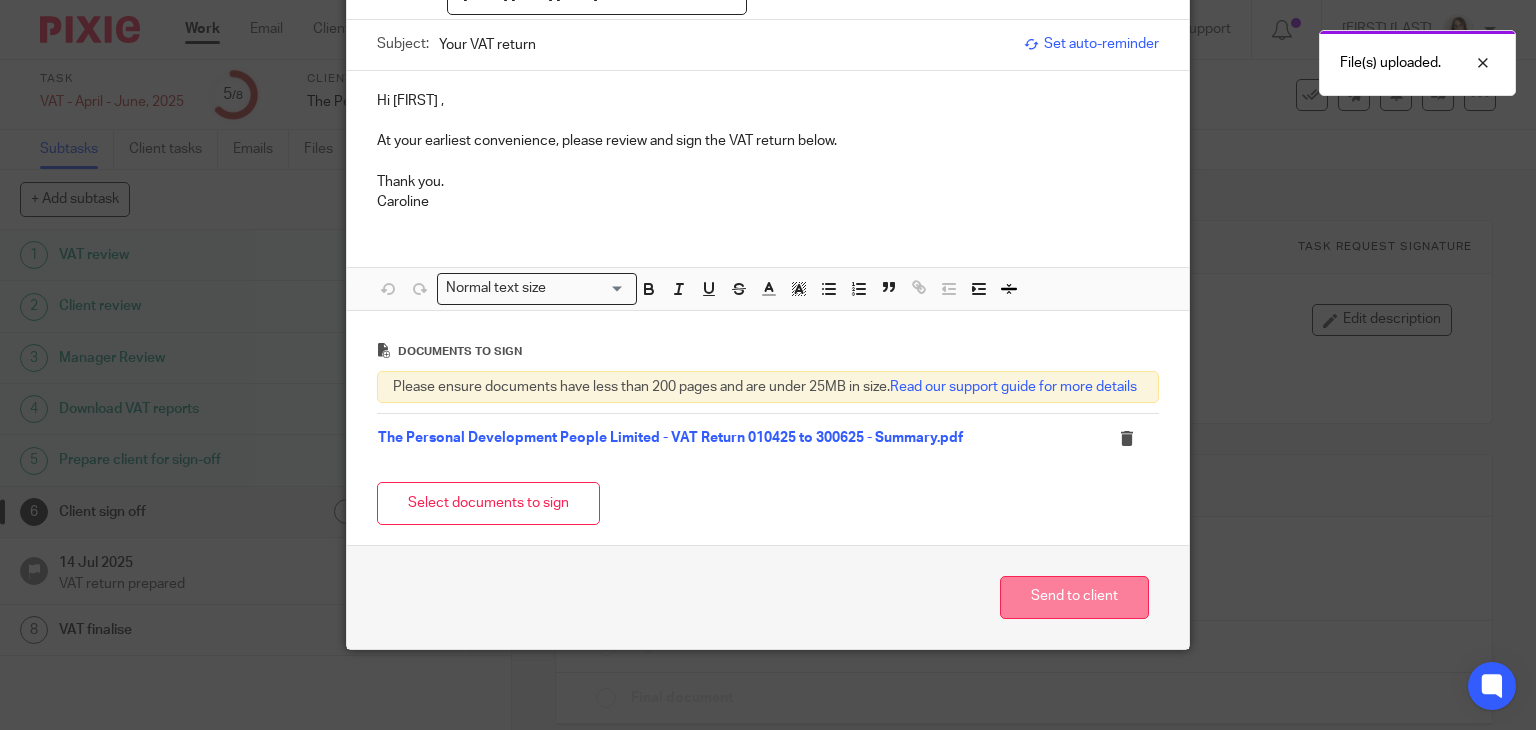 click on "Send to client" at bounding box center (1074, 597) 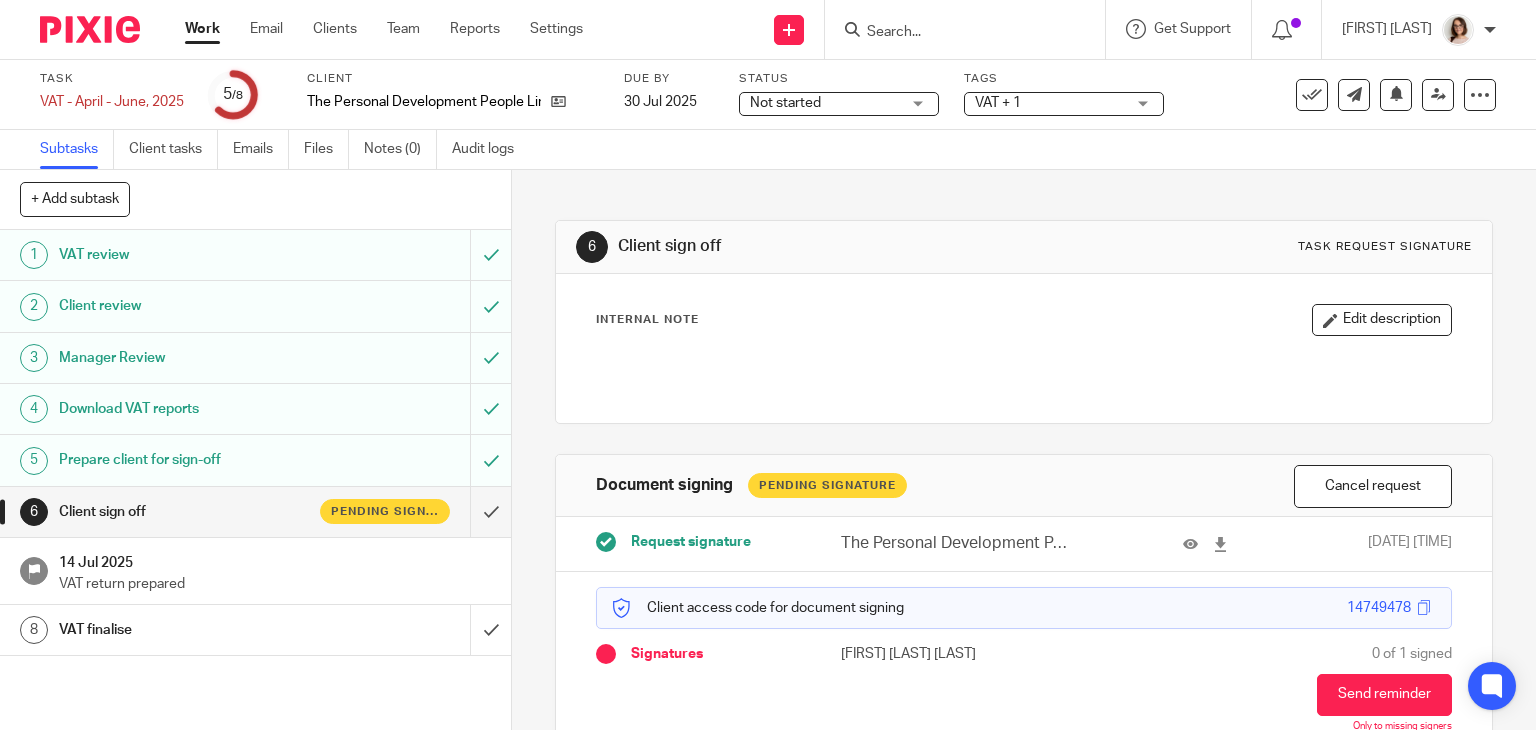 scroll, scrollTop: 0, scrollLeft: 0, axis: both 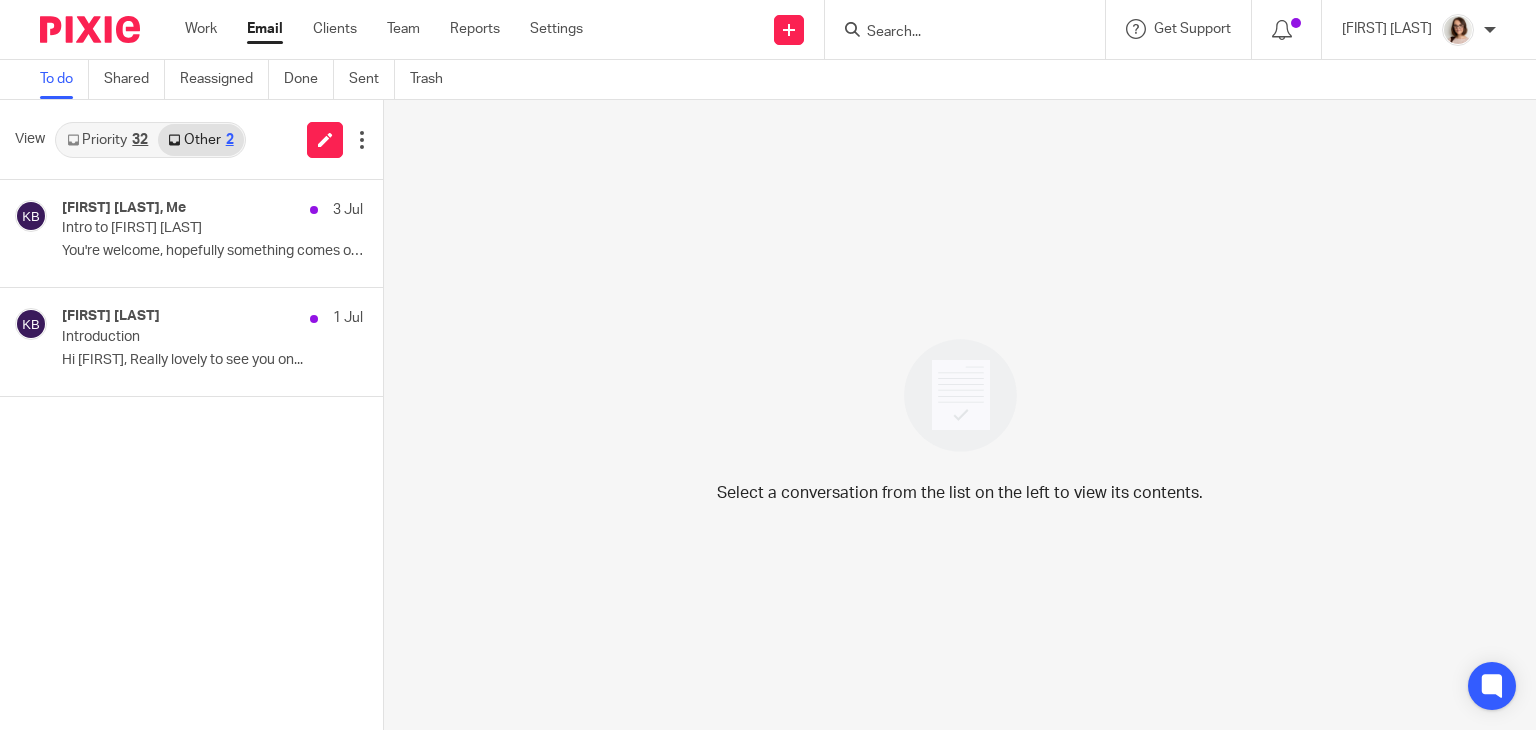 click on "Email" at bounding box center (265, 29) 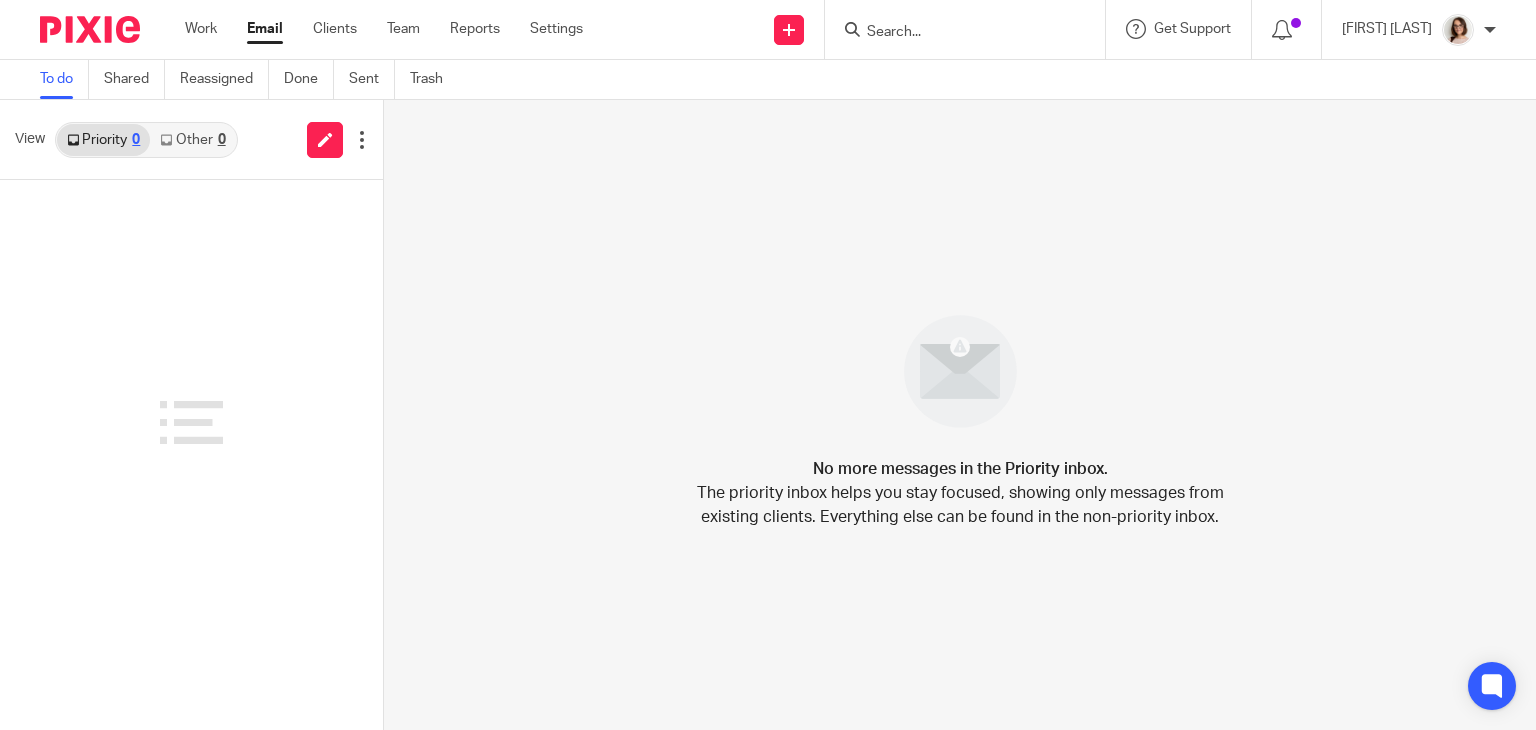scroll, scrollTop: 0, scrollLeft: 0, axis: both 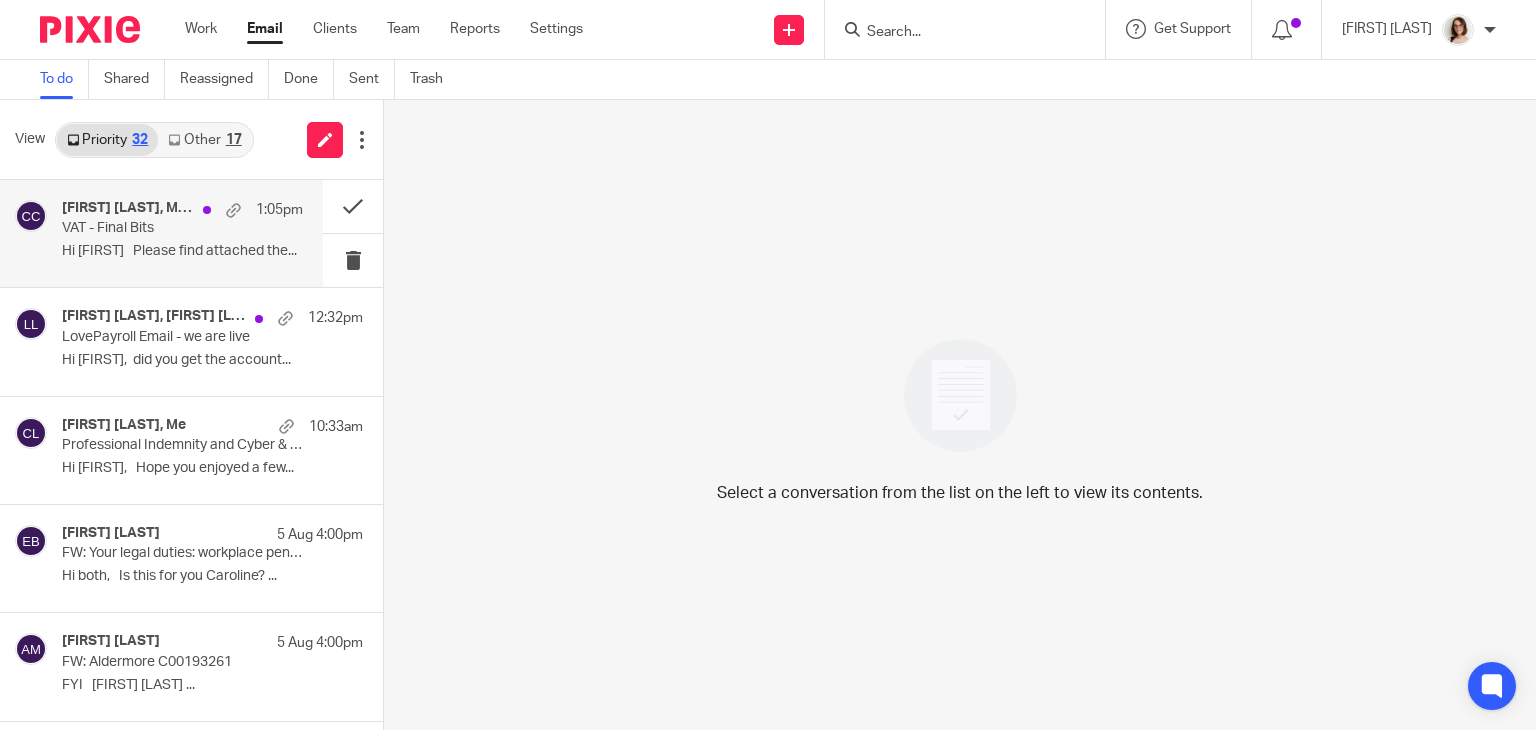 click on "Hi [FIRST]     Please find attached the..." at bounding box center (182, 251) 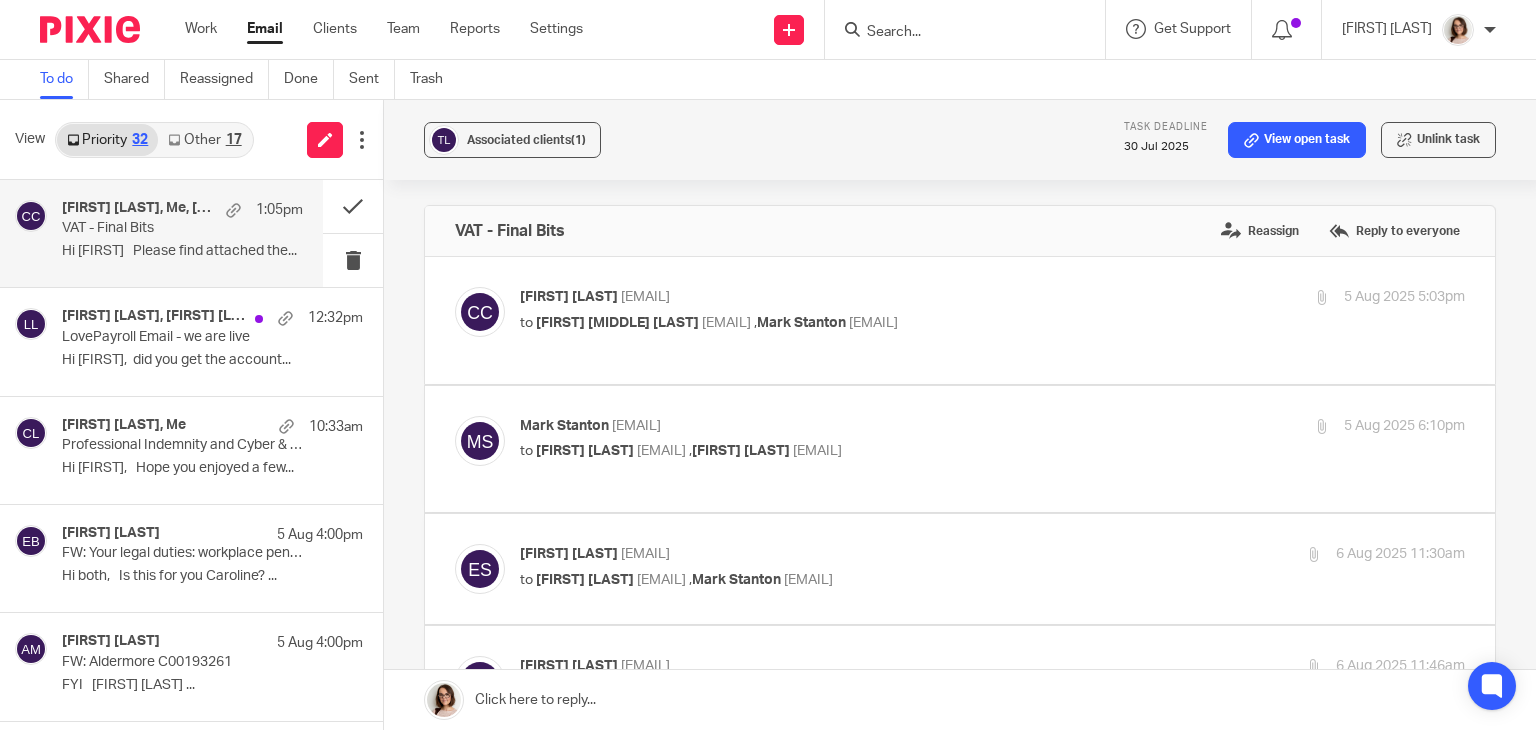 scroll, scrollTop: 0, scrollLeft: 0, axis: both 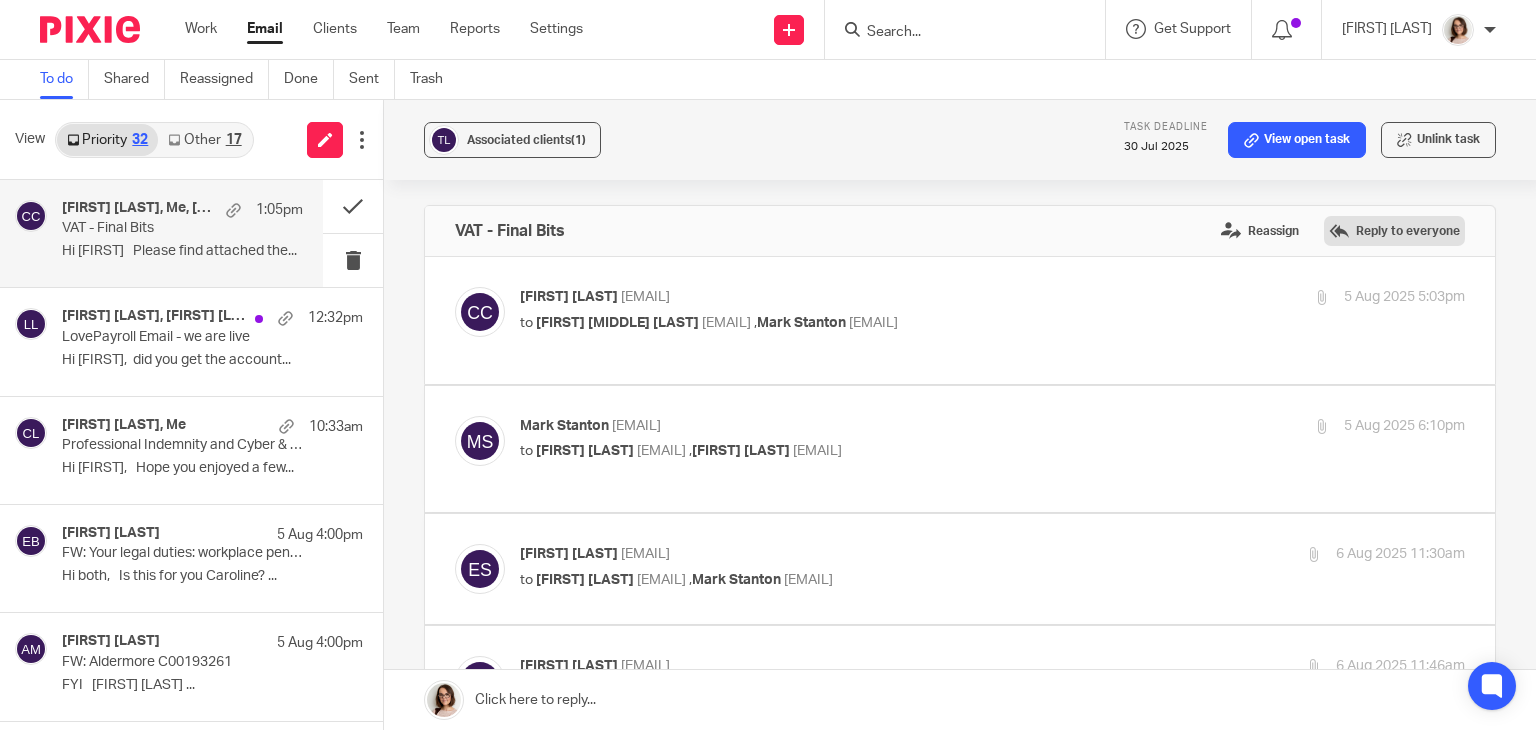 click on "Reply to everyone" at bounding box center [1394, 231] 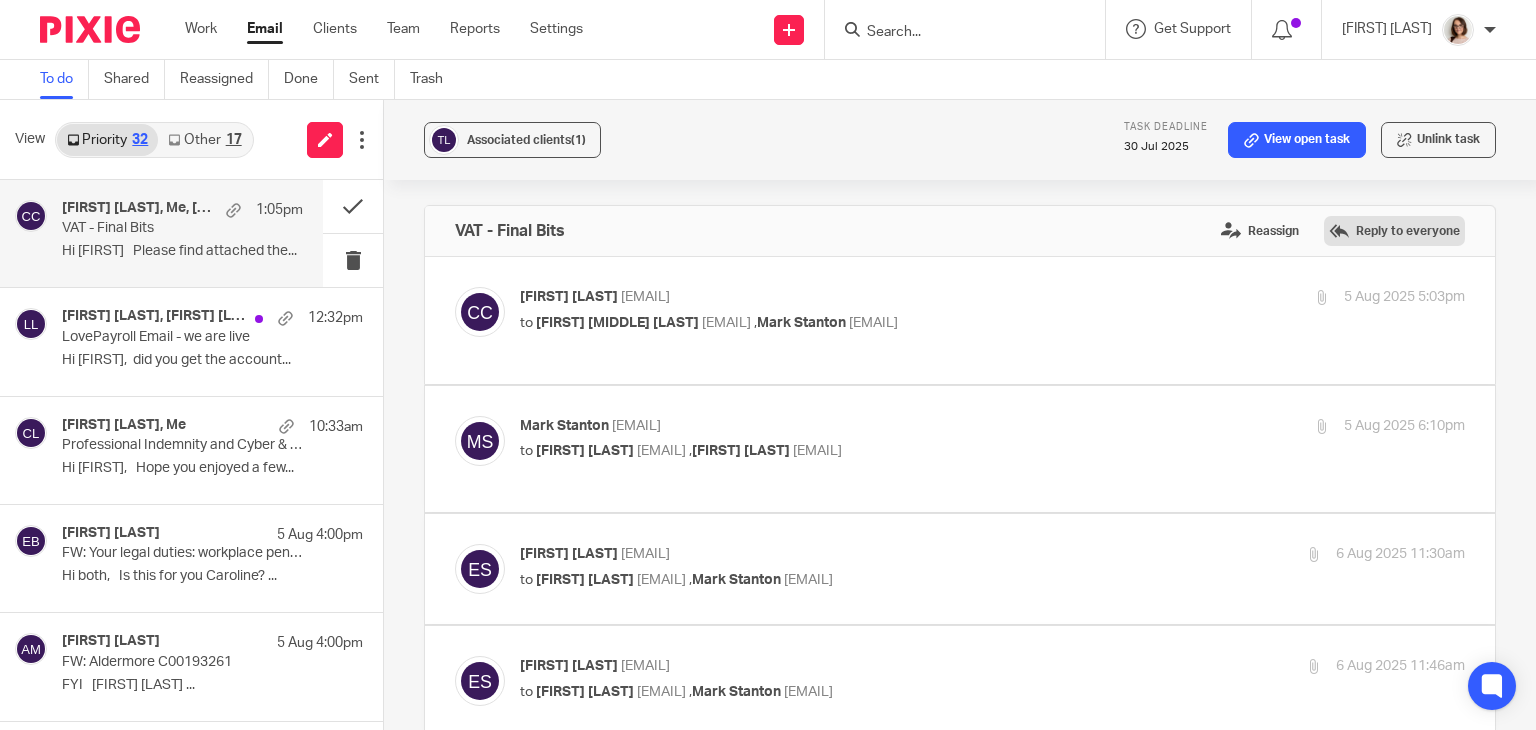 scroll, scrollTop: 0, scrollLeft: 0, axis: both 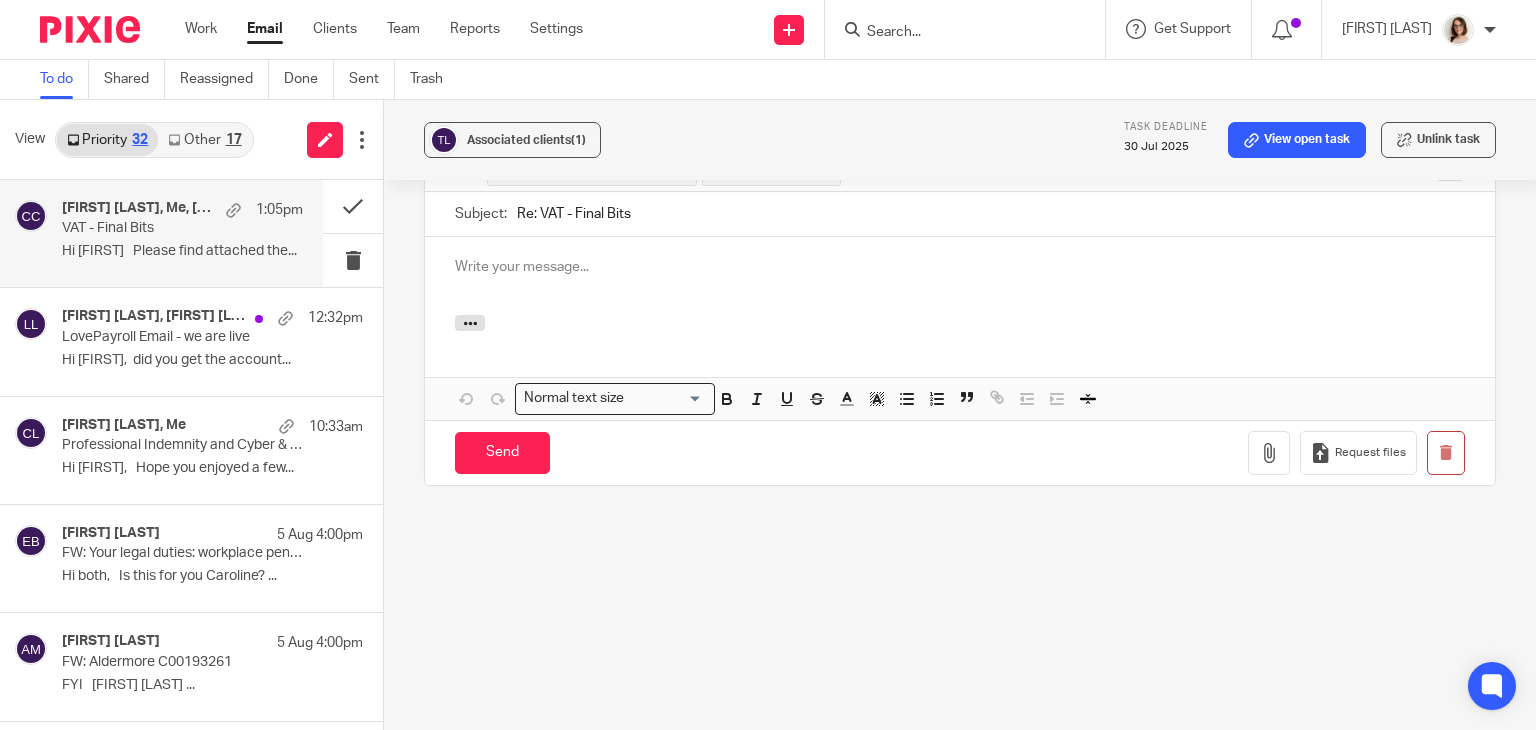 type 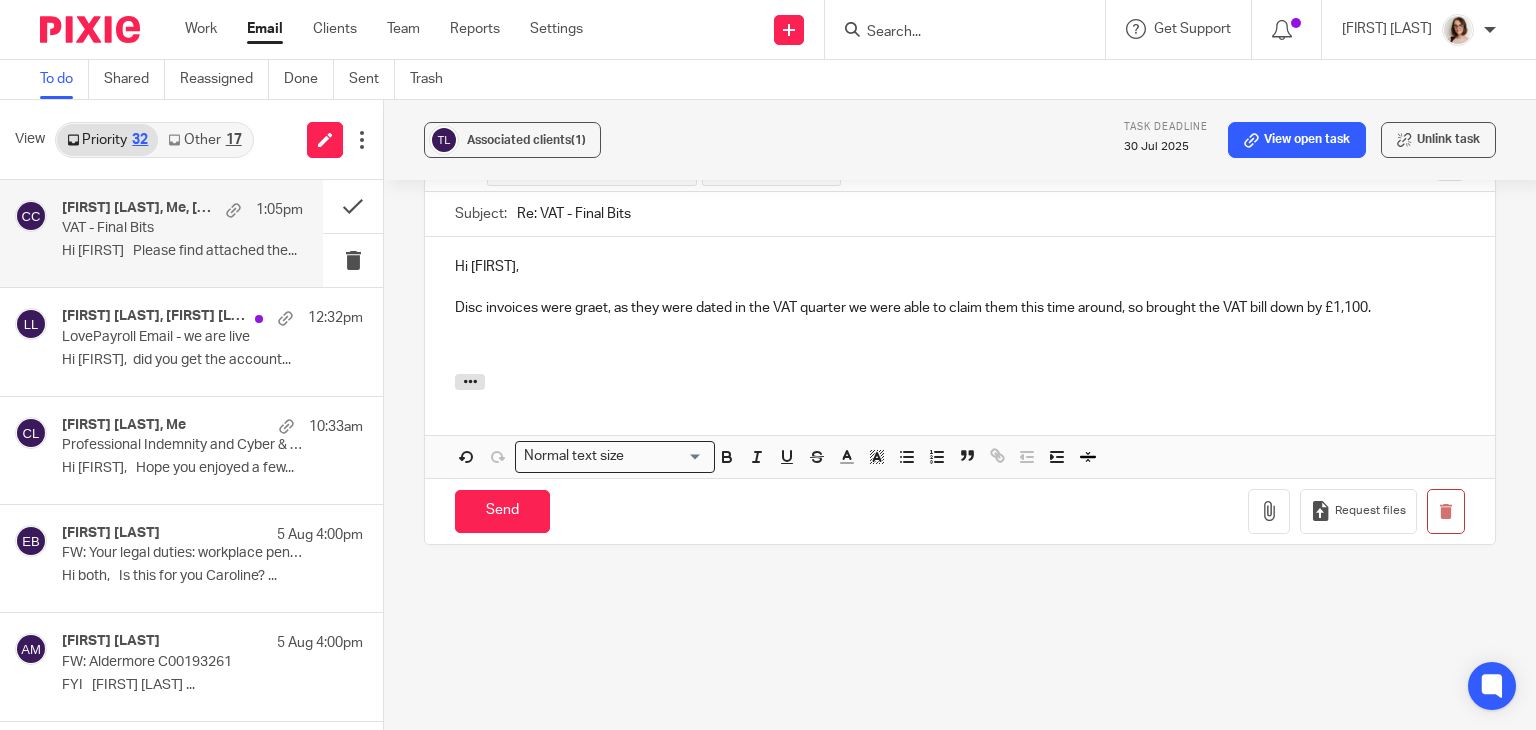 click on "Disc invoices were graet, as they were dated in the VAT quarter we were able to claim them this time around, so brought the VAT bill down by £1,100." at bounding box center (960, 308) 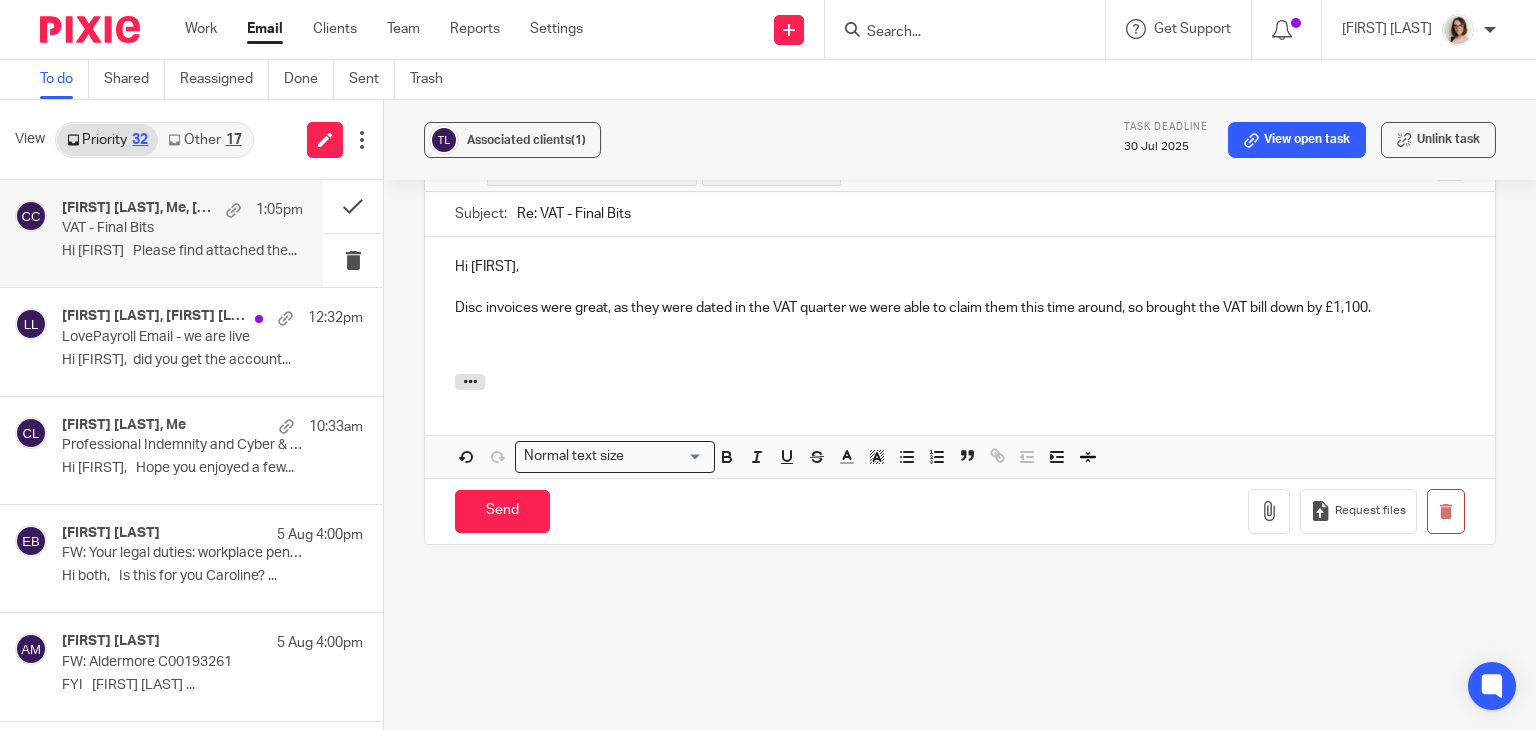 click at bounding box center (960, 348) 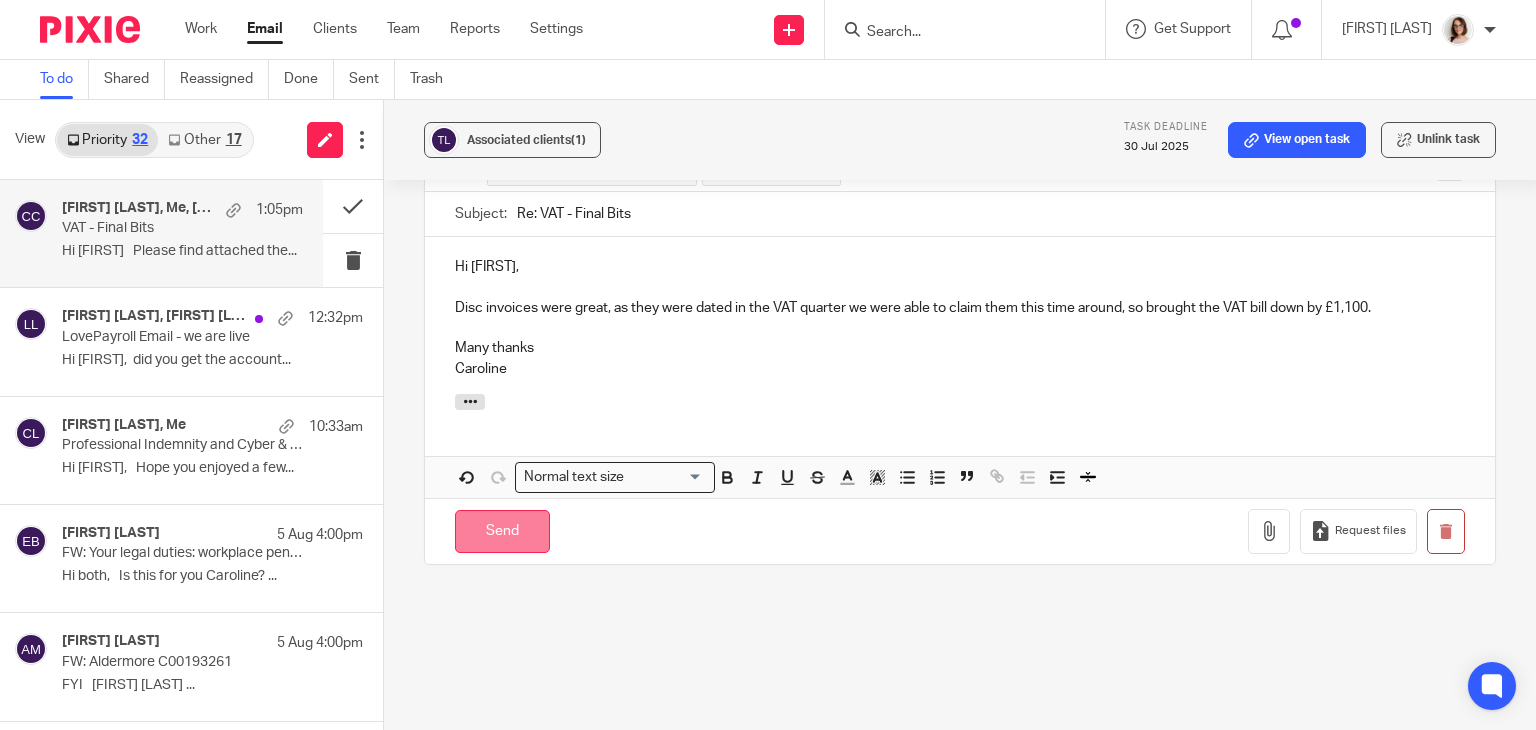 click on "Send" at bounding box center (502, 531) 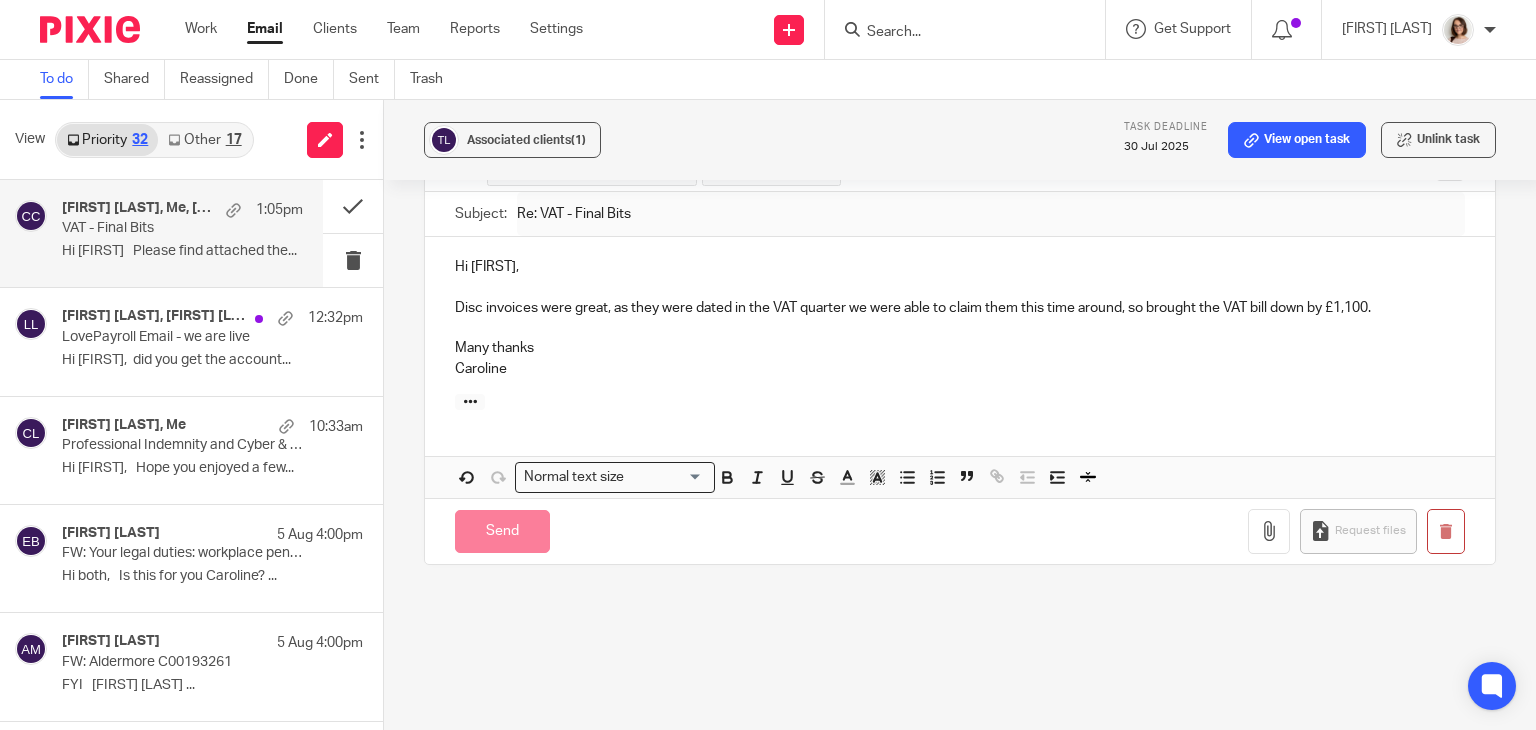 scroll, scrollTop: 2645, scrollLeft: 0, axis: vertical 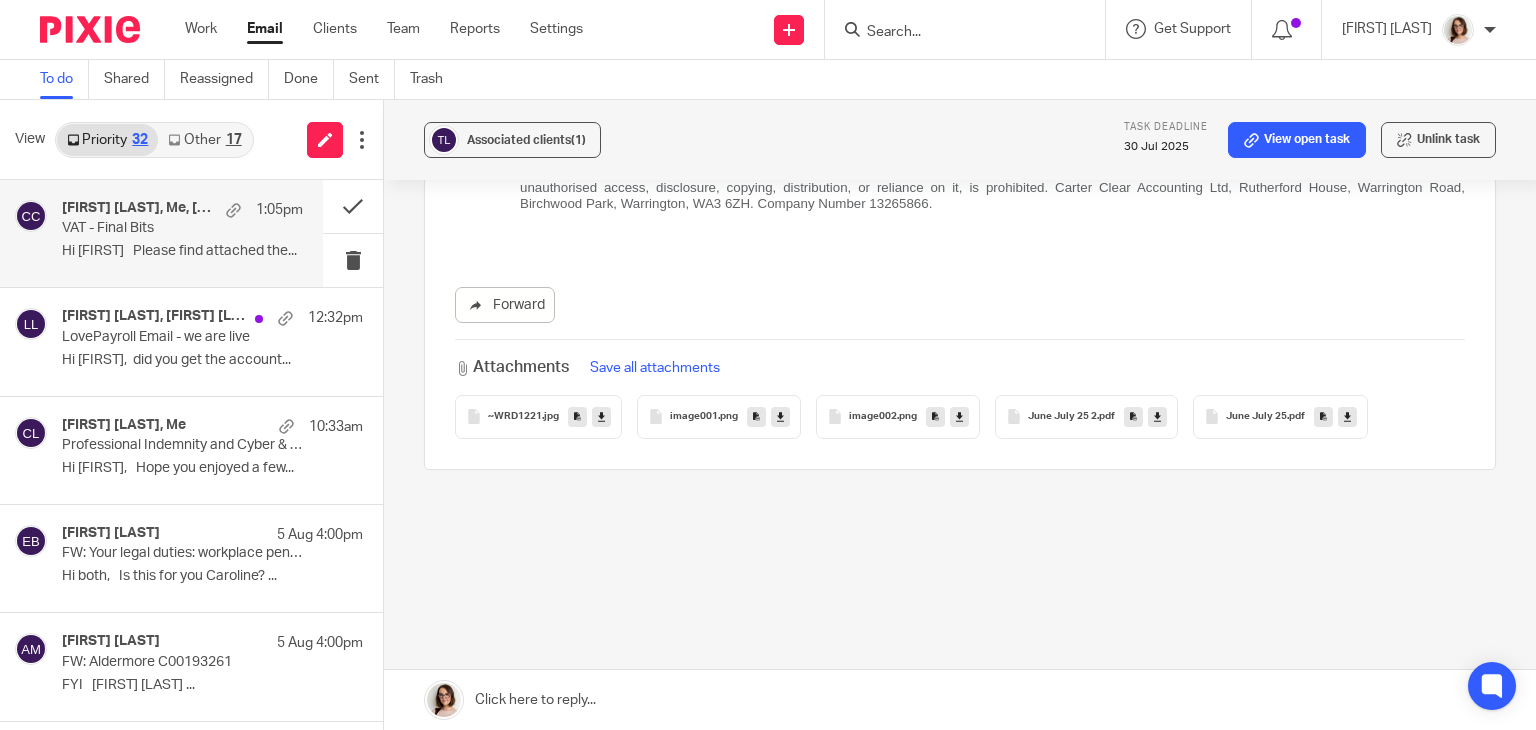 click on "Email" at bounding box center [265, 29] 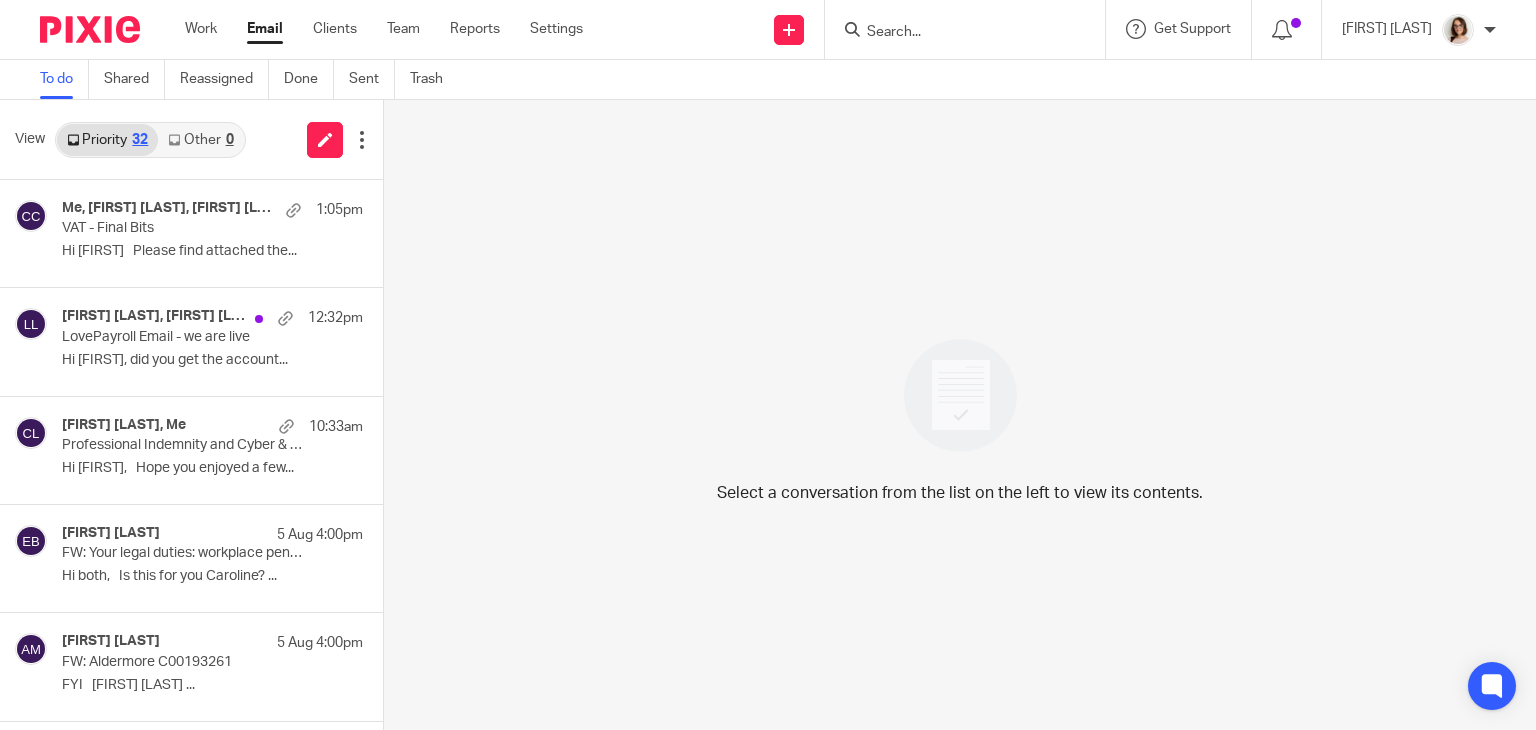 scroll, scrollTop: 0, scrollLeft: 0, axis: both 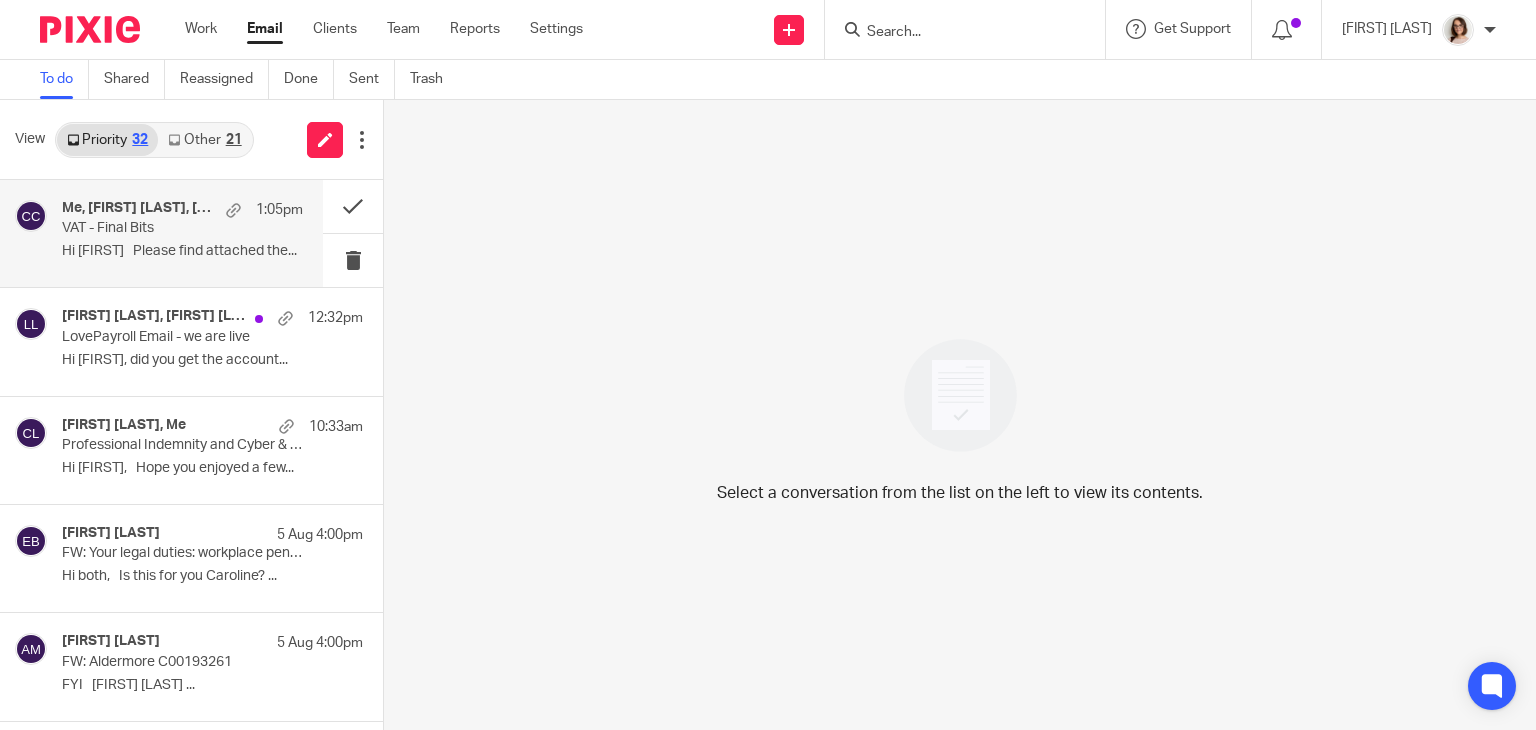 click on "Hi [FIRST]     Please find attached the..." at bounding box center (182, 251) 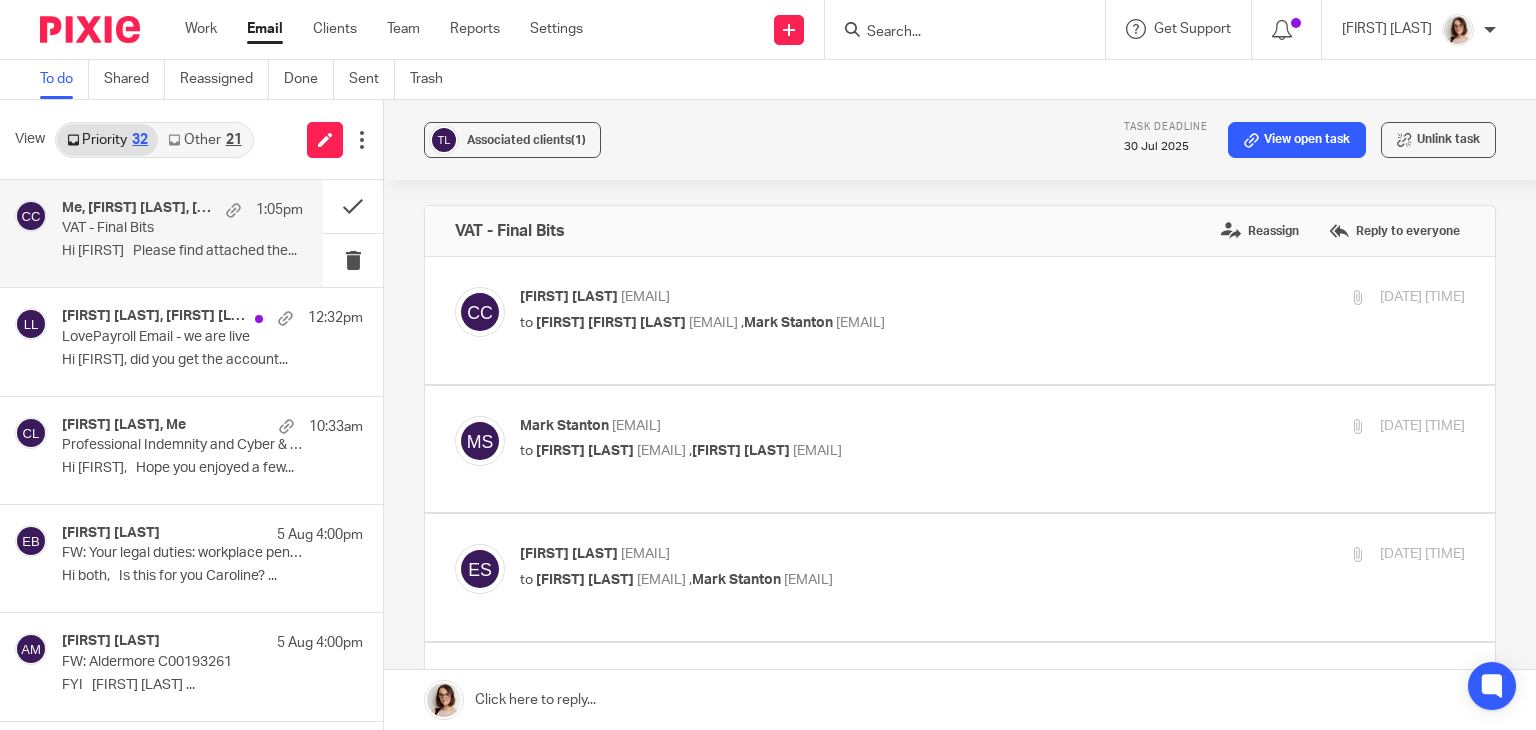 scroll, scrollTop: 0, scrollLeft: 0, axis: both 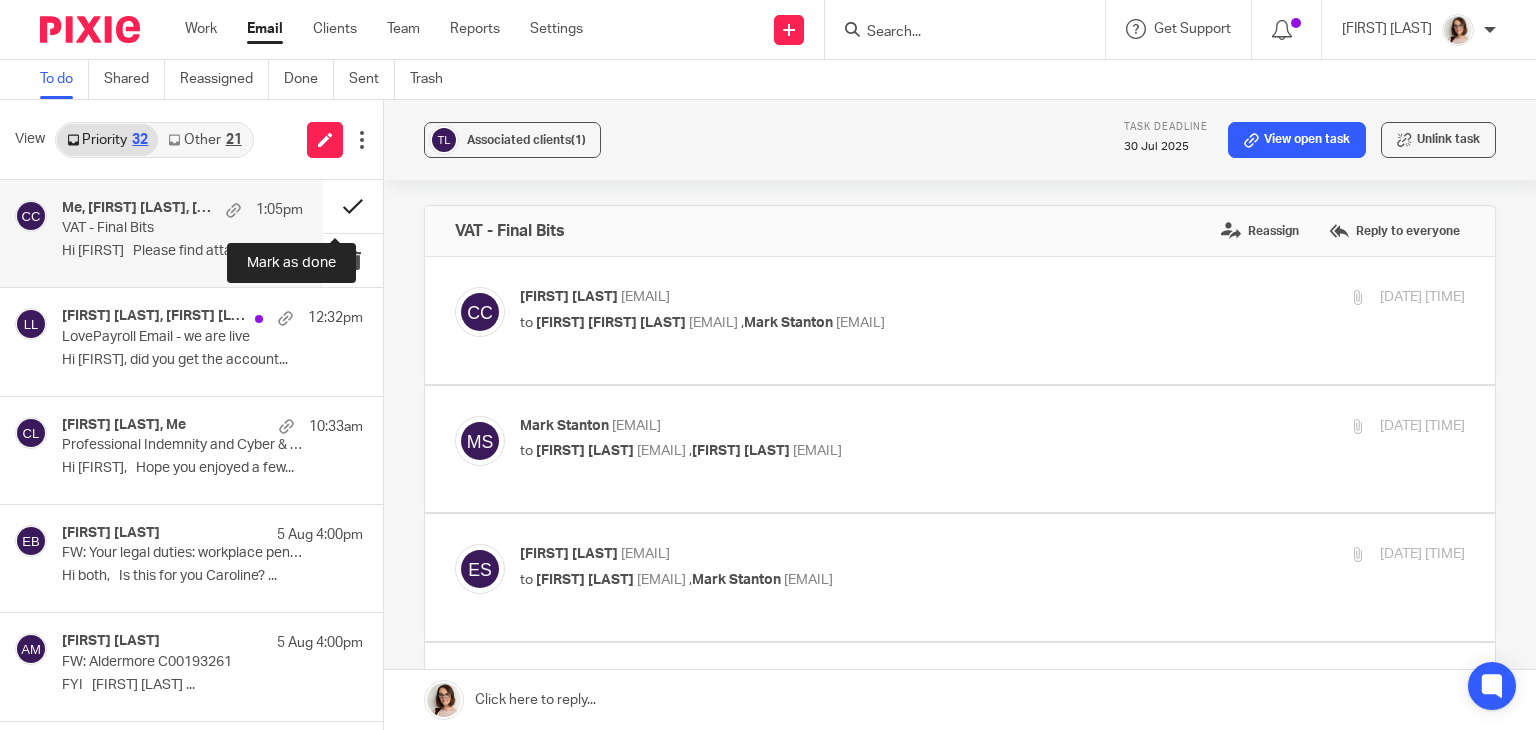 click at bounding box center (353, 206) 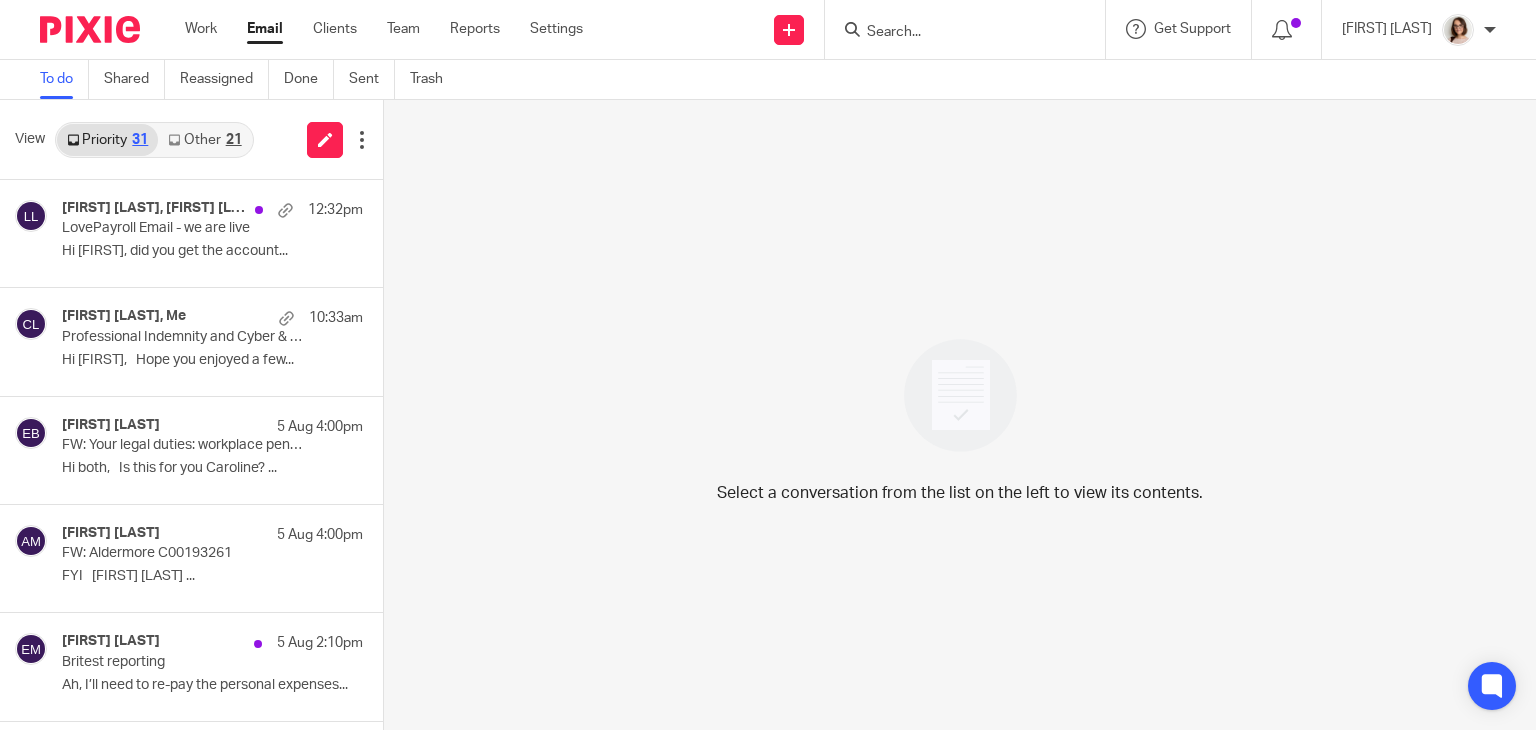 click on "Email" at bounding box center [265, 29] 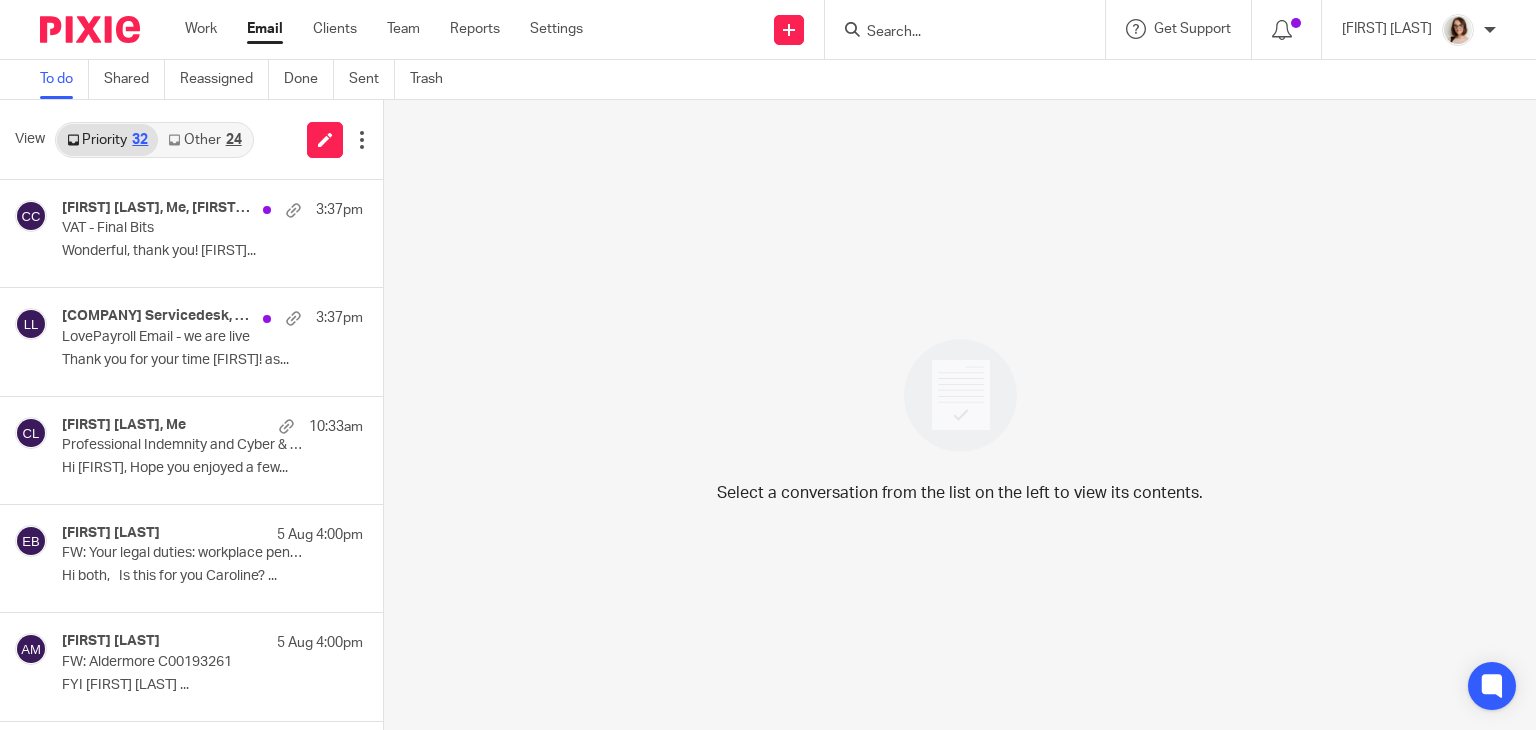 scroll, scrollTop: 0, scrollLeft: 0, axis: both 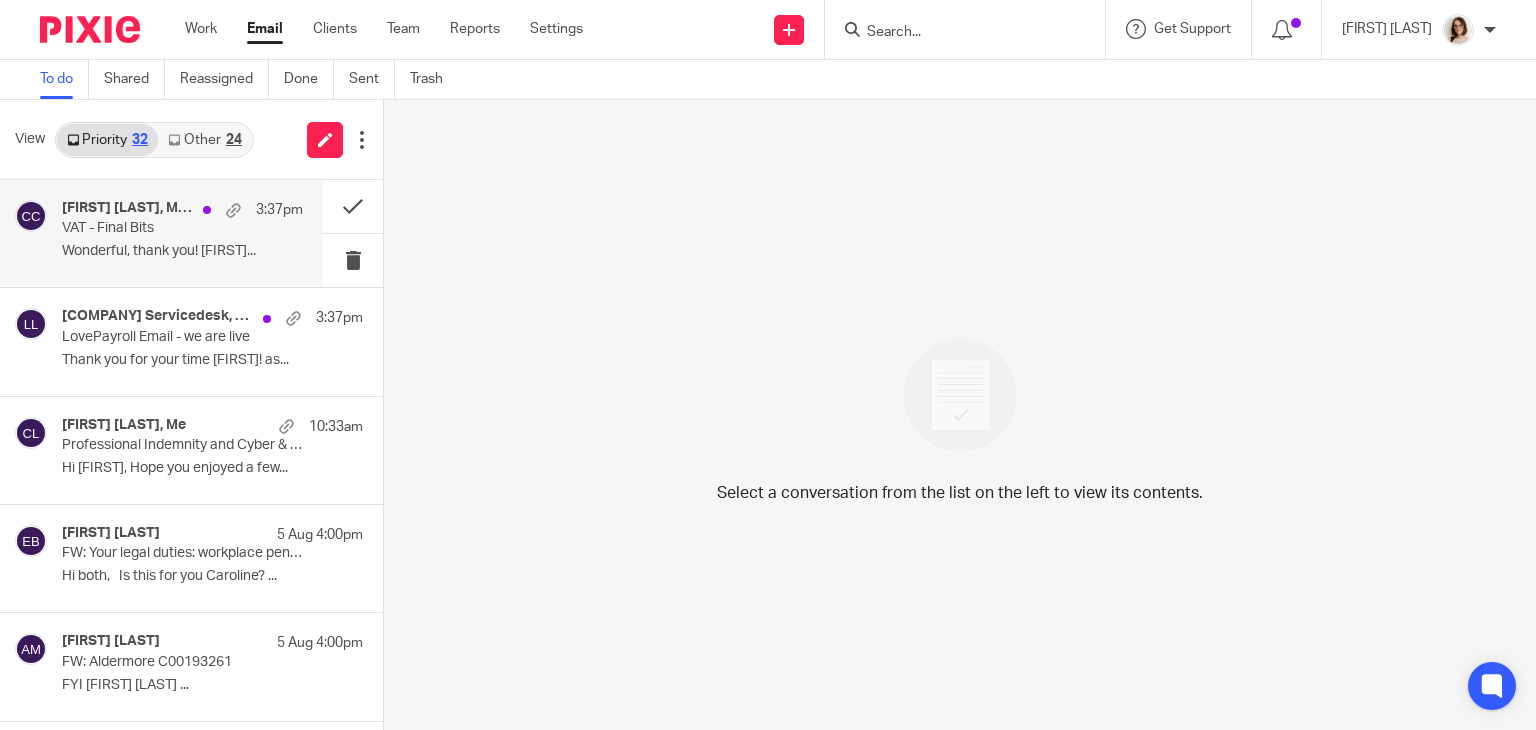 click on "VAT - Final Bits" at bounding box center (158, 228) 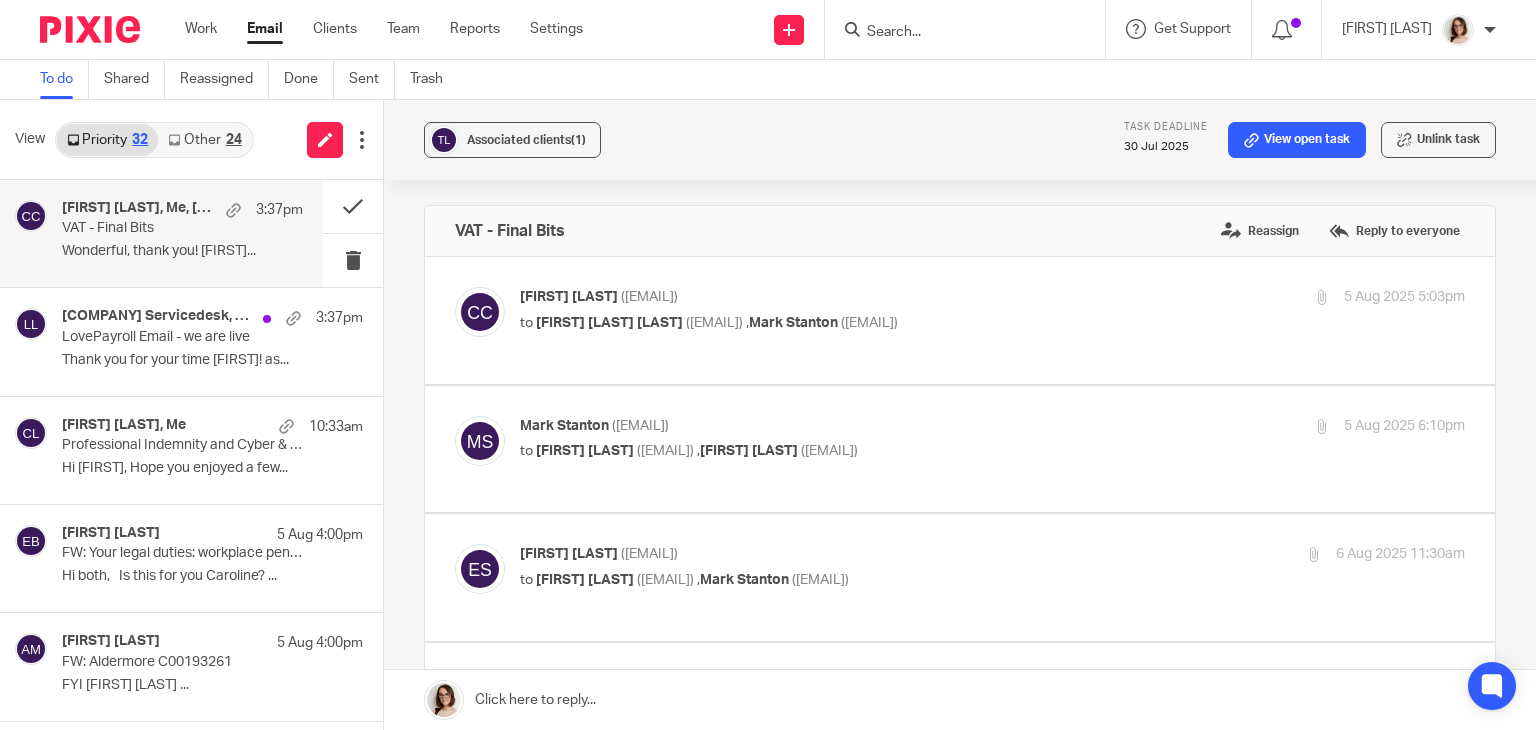 scroll, scrollTop: 0, scrollLeft: 0, axis: both 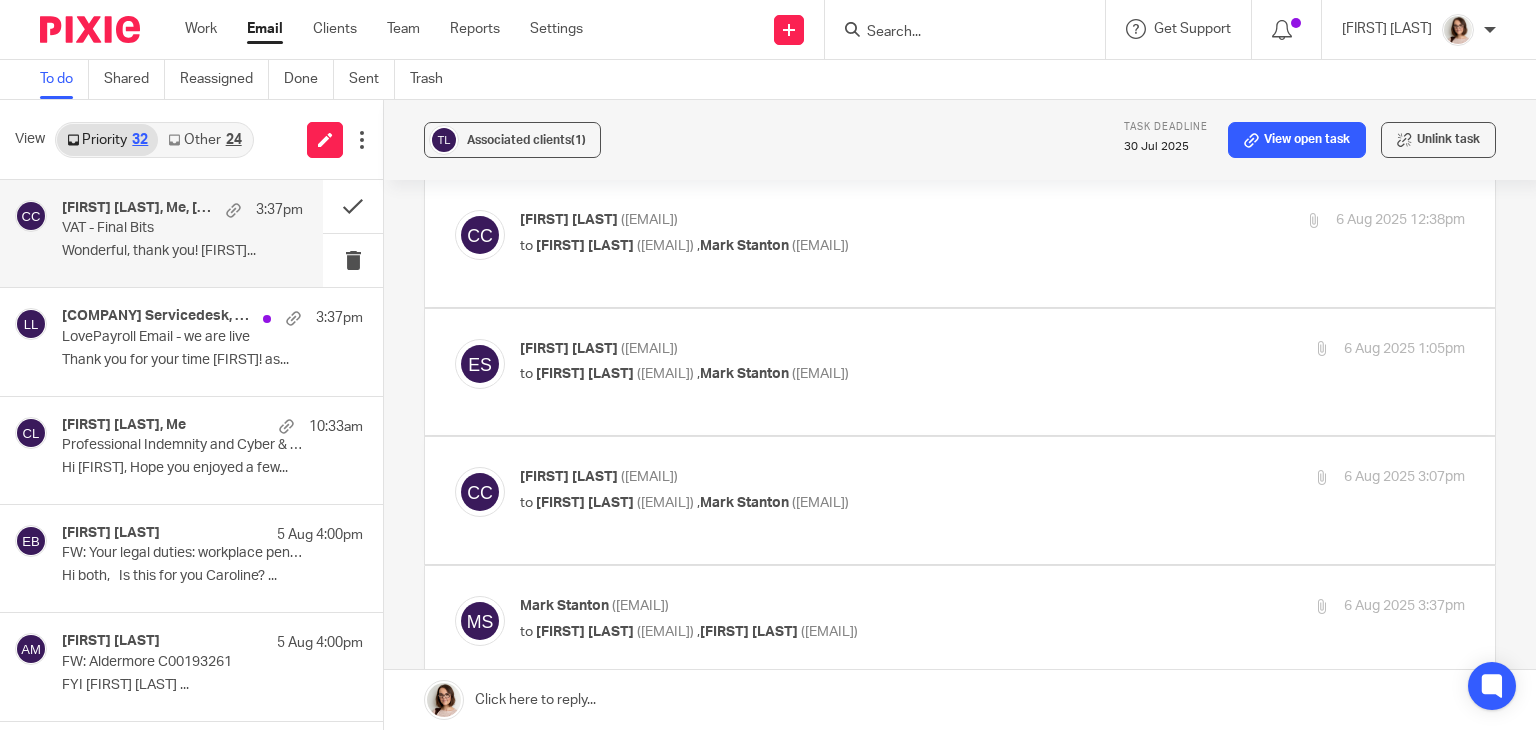 click on "to
Emma Stanton
<emma@develop-people.co.uk>   ,
Mark Stanton
<mark@develop-people.co.uk>" at bounding box center [835, 503] 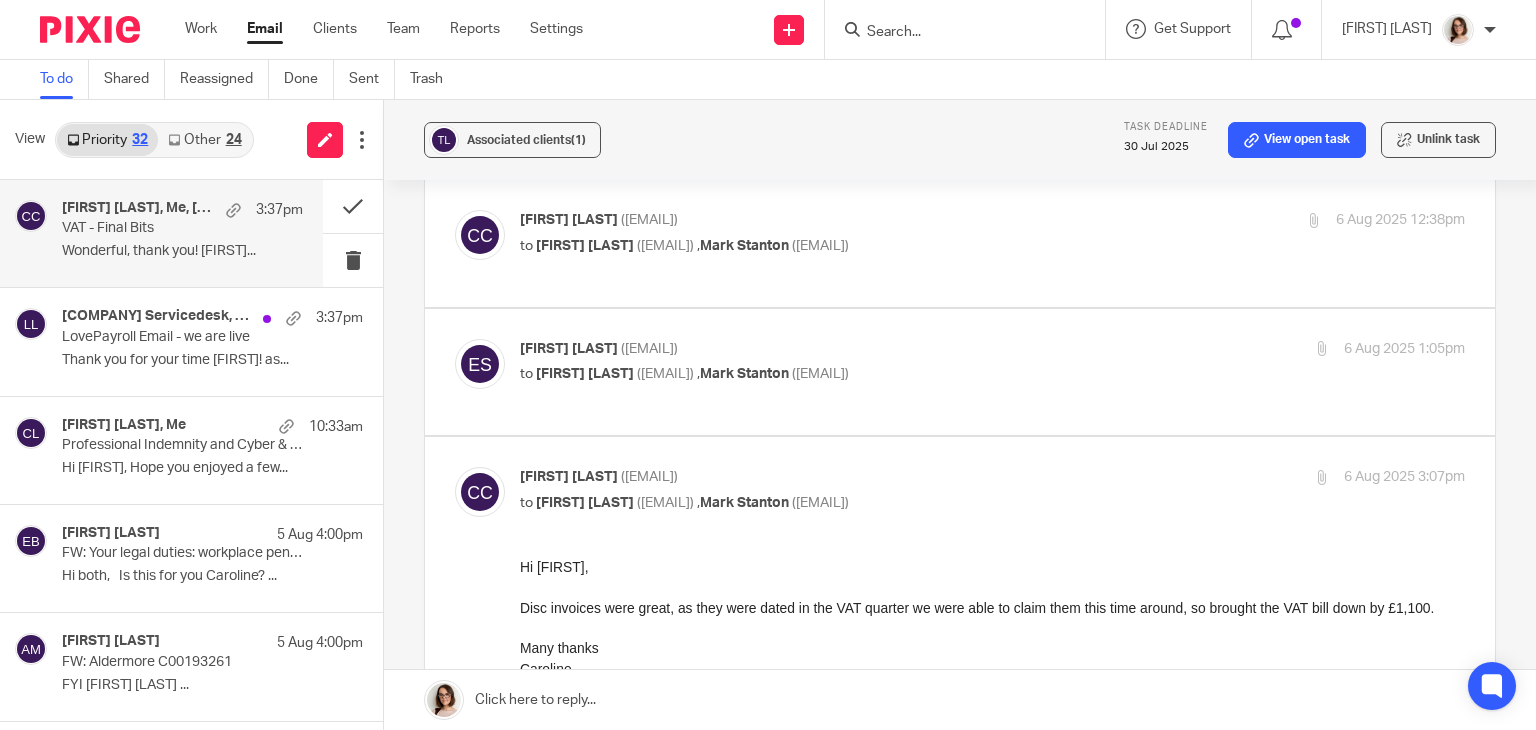 scroll, scrollTop: 0, scrollLeft: 0, axis: both 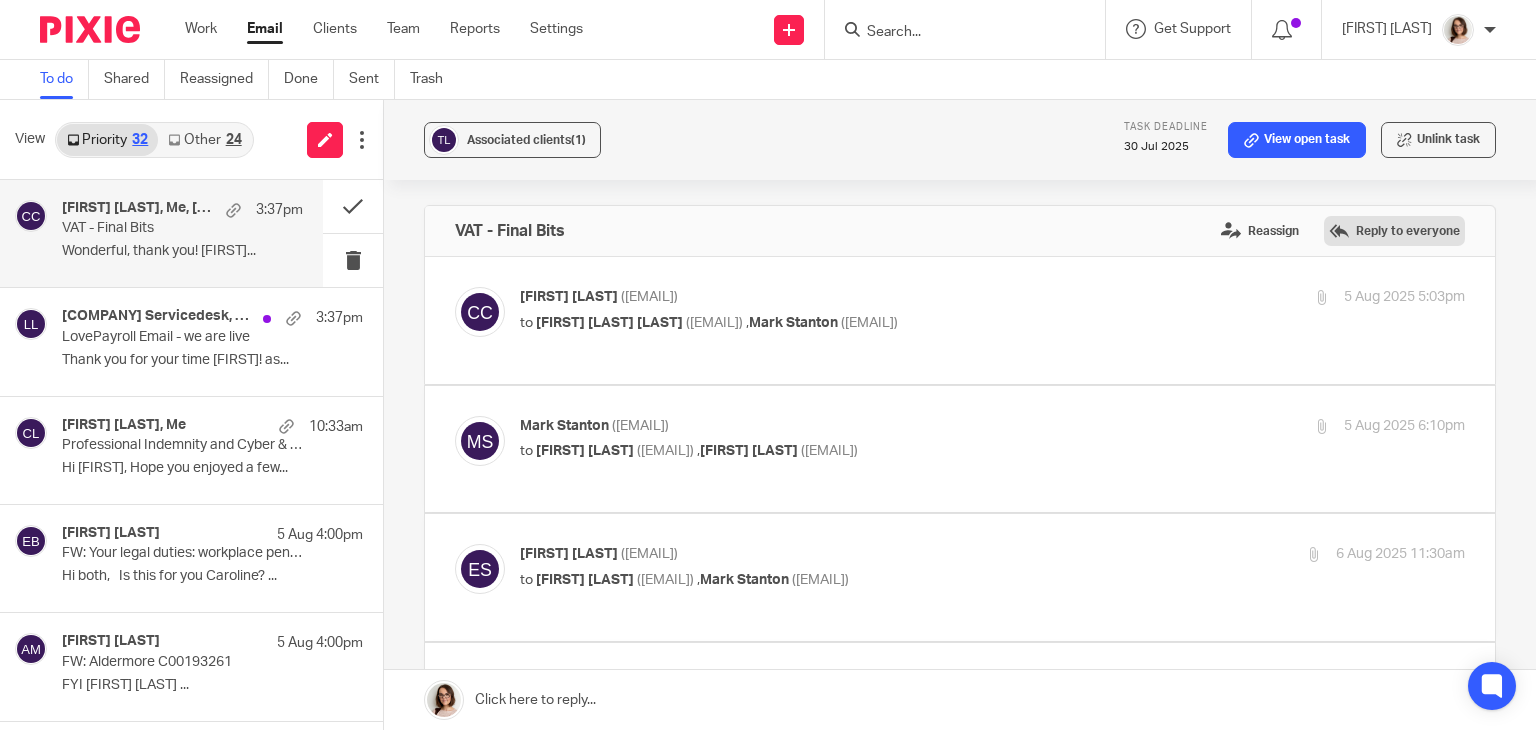click on "Reply to everyone" at bounding box center [1394, 231] 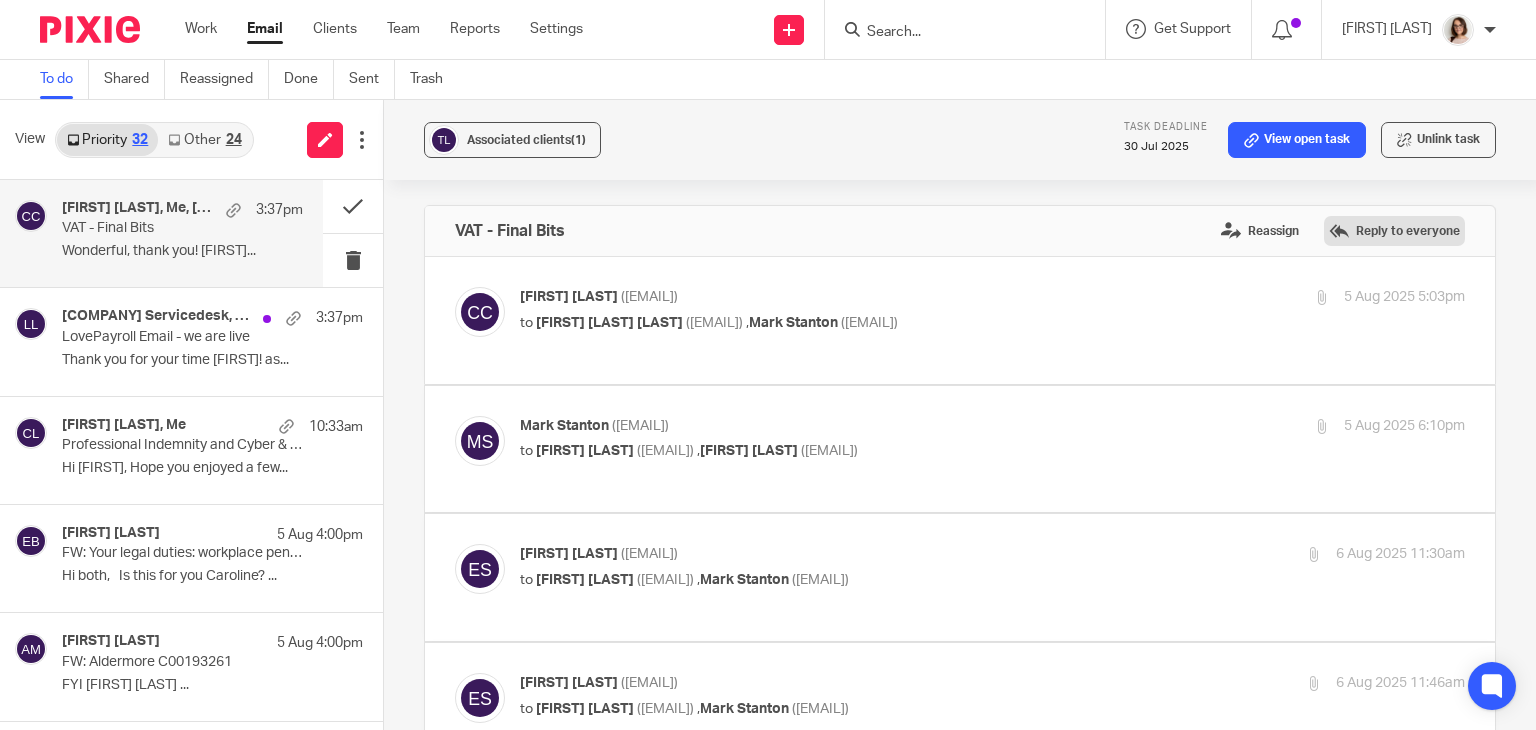 scroll, scrollTop: 2823, scrollLeft: 0, axis: vertical 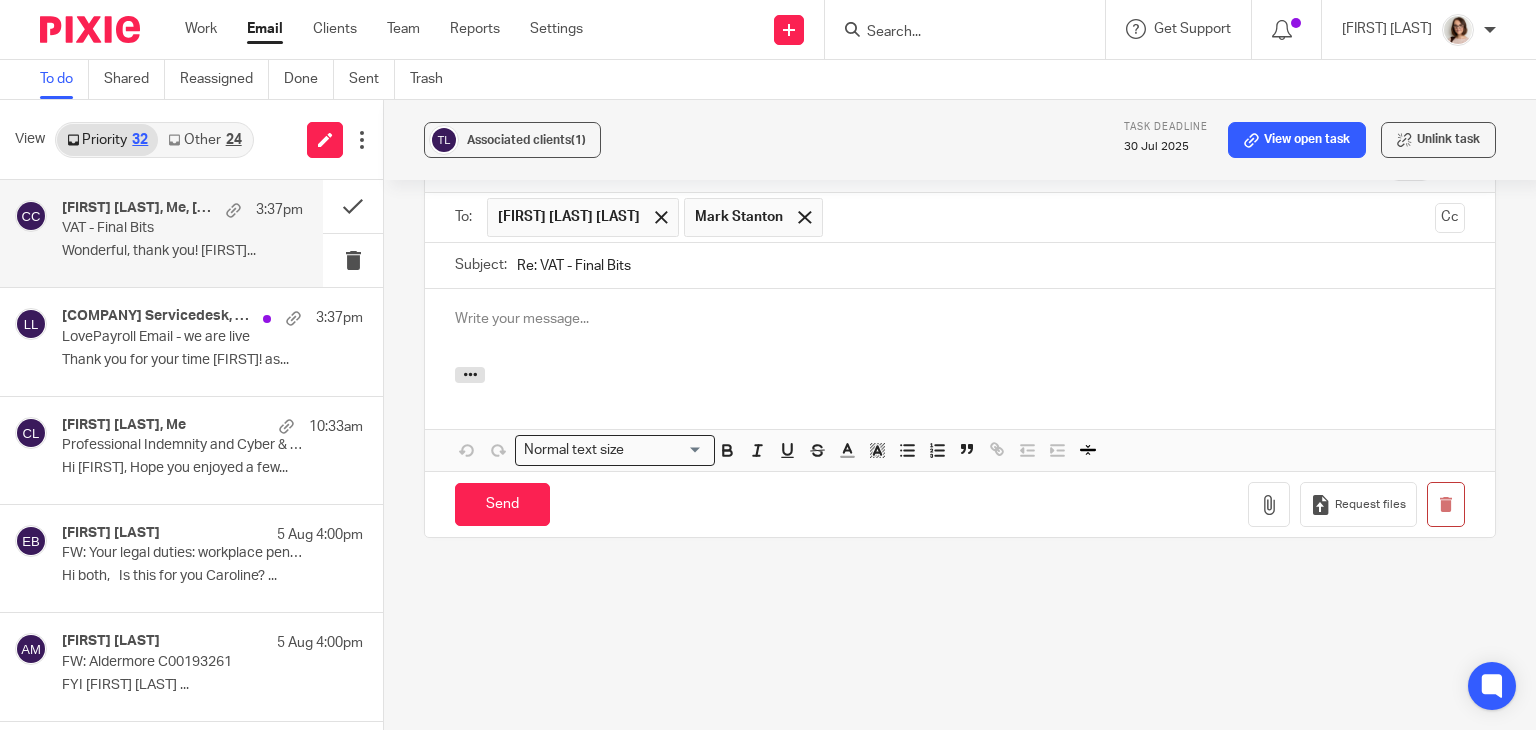 type 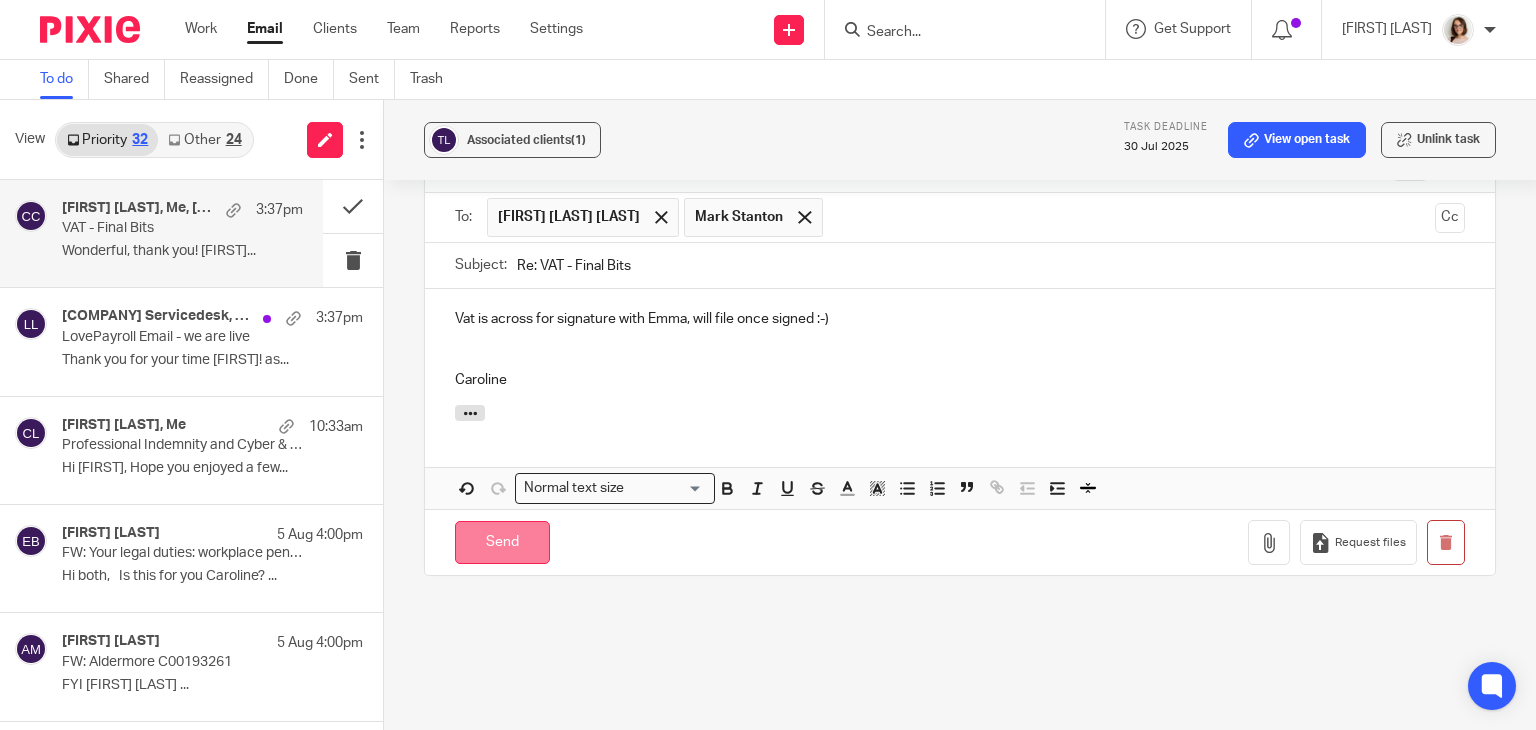 click on "Send" at bounding box center (502, 542) 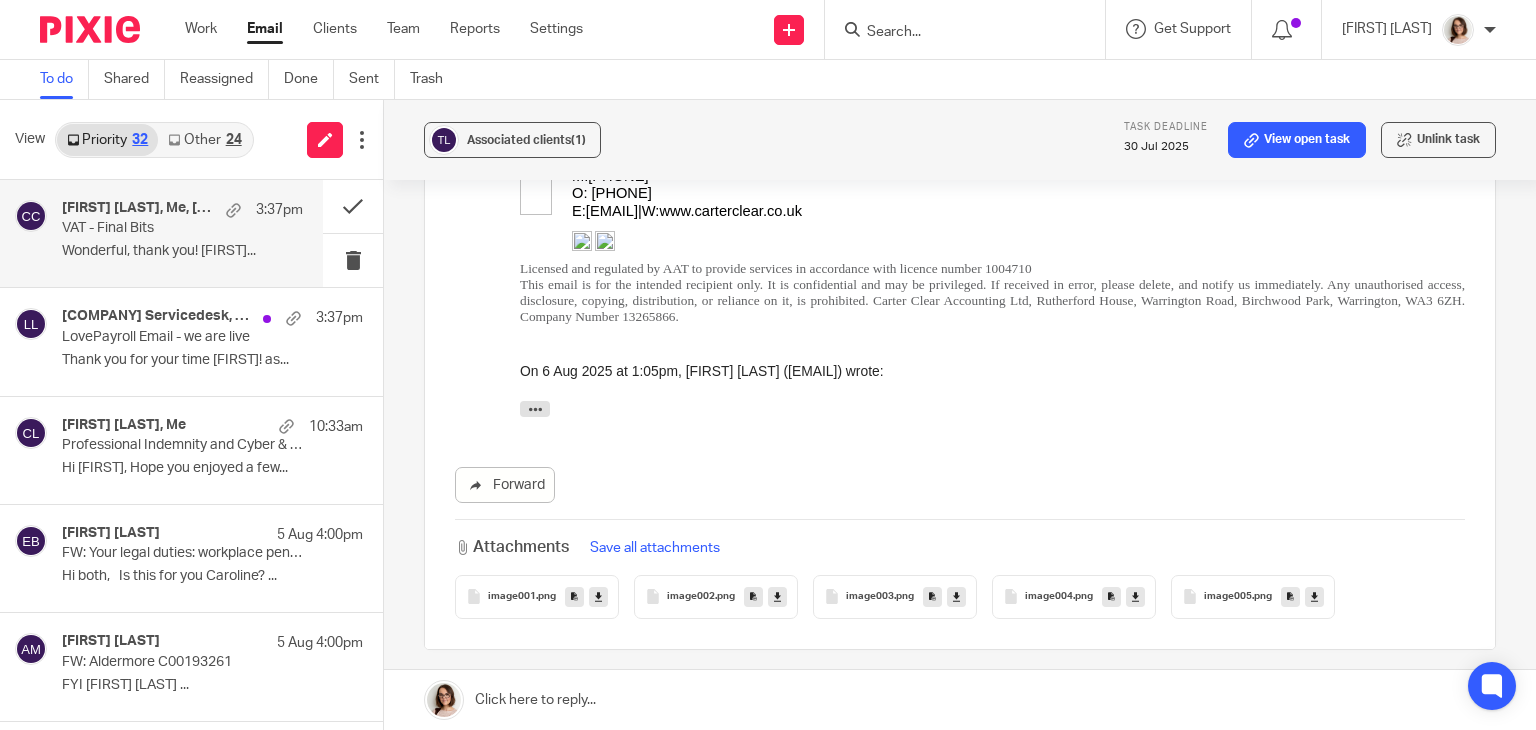 scroll, scrollTop: 2272, scrollLeft: 0, axis: vertical 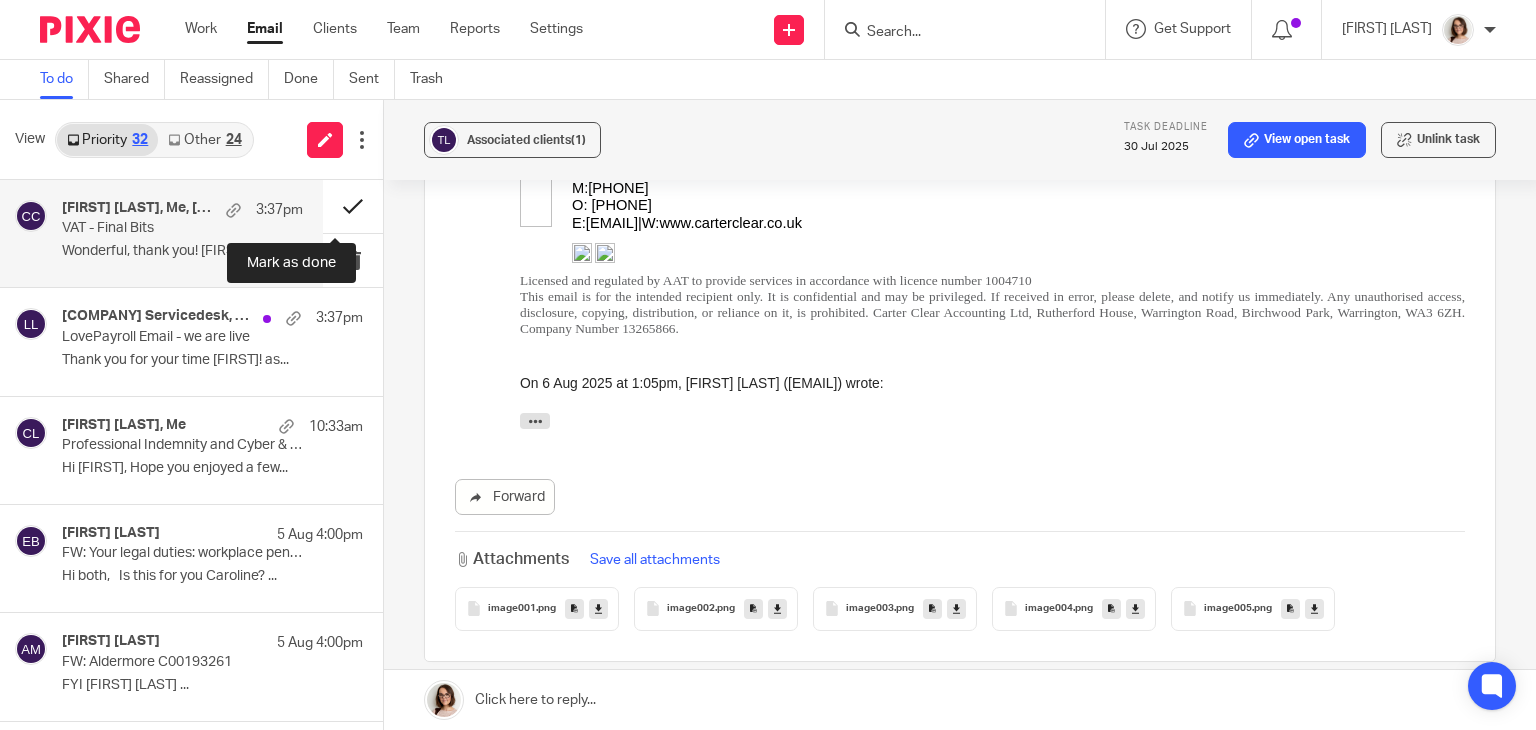 click at bounding box center (353, 206) 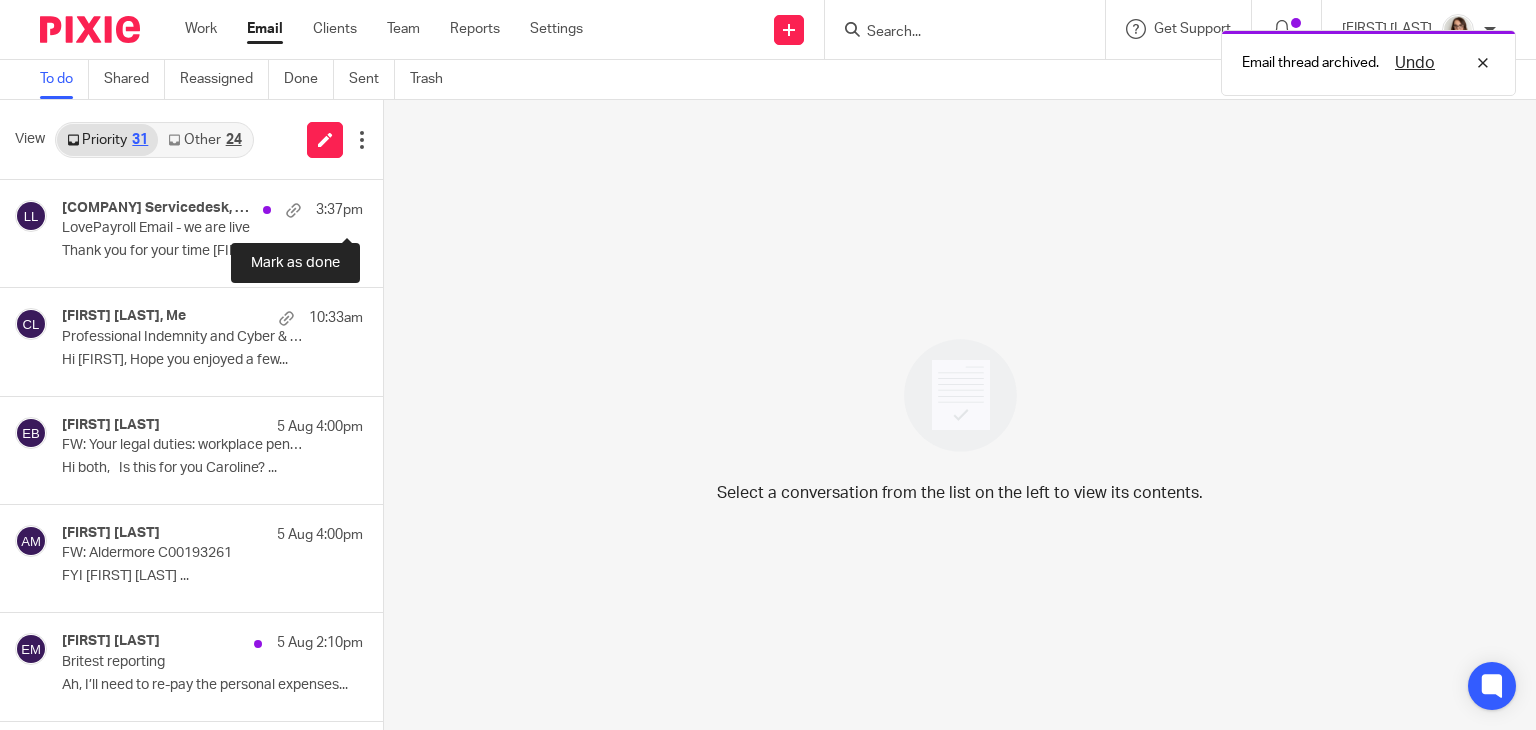 click at bounding box center [391, 206] 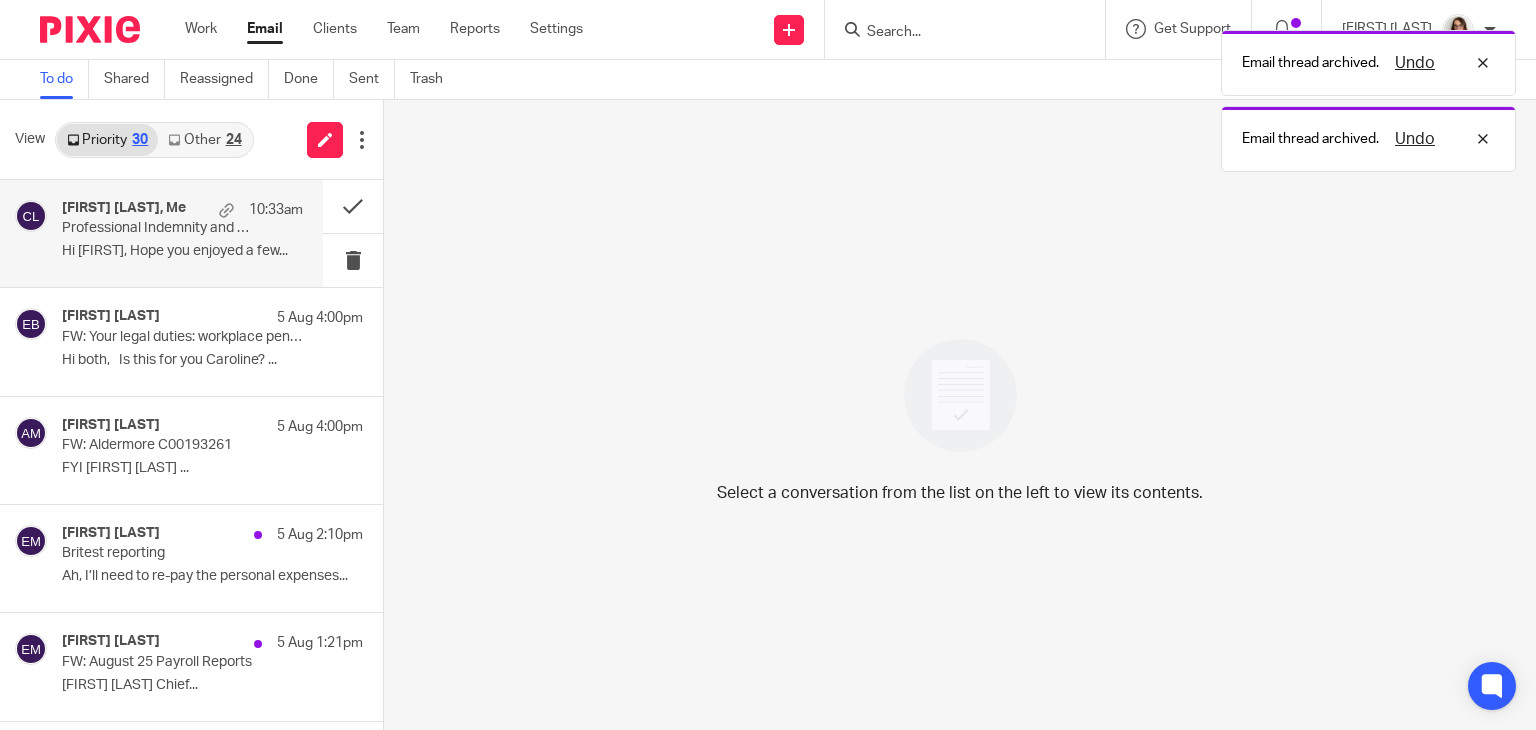 click on "Janet Munnelly, Me
10:33am   Professional Indemnity and Cyber & Data cover -  Renewal Due 9th August 2025   Hi Caroline,       Hope you enjoyed a few..." at bounding box center (182, 233) 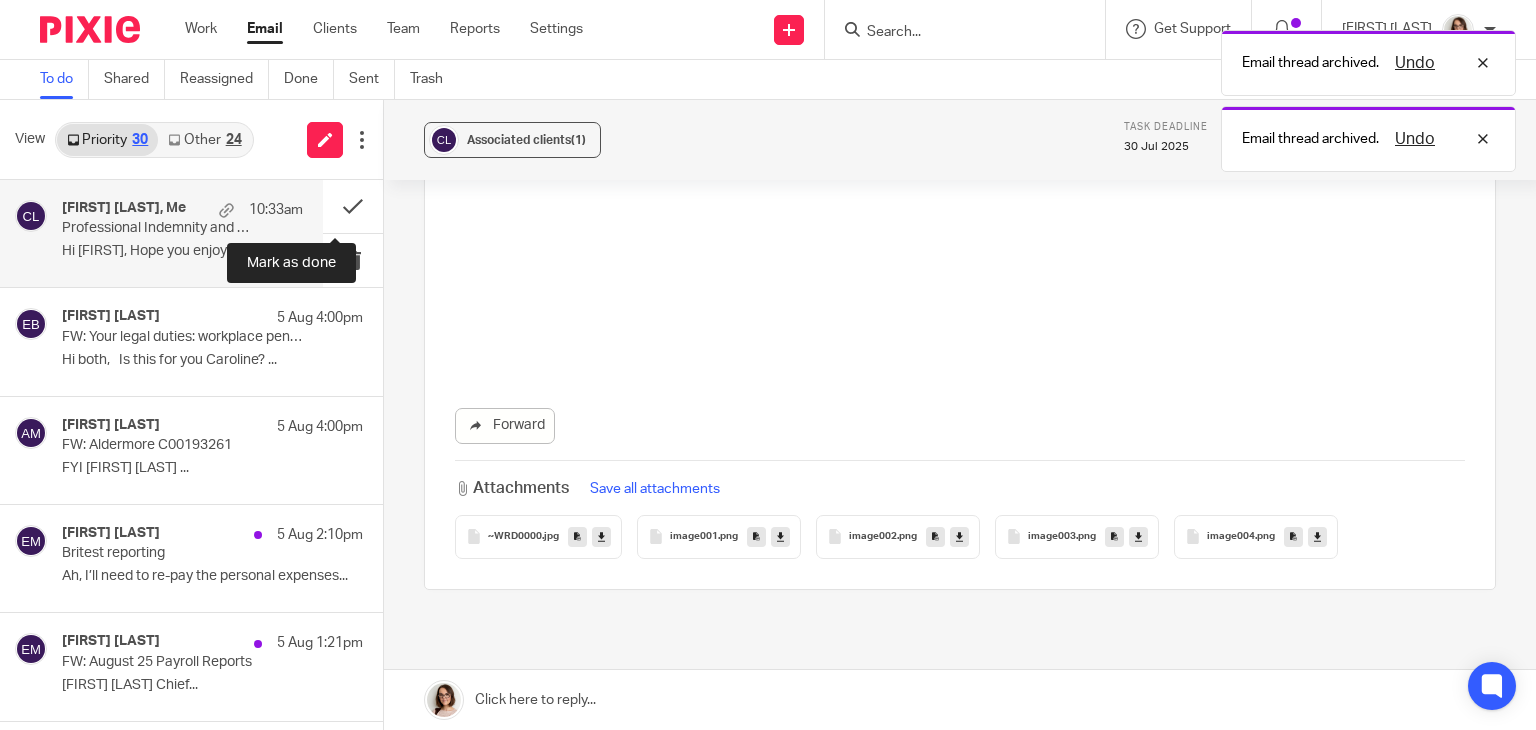 scroll, scrollTop: 0, scrollLeft: 0, axis: both 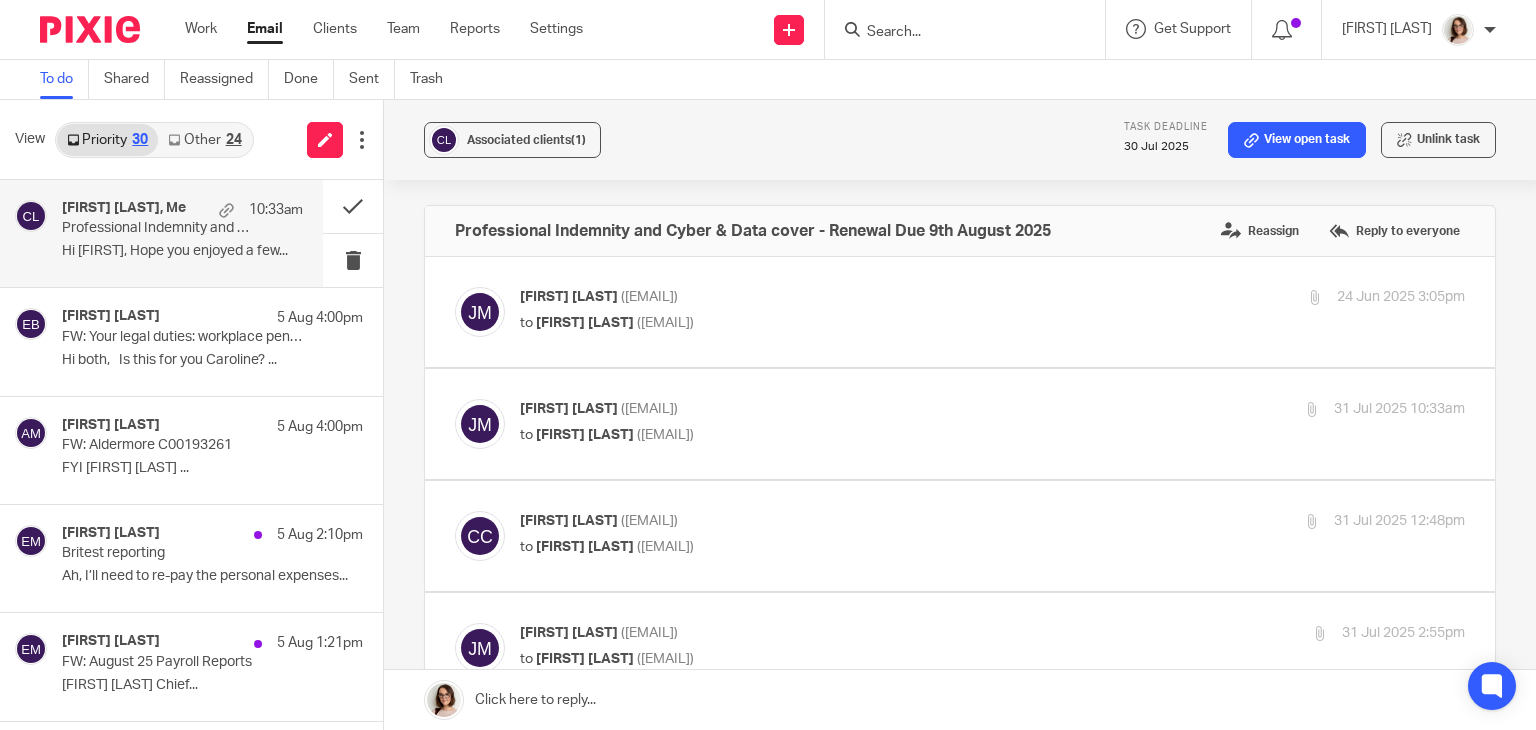 click on "Other
24" at bounding box center [204, 140] 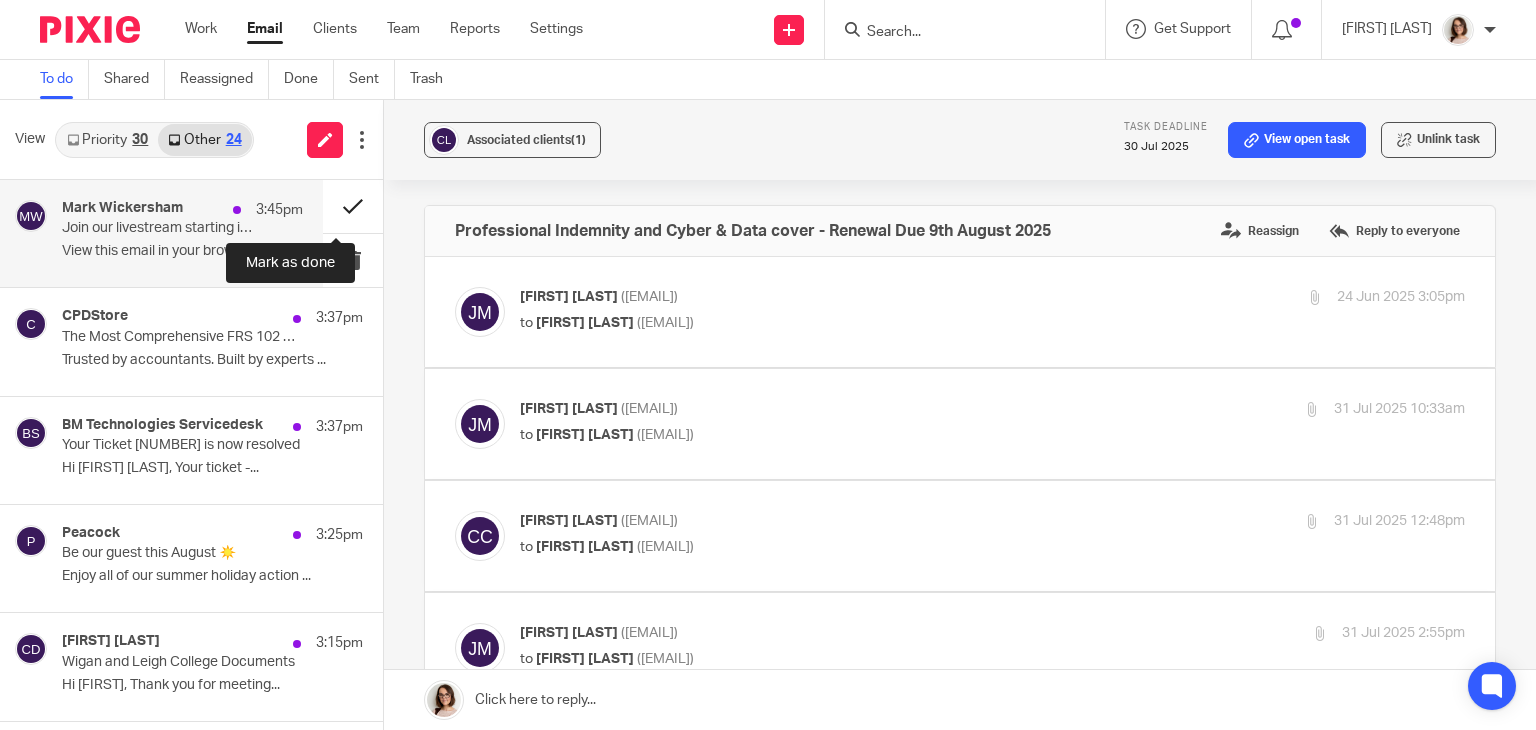 click at bounding box center (353, 206) 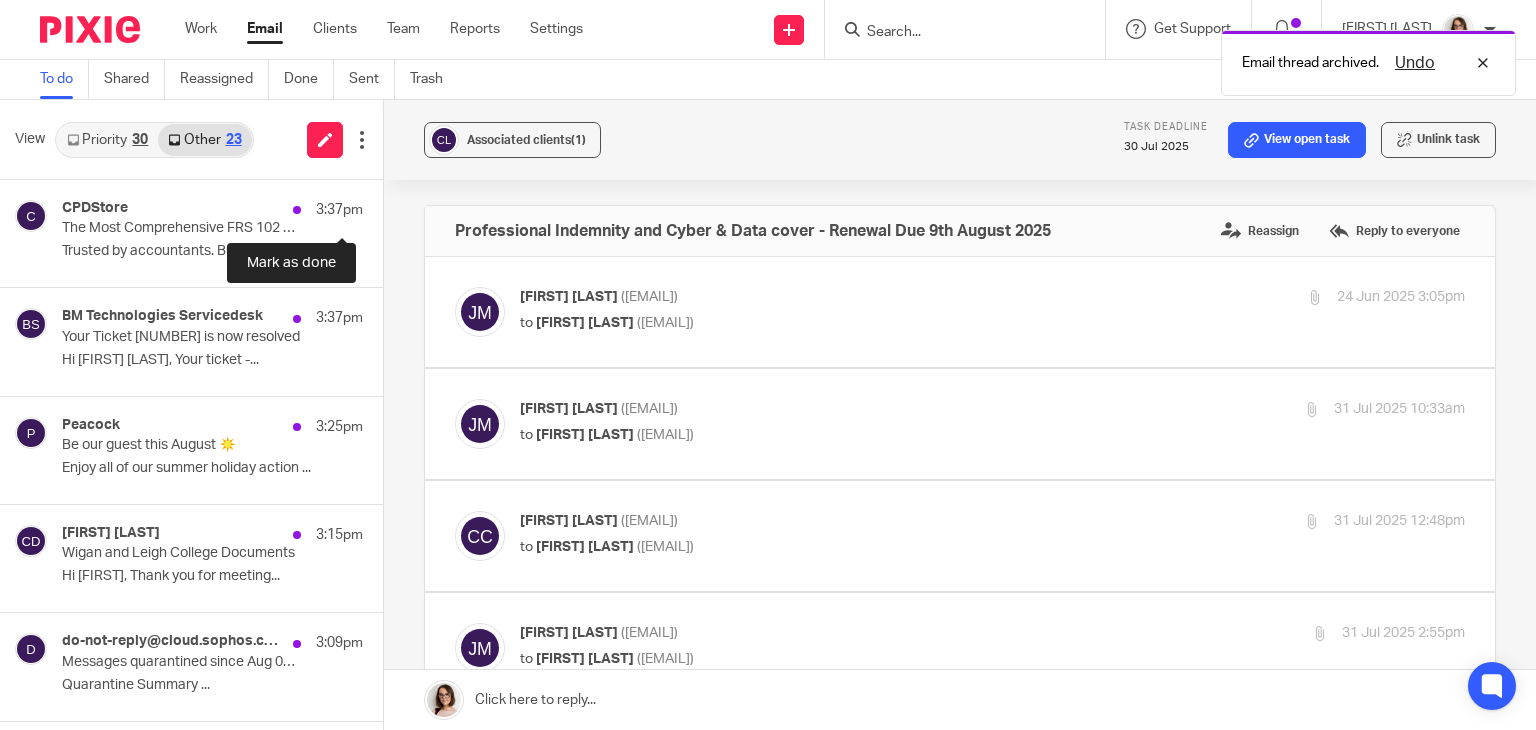 click at bounding box center [391, 206] 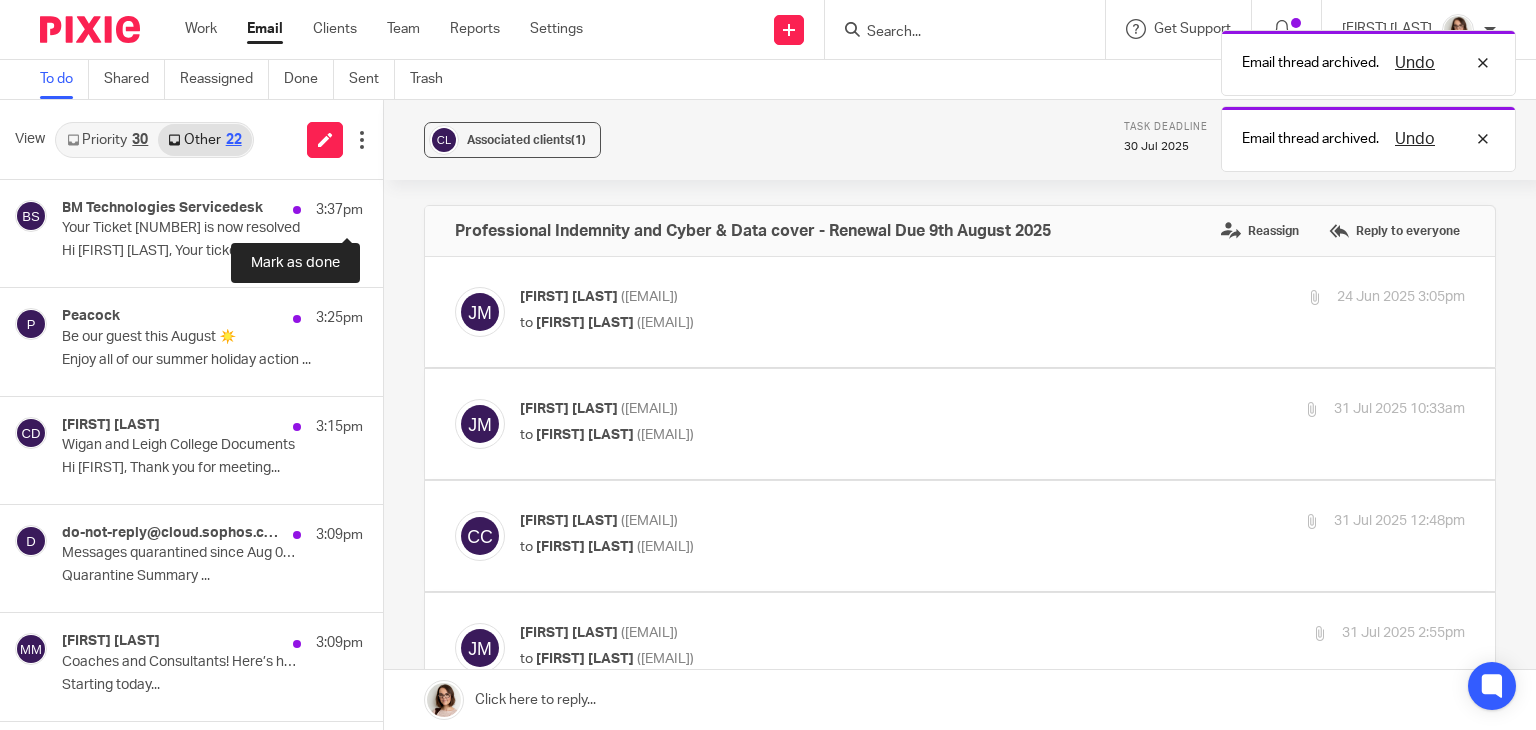 click at bounding box center (391, 206) 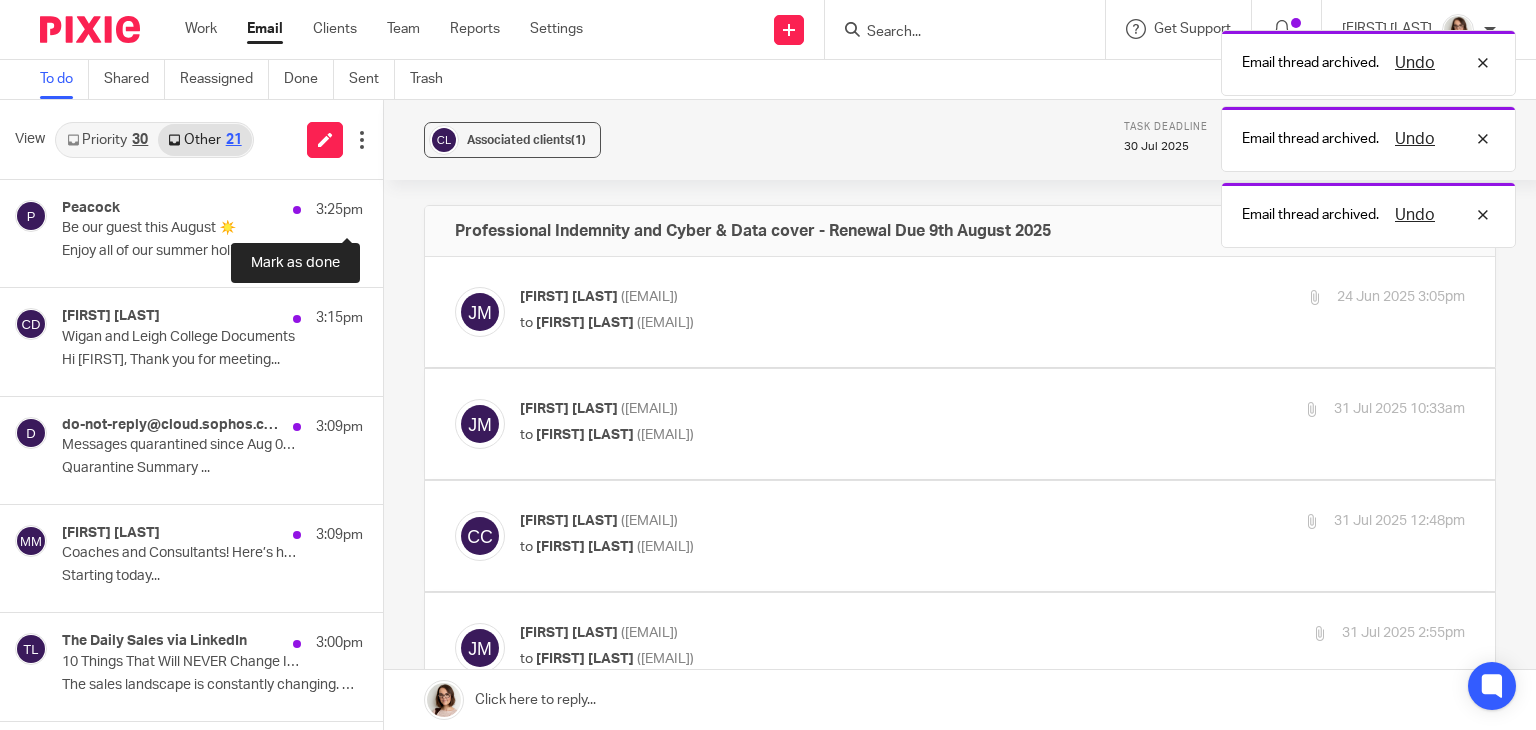 click at bounding box center (391, 206) 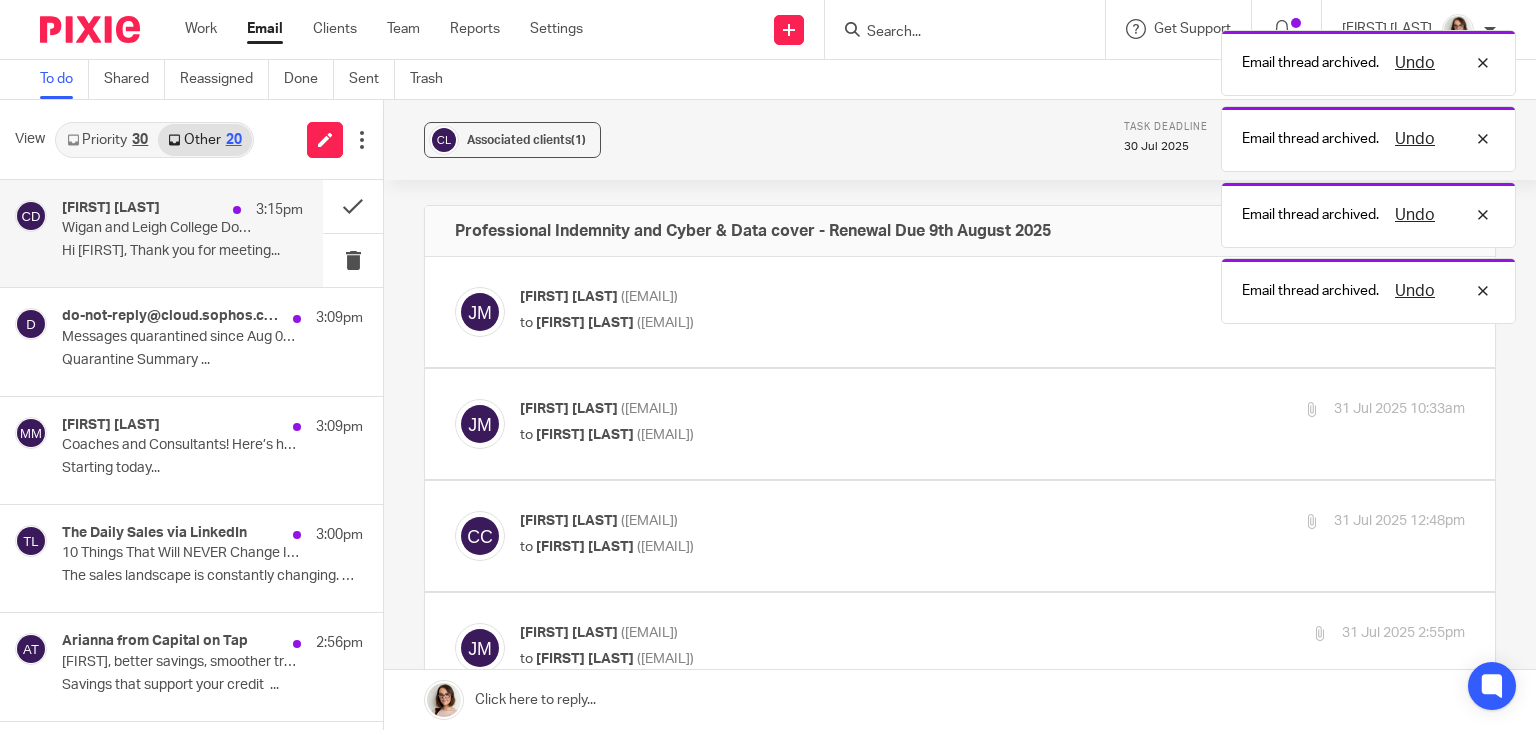 click on "Hi Caroline,      Thank you for meeting..." at bounding box center (182, 251) 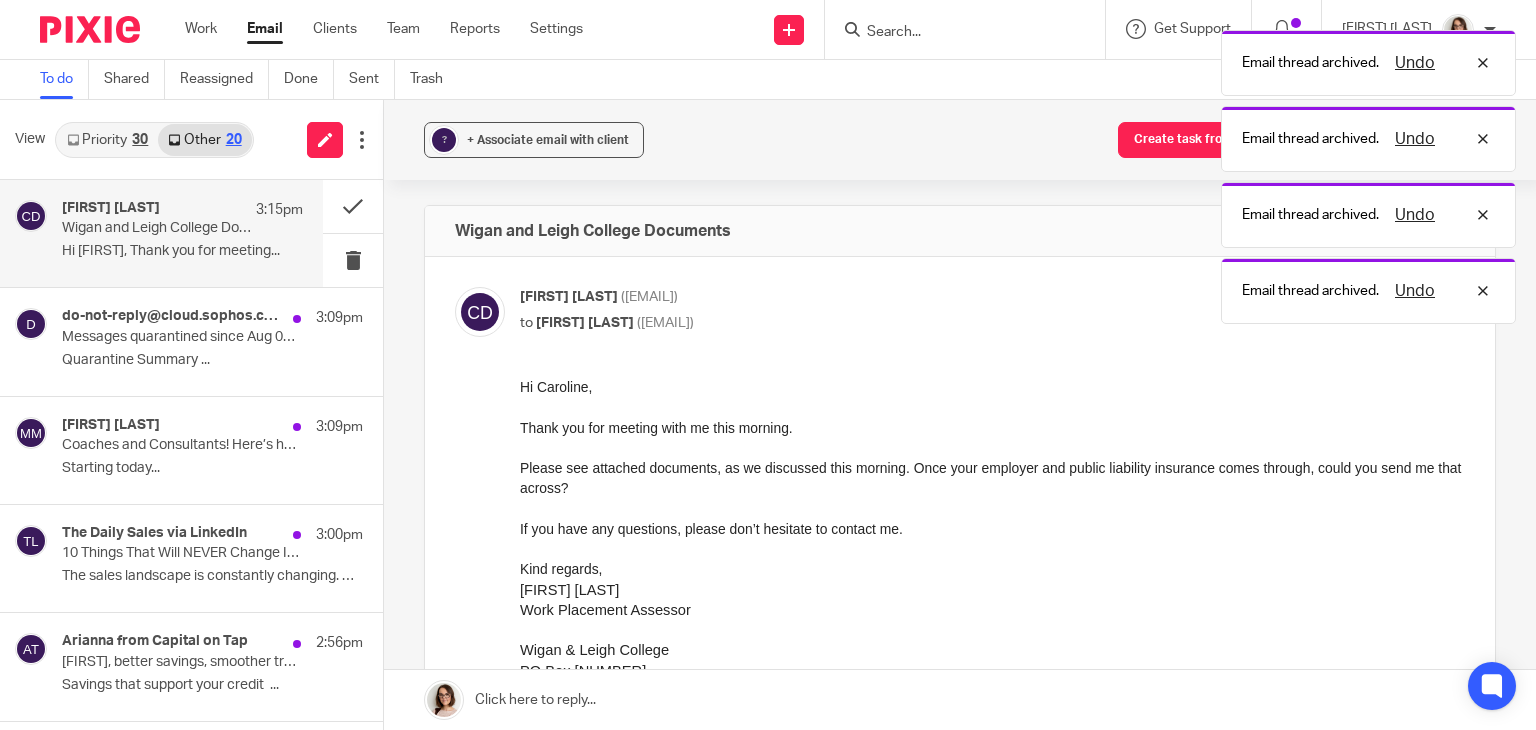 scroll, scrollTop: 0, scrollLeft: 0, axis: both 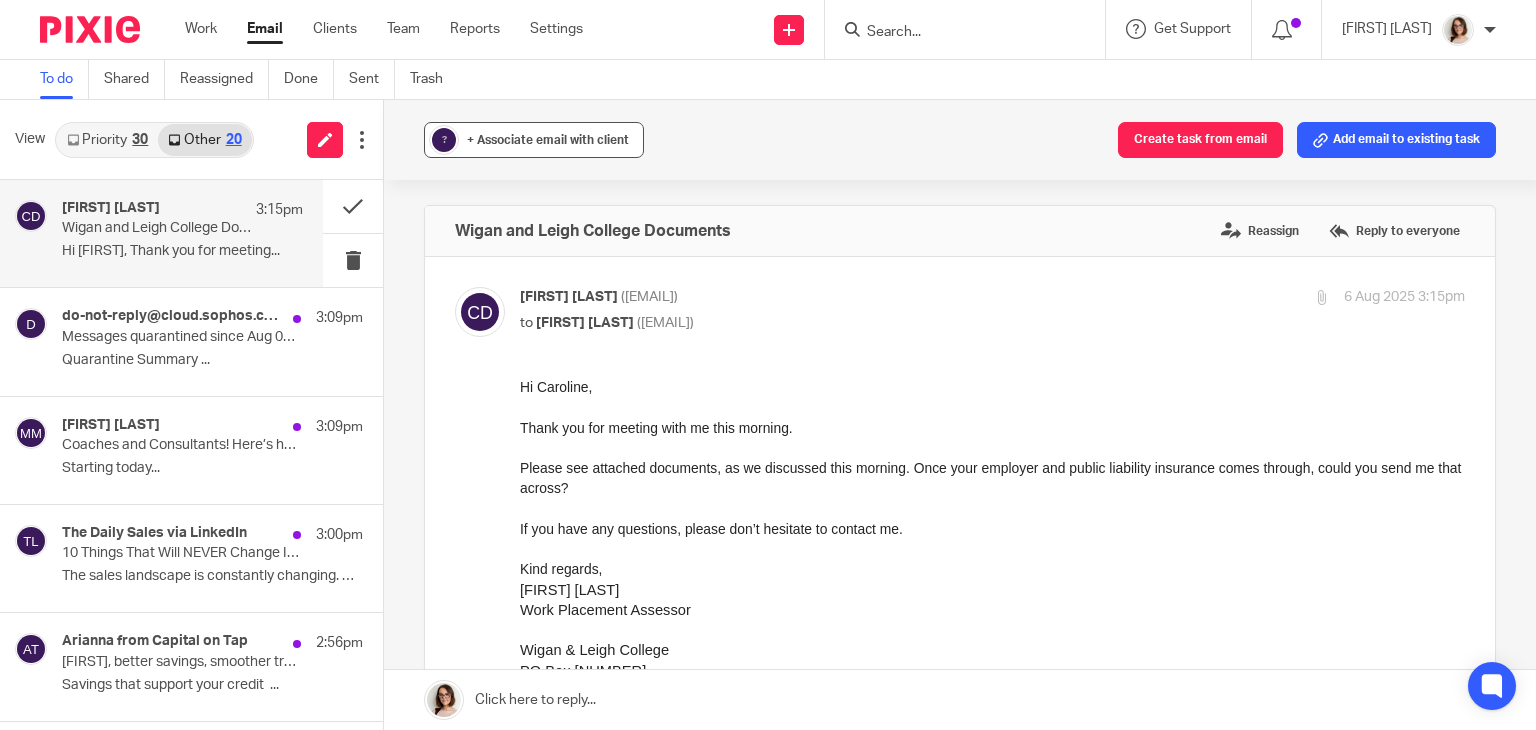click on "?
+ Associate email with client" at bounding box center [534, 140] 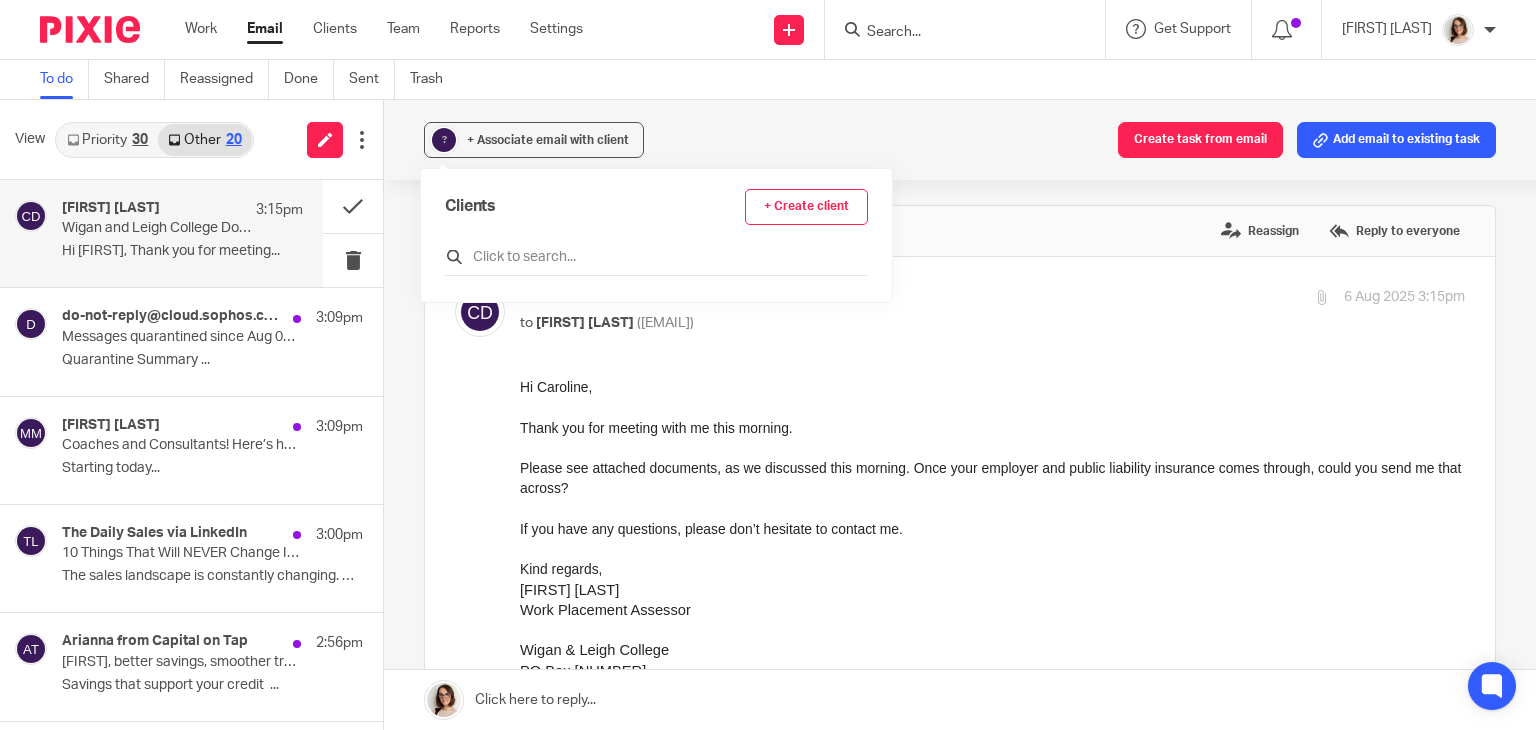 click at bounding box center [656, 257] 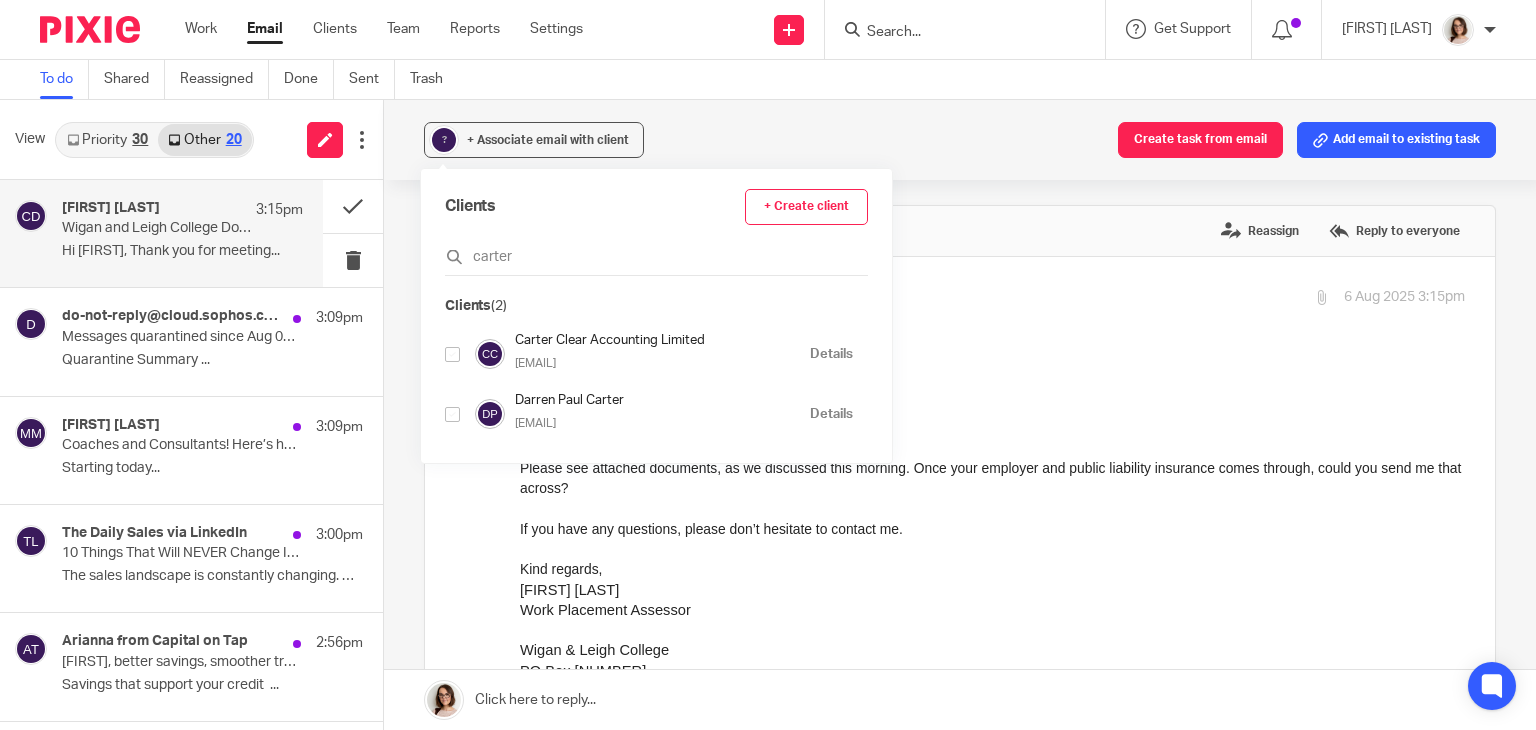type on "carter" 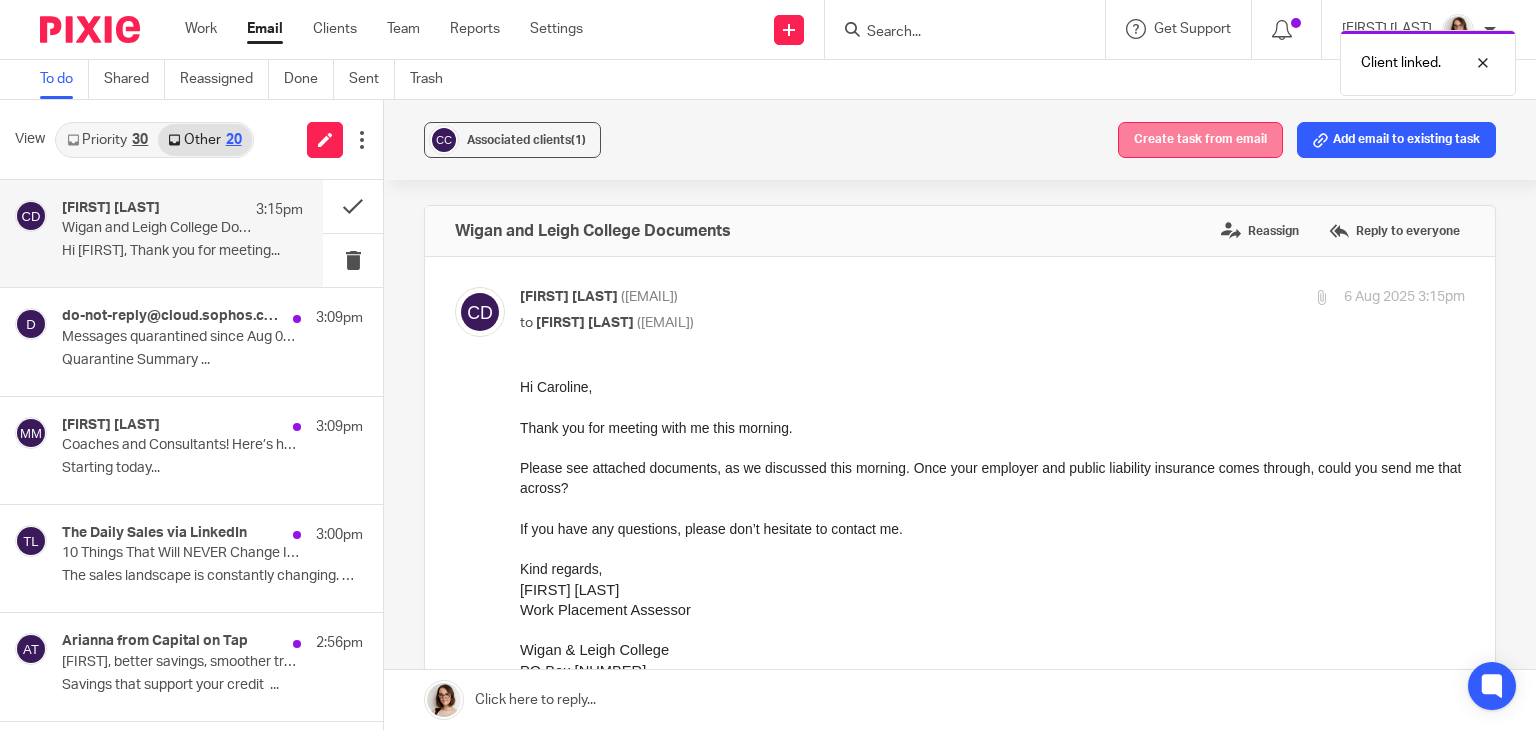 click on "Create task from email" at bounding box center (1200, 140) 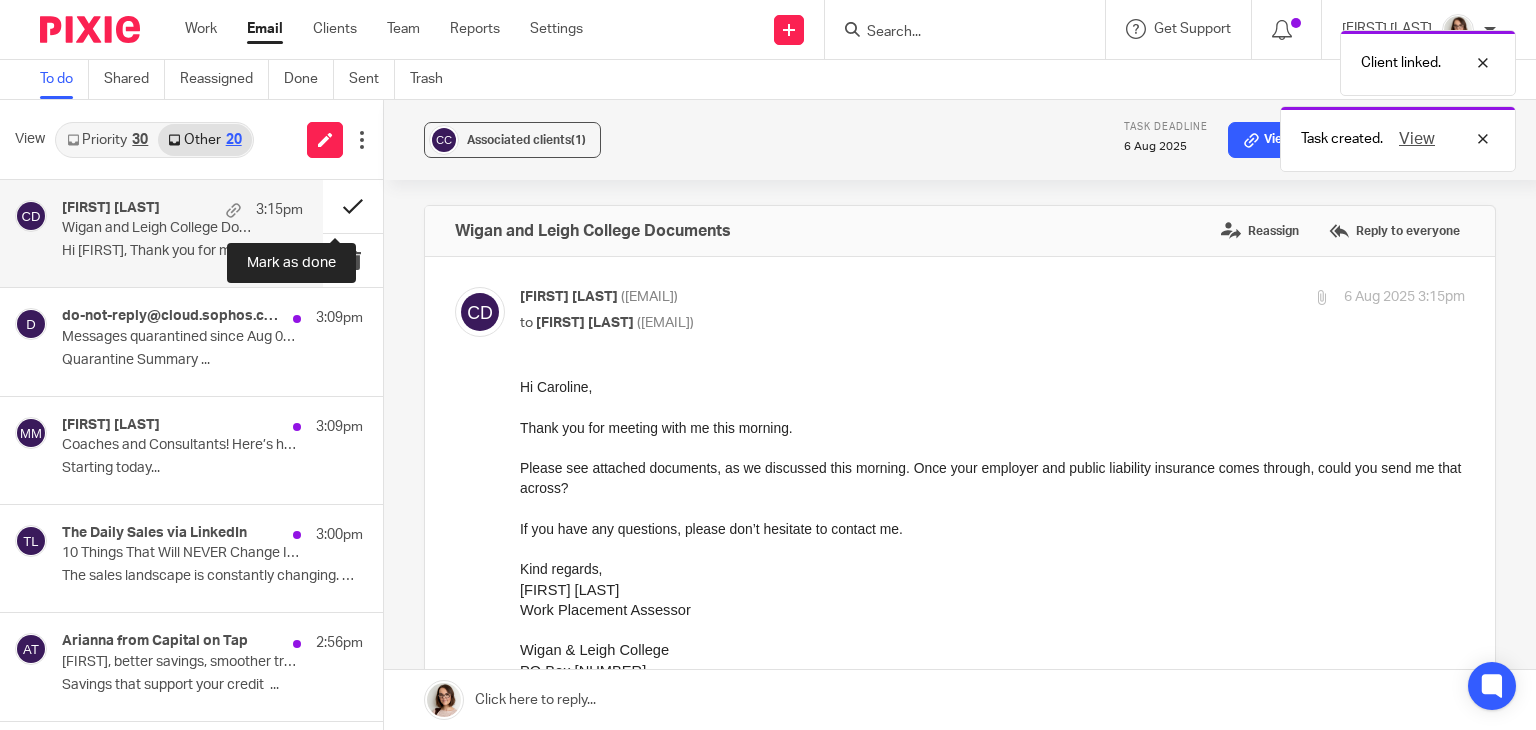 click at bounding box center [353, 206] 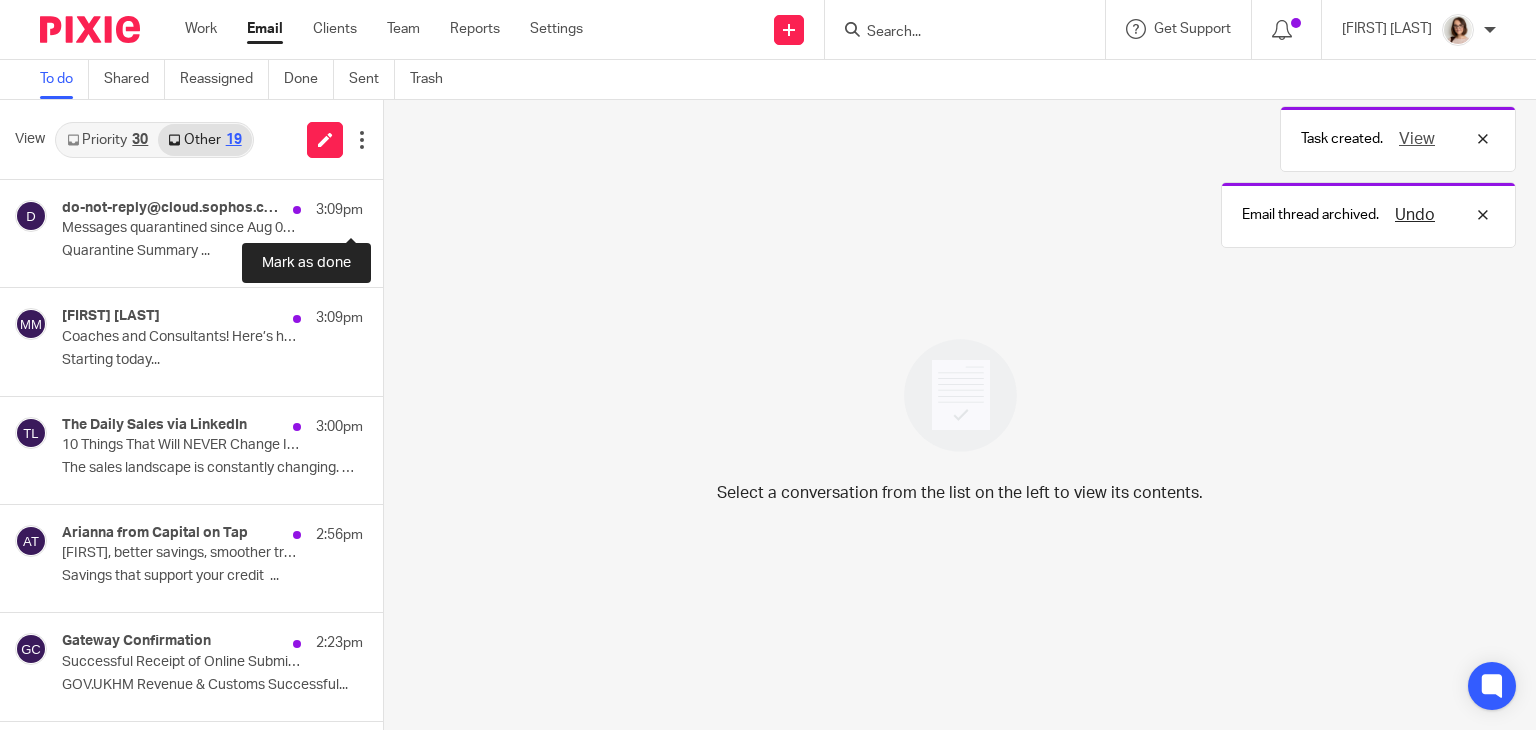 click at bounding box center (391, 206) 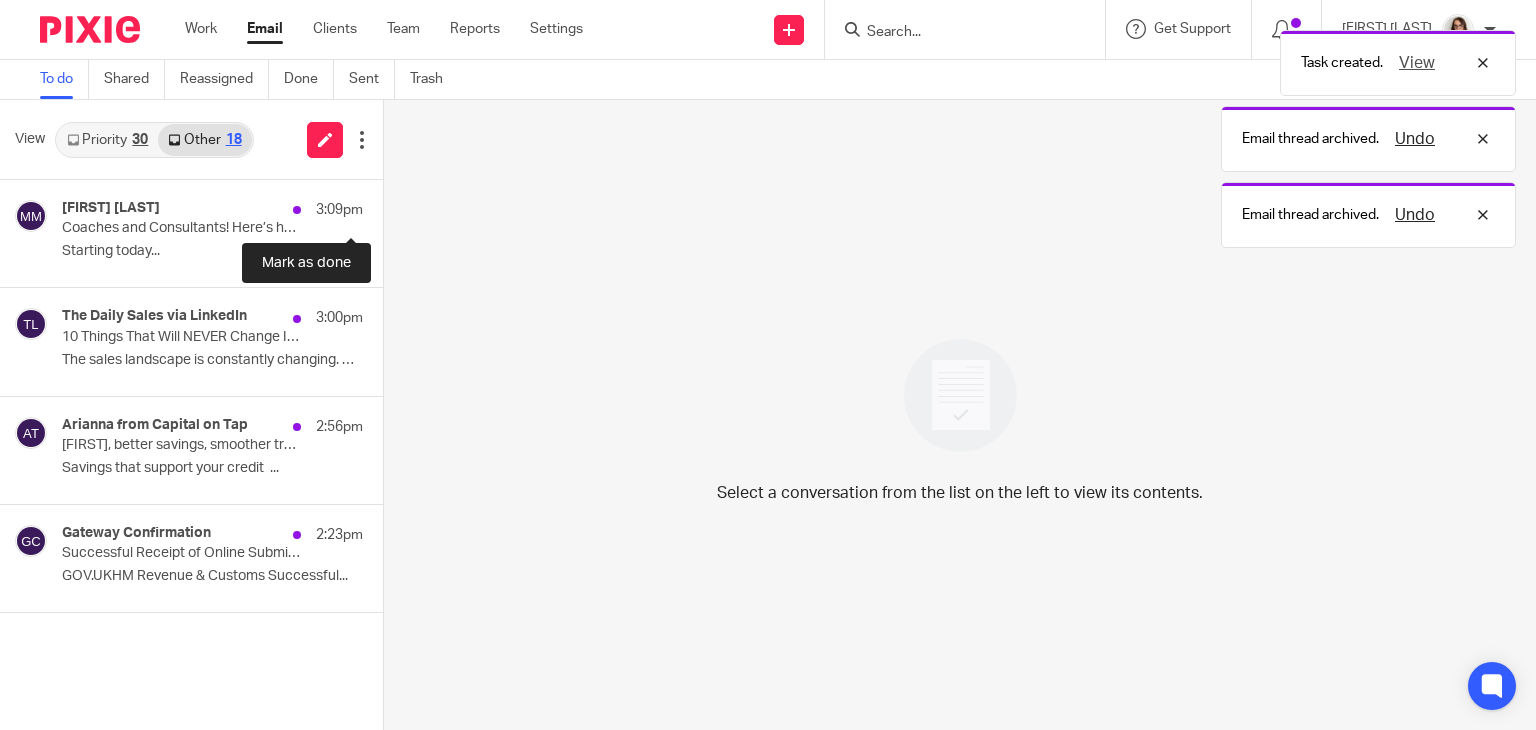 click at bounding box center [391, 206] 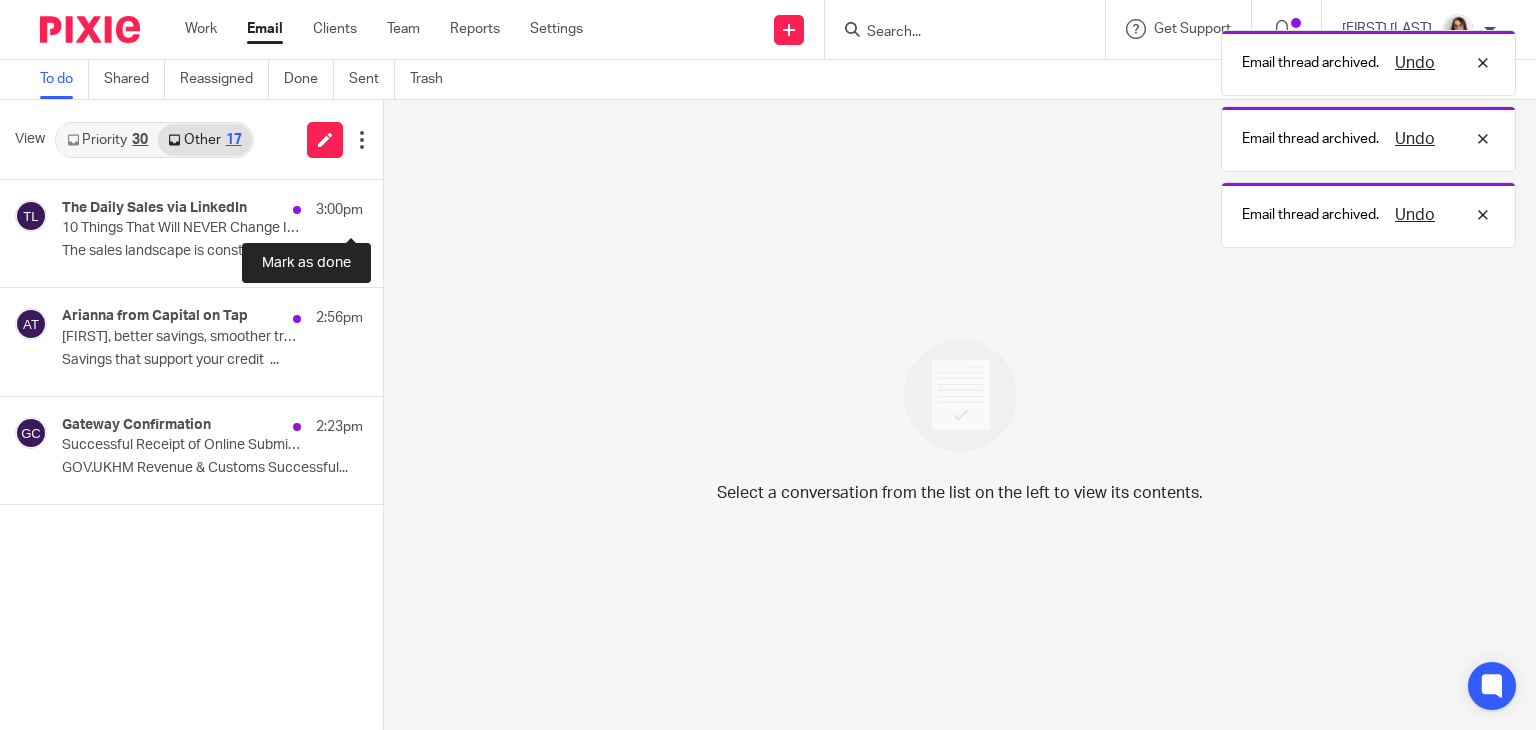 click at bounding box center (391, 206) 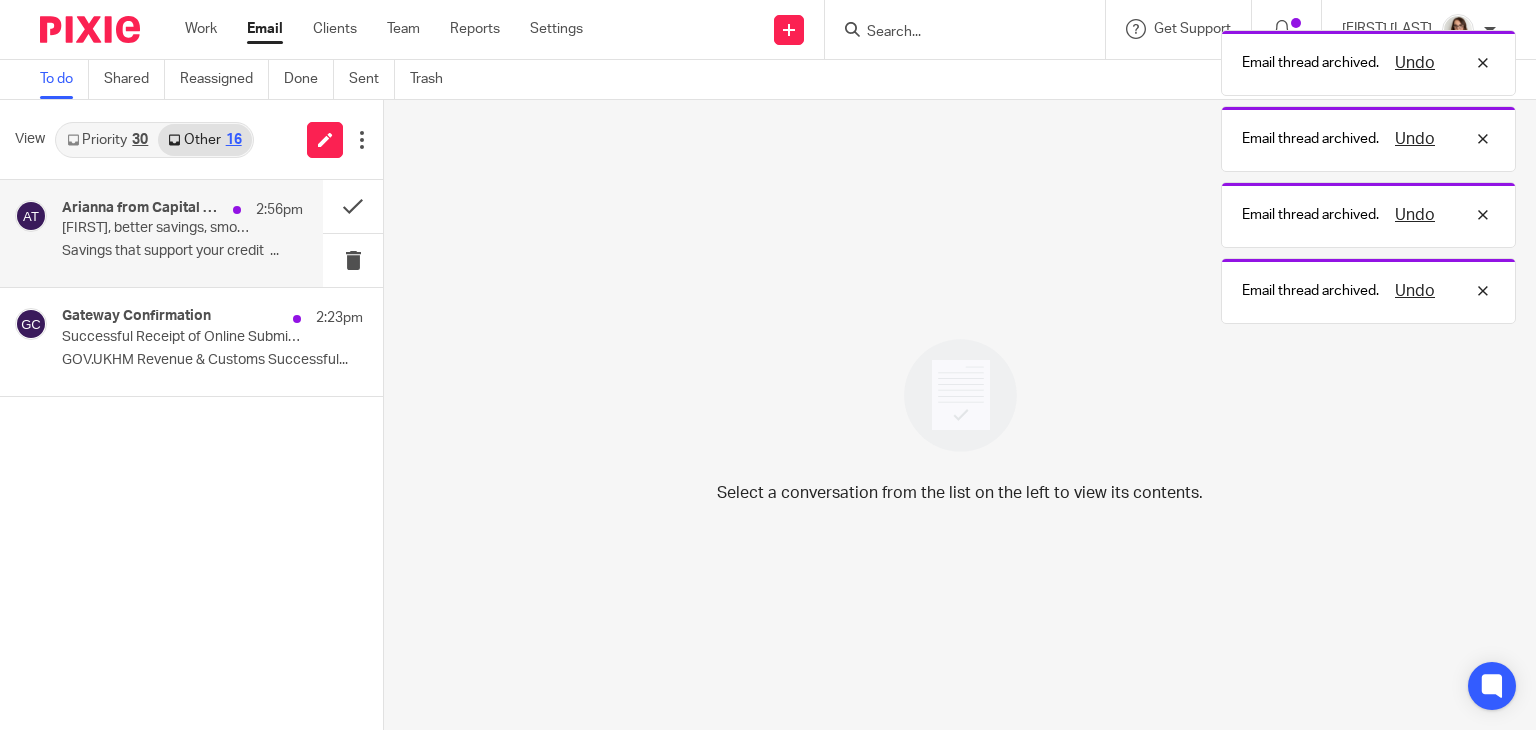 click on "Savings that support your credit          ..." at bounding box center [182, 251] 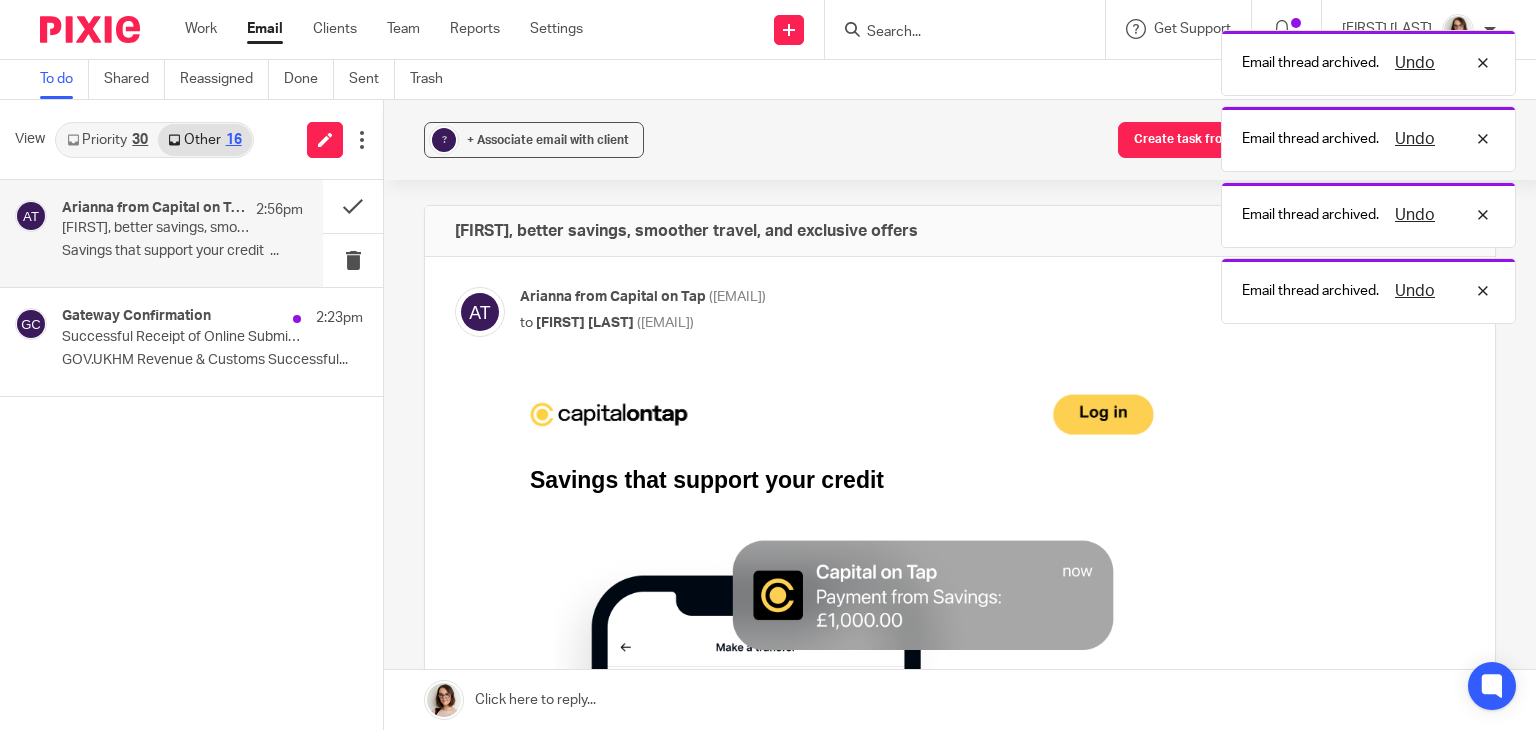 scroll, scrollTop: 0, scrollLeft: 0, axis: both 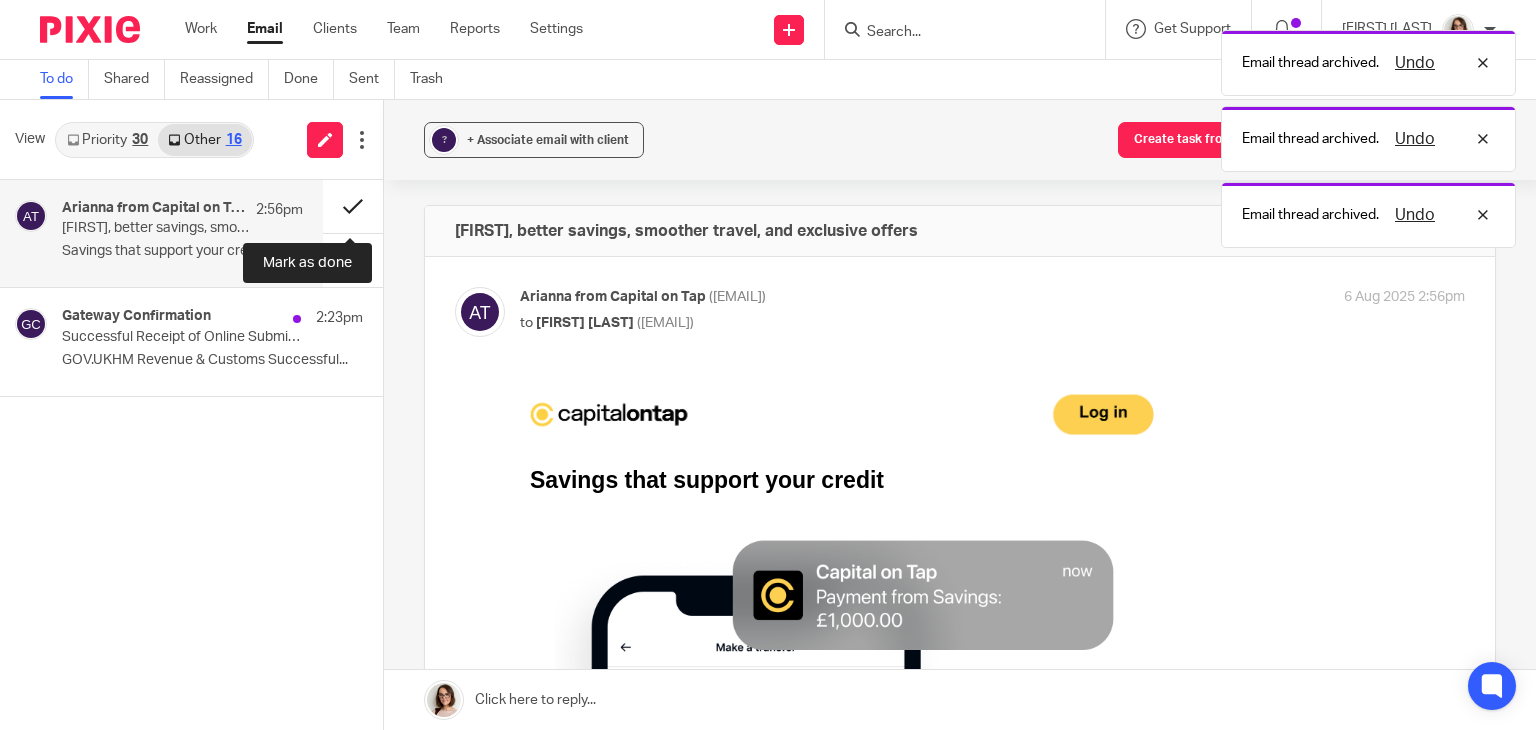 click at bounding box center (353, 206) 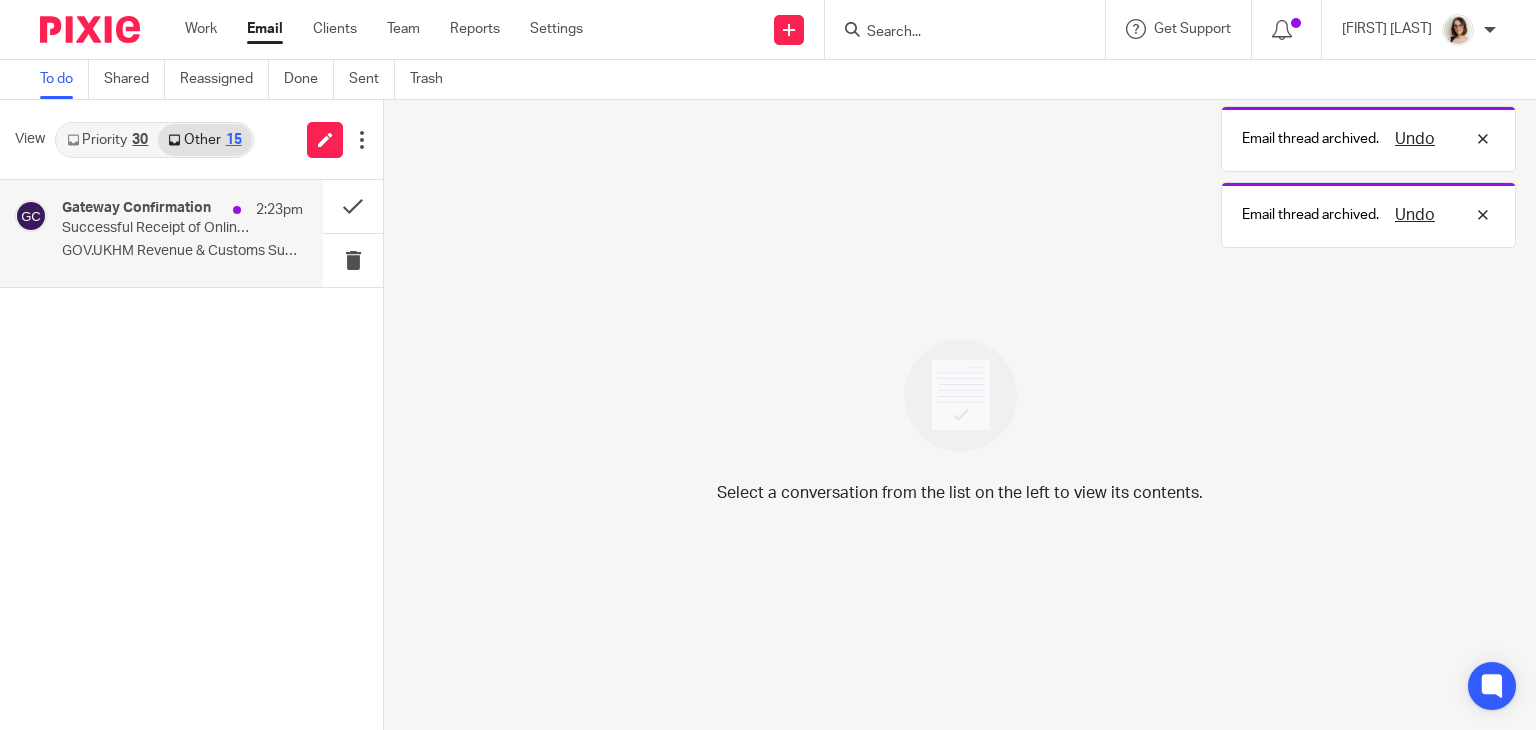 click on "Gateway Confirmation
2:23pm   Successful Receipt of Online Submission for Reference 1179078311   GOV.UKHM Revenue & Customs Successful..." at bounding box center (182, 233) 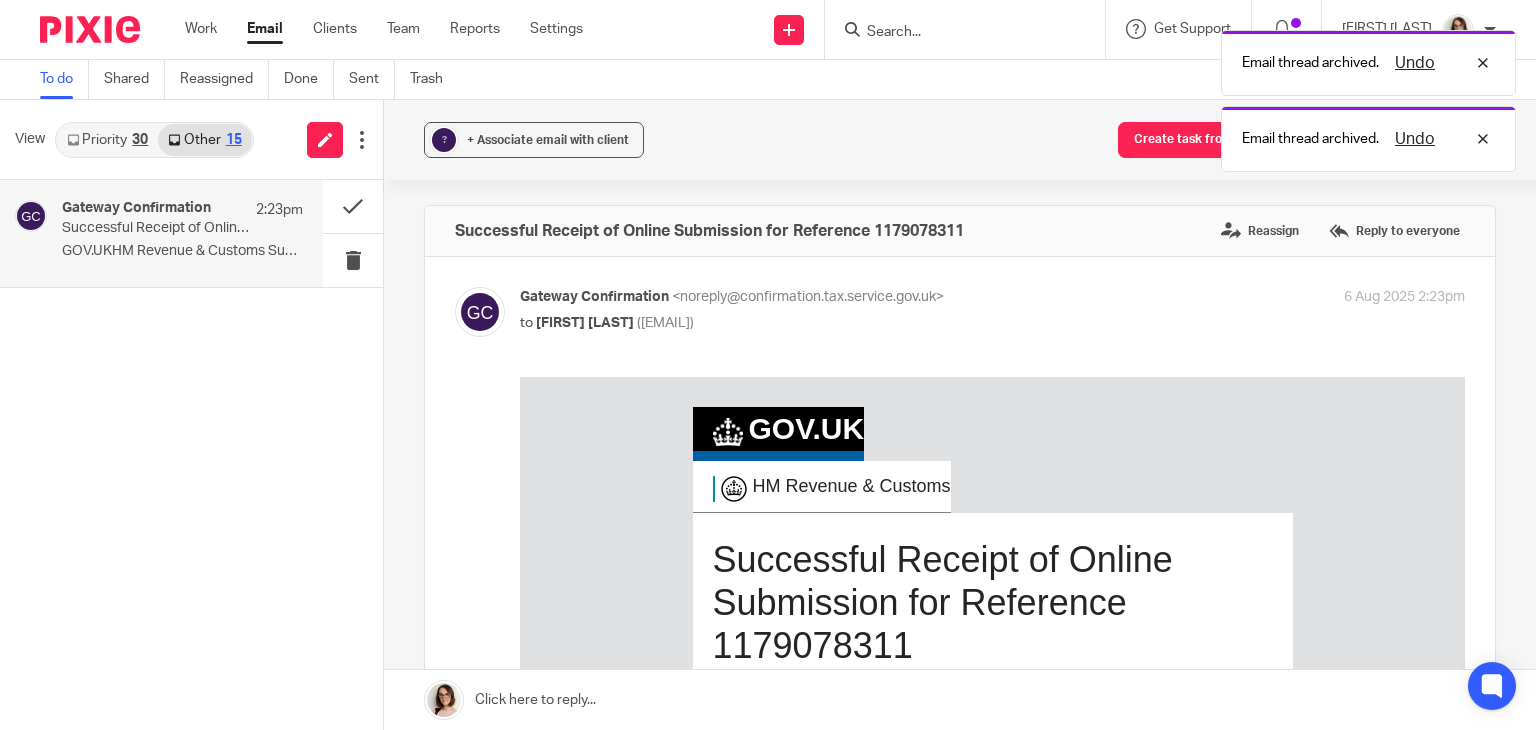 scroll, scrollTop: 0, scrollLeft: 0, axis: both 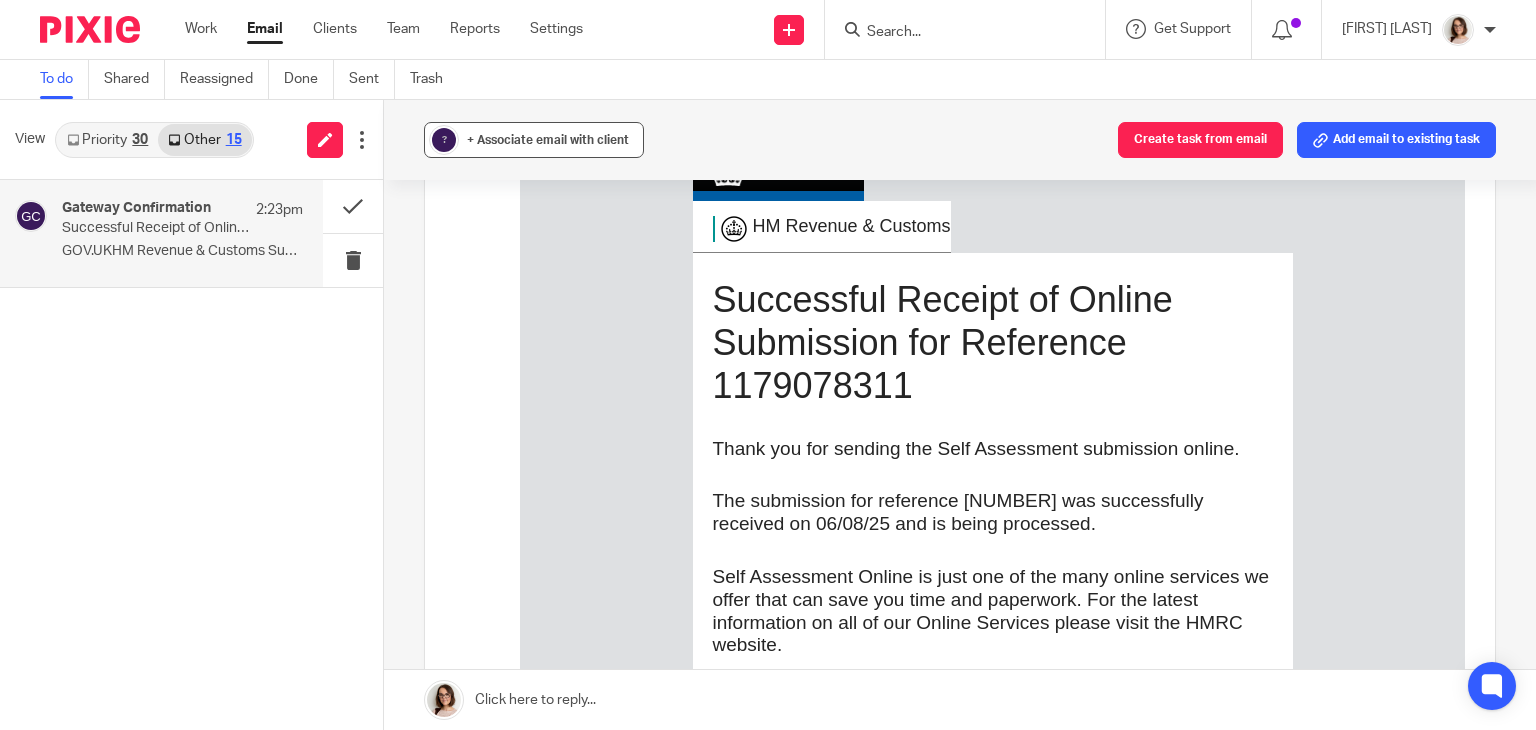 click on "+ Associate email with client" at bounding box center [548, 140] 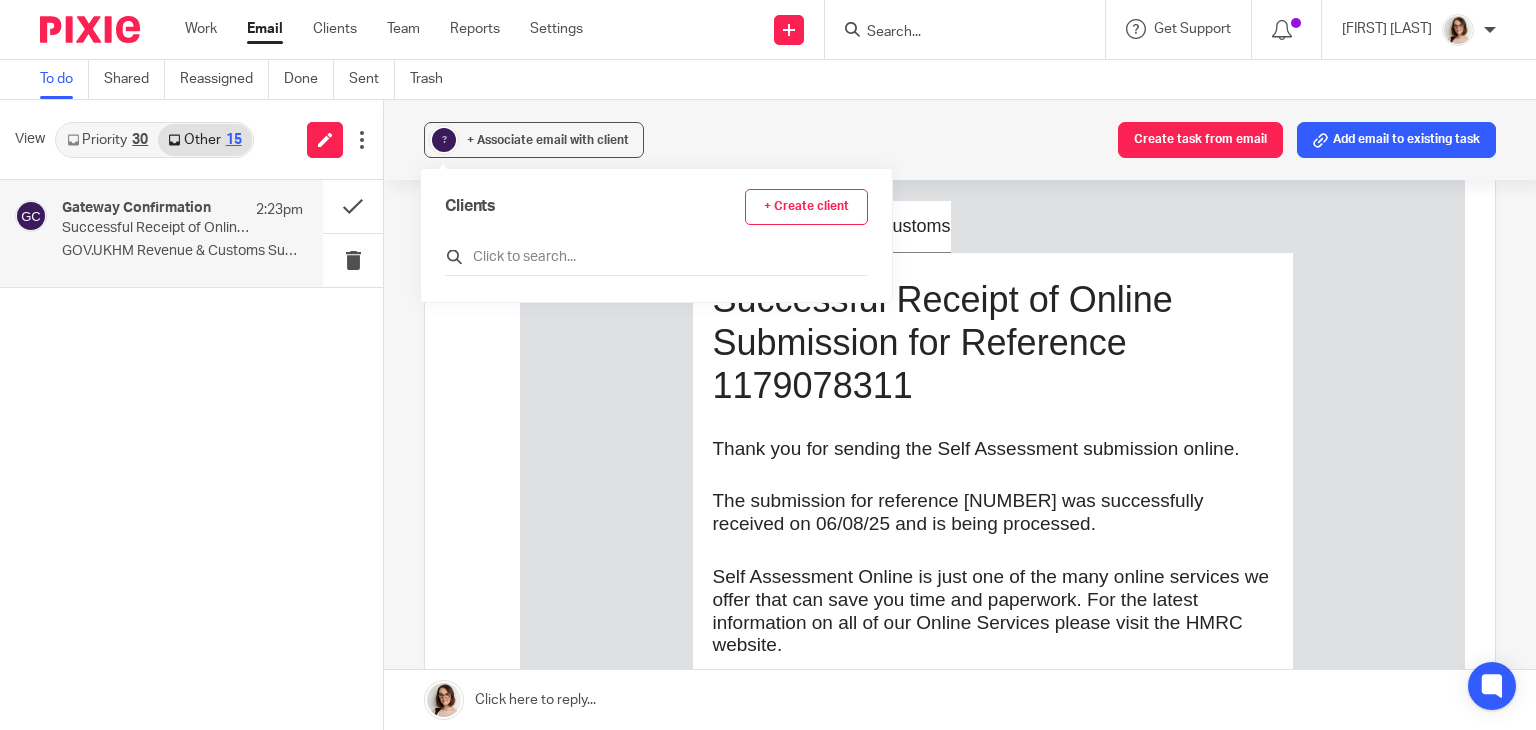 click at bounding box center [656, 257] 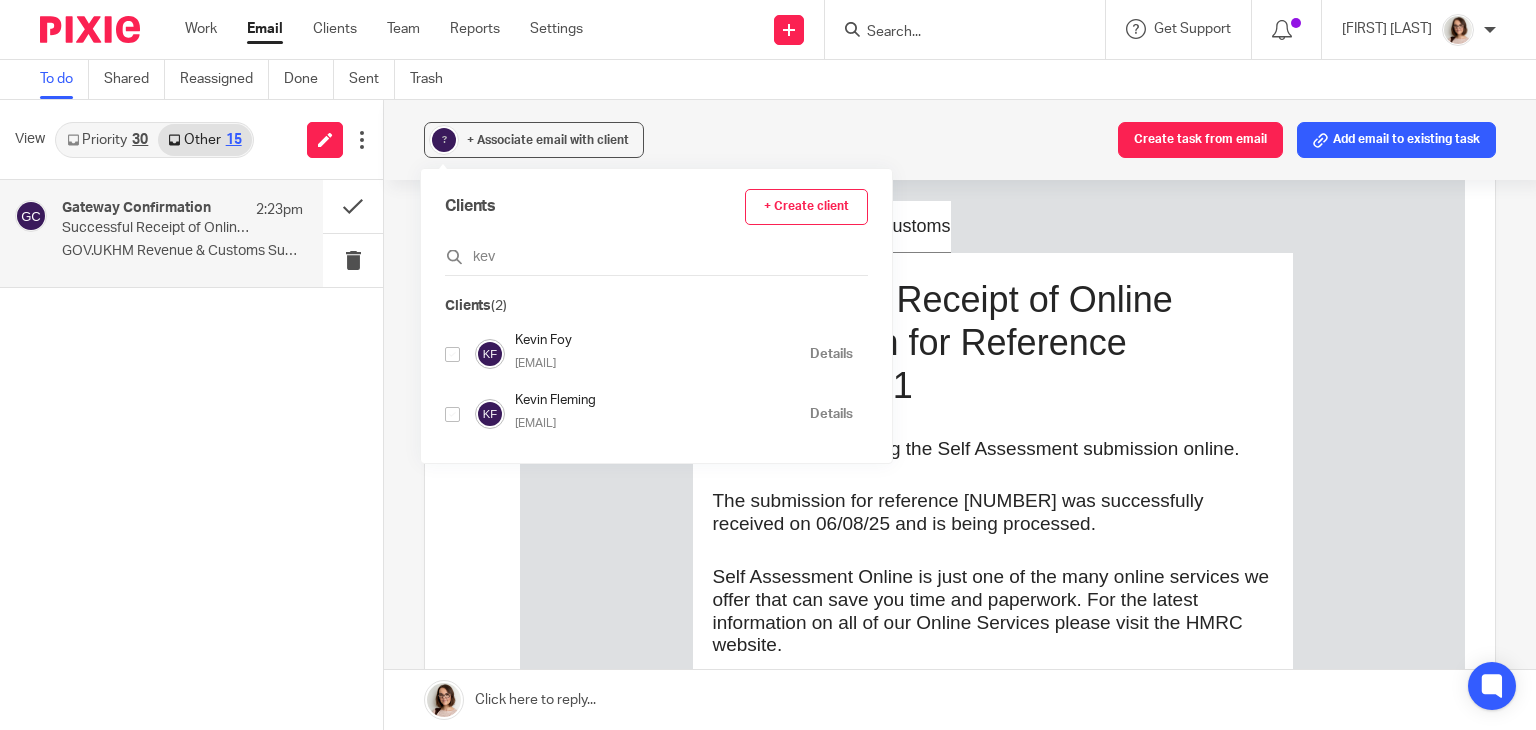 type on "kev" 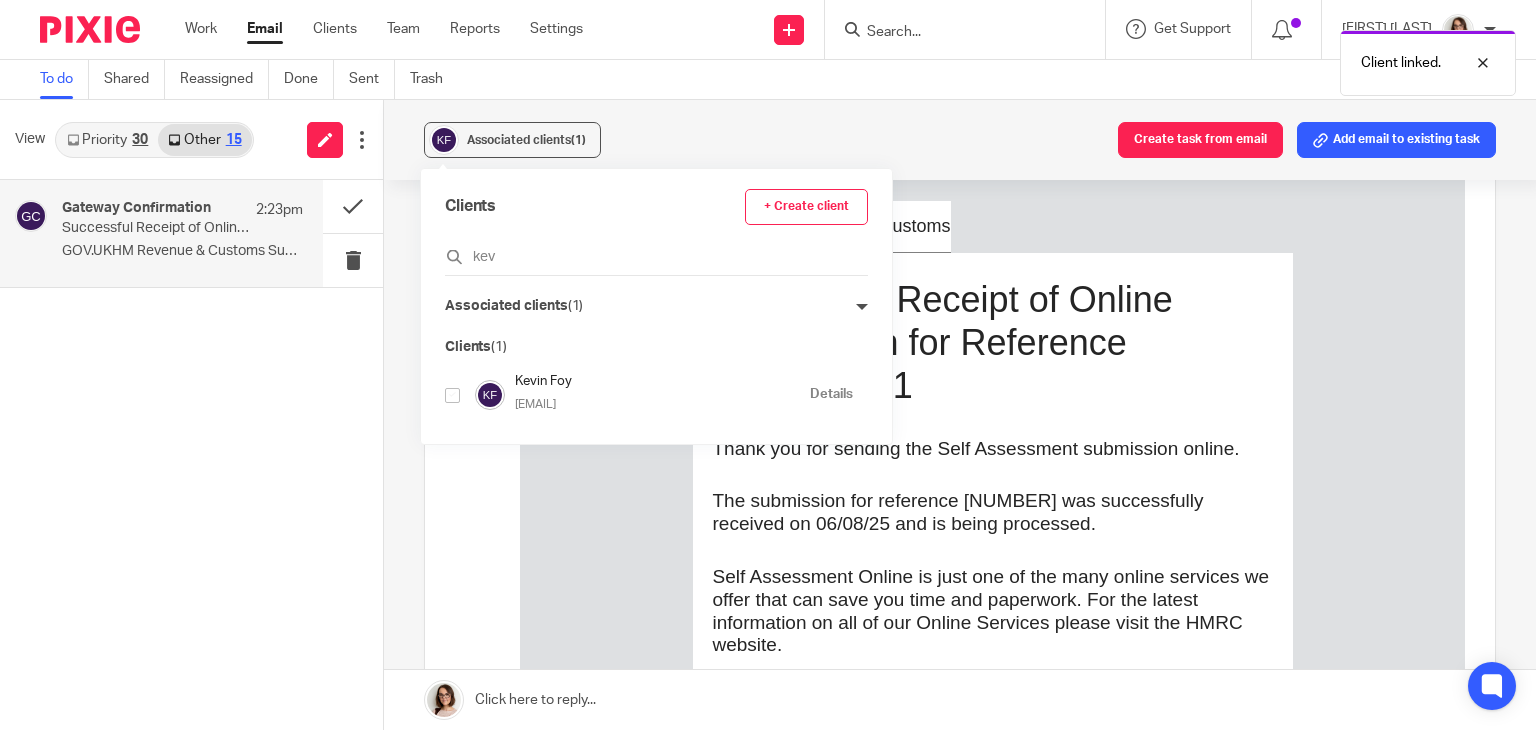 click on "GOV.UK HM Revenue & Customs Successful Receipt of Online Submission for Reference 1179078311 Thank you for sending the Self Assessment submission online. The submission for reference 1179078311 was successfully received on 06/08/25 and is being processed. Self Assessment Online is just one of the many online services we offer that can save you time and paperwork. For the latest information on all of our Online Services please visit the HMRC website. If you’re unsure an email is from HMRC:  Do not reply to it or click on any links Report the suspicious email to HMRC - to find out how, go to GOV.UK and search for 'Avoid and report internet scams and phishing'" at bounding box center [992, 508] 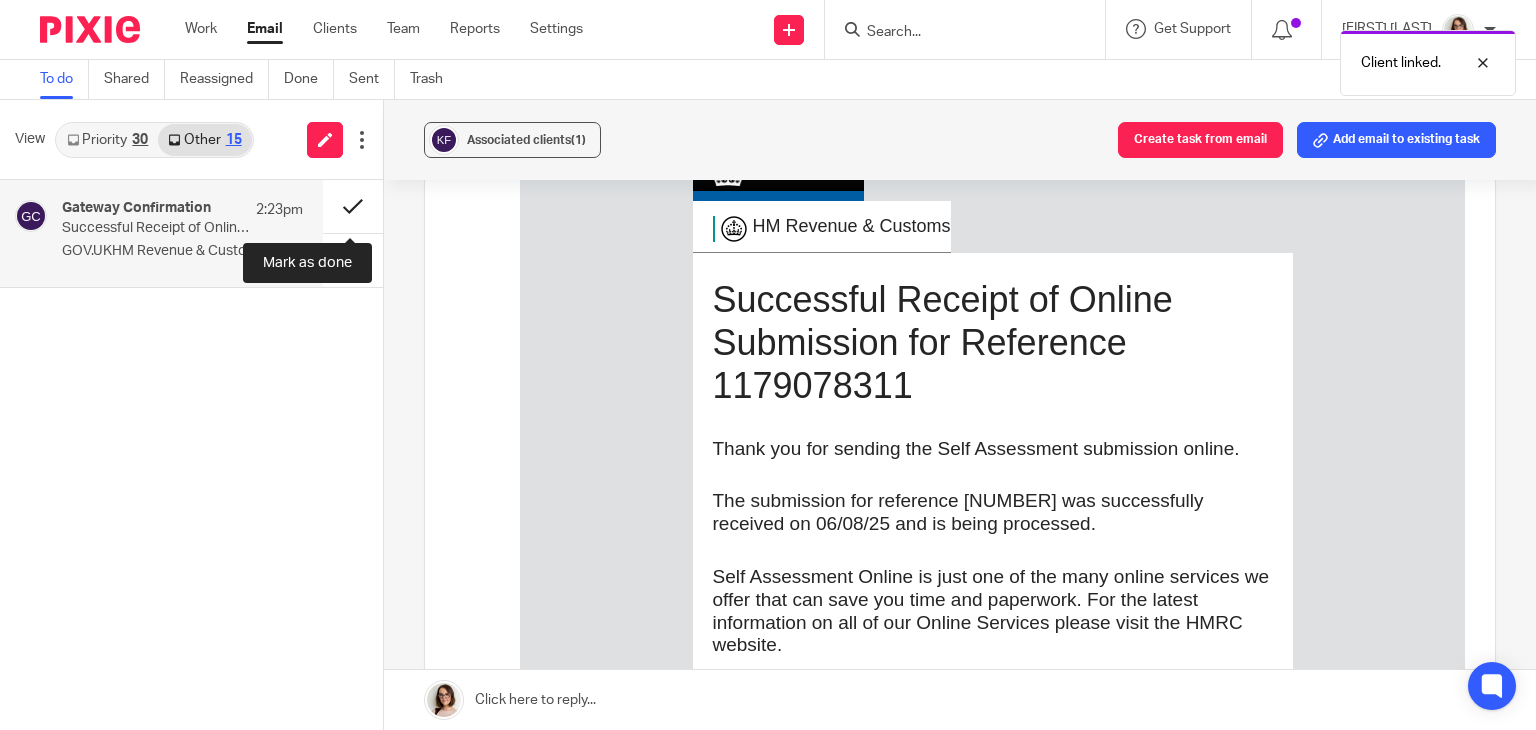 click at bounding box center [353, 206] 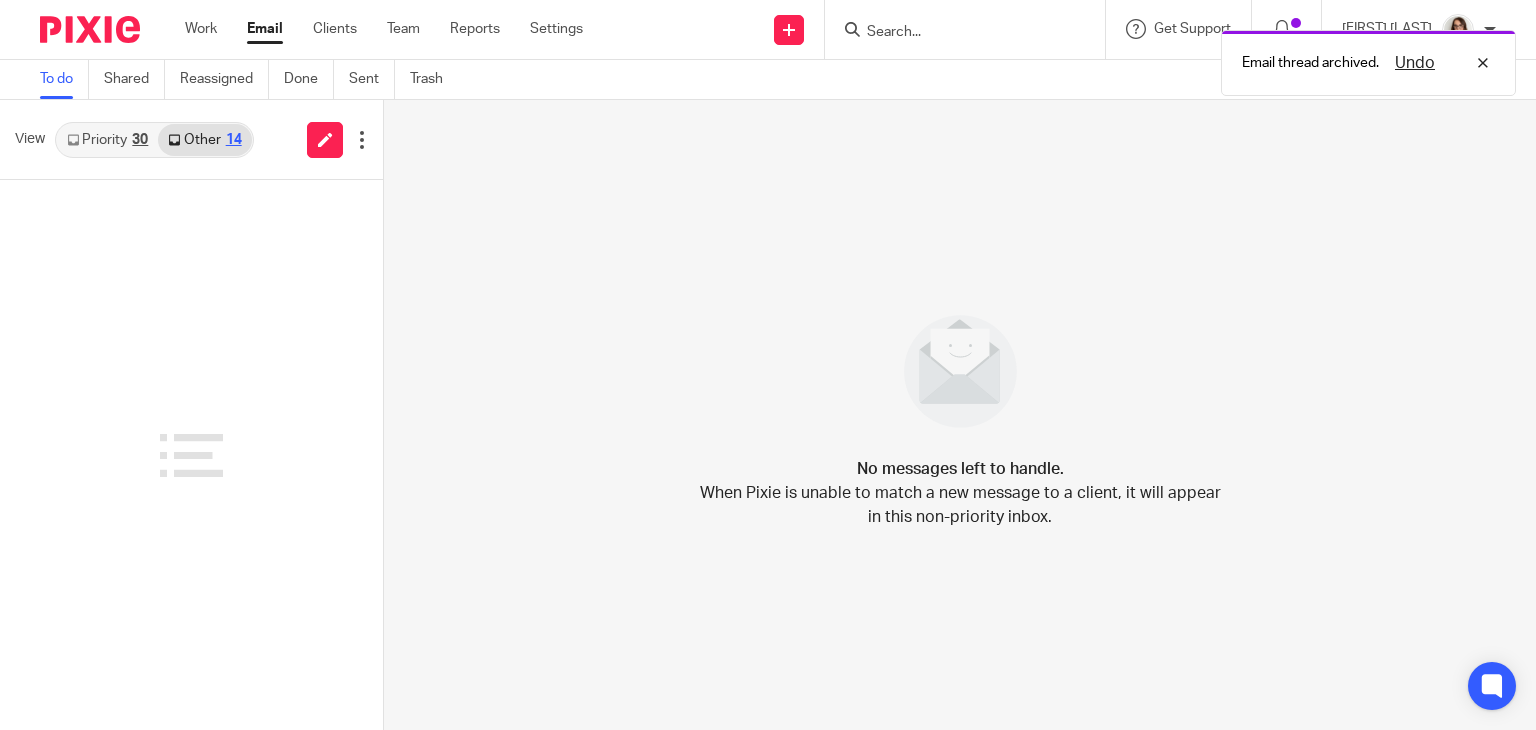 click on "Email" at bounding box center [265, 29] 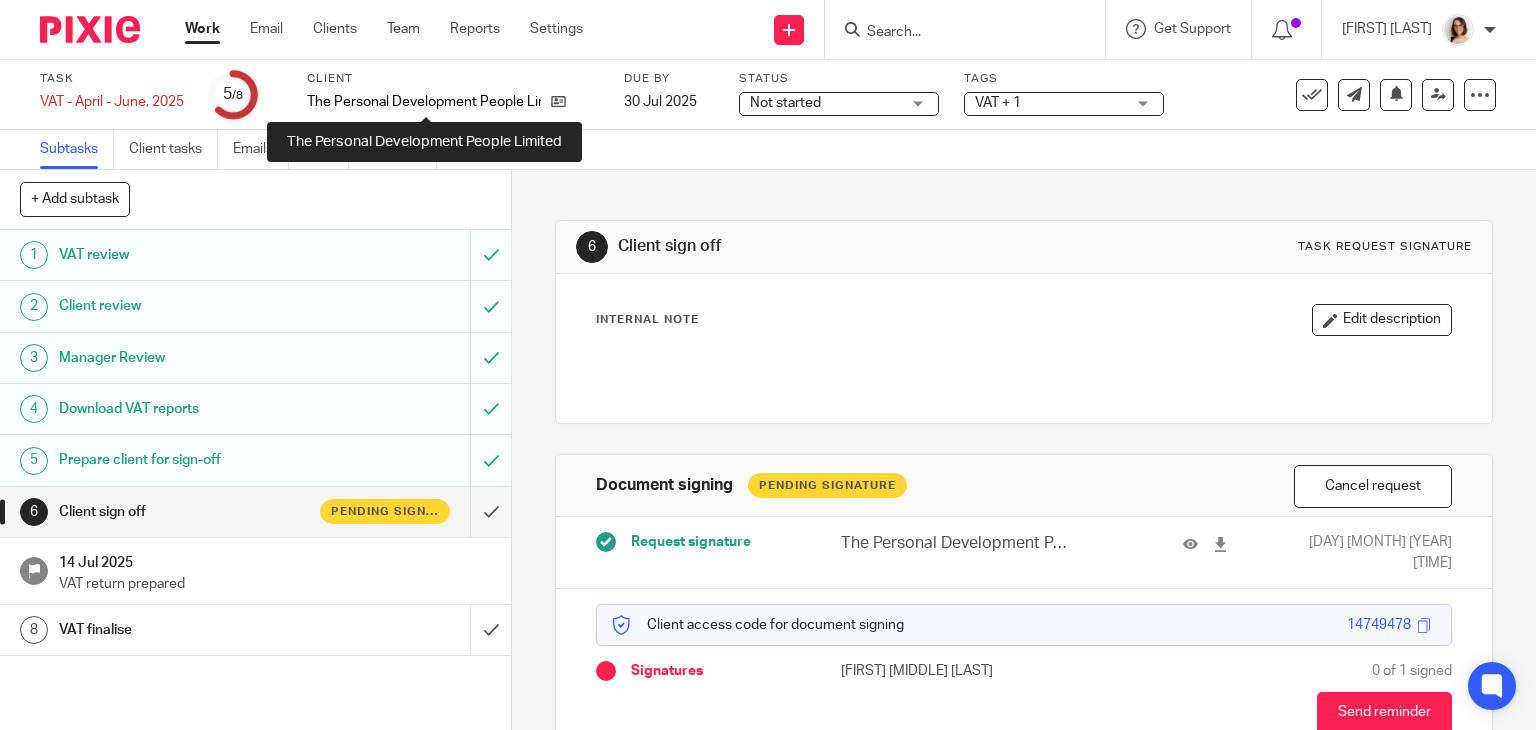 scroll, scrollTop: 0, scrollLeft: 0, axis: both 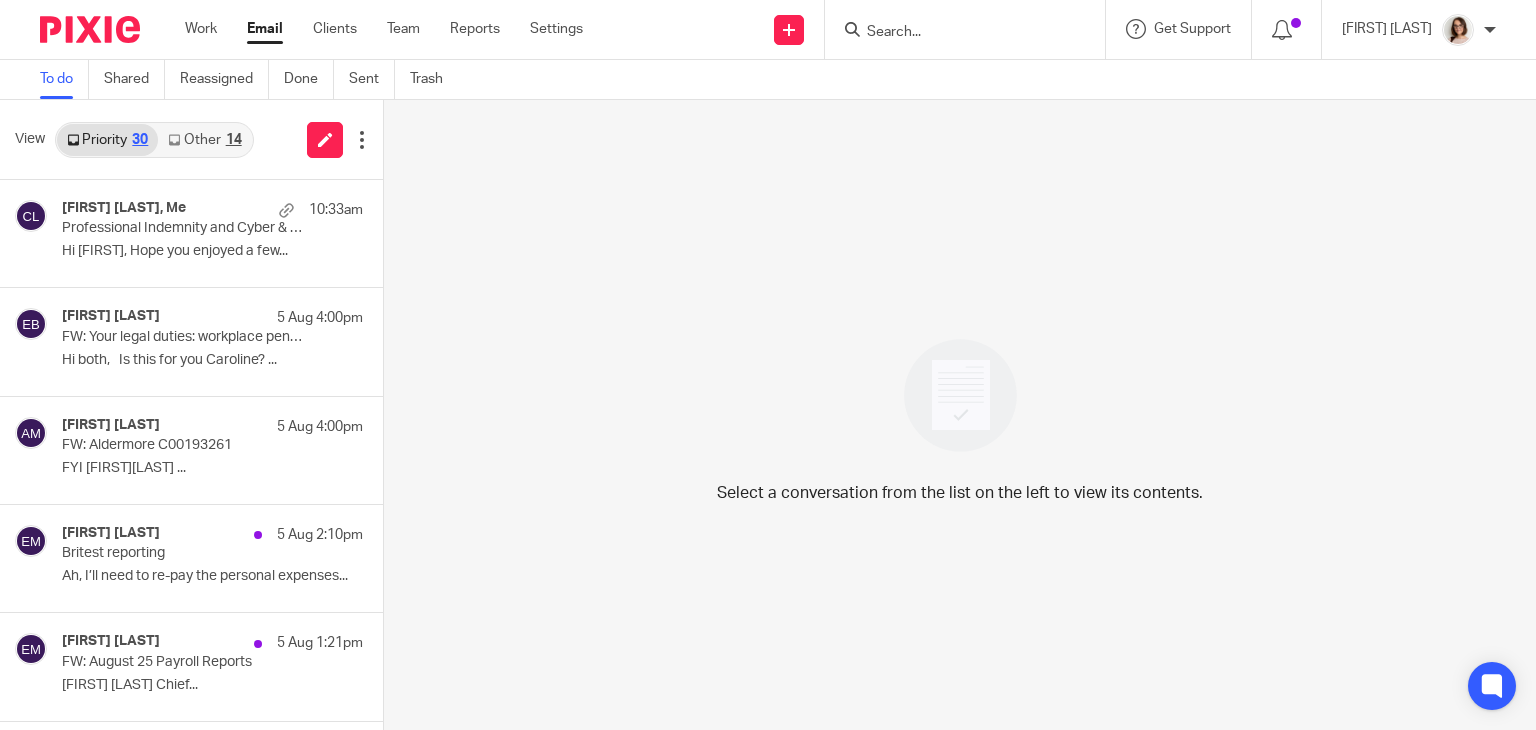 click on "Other
14" at bounding box center [204, 140] 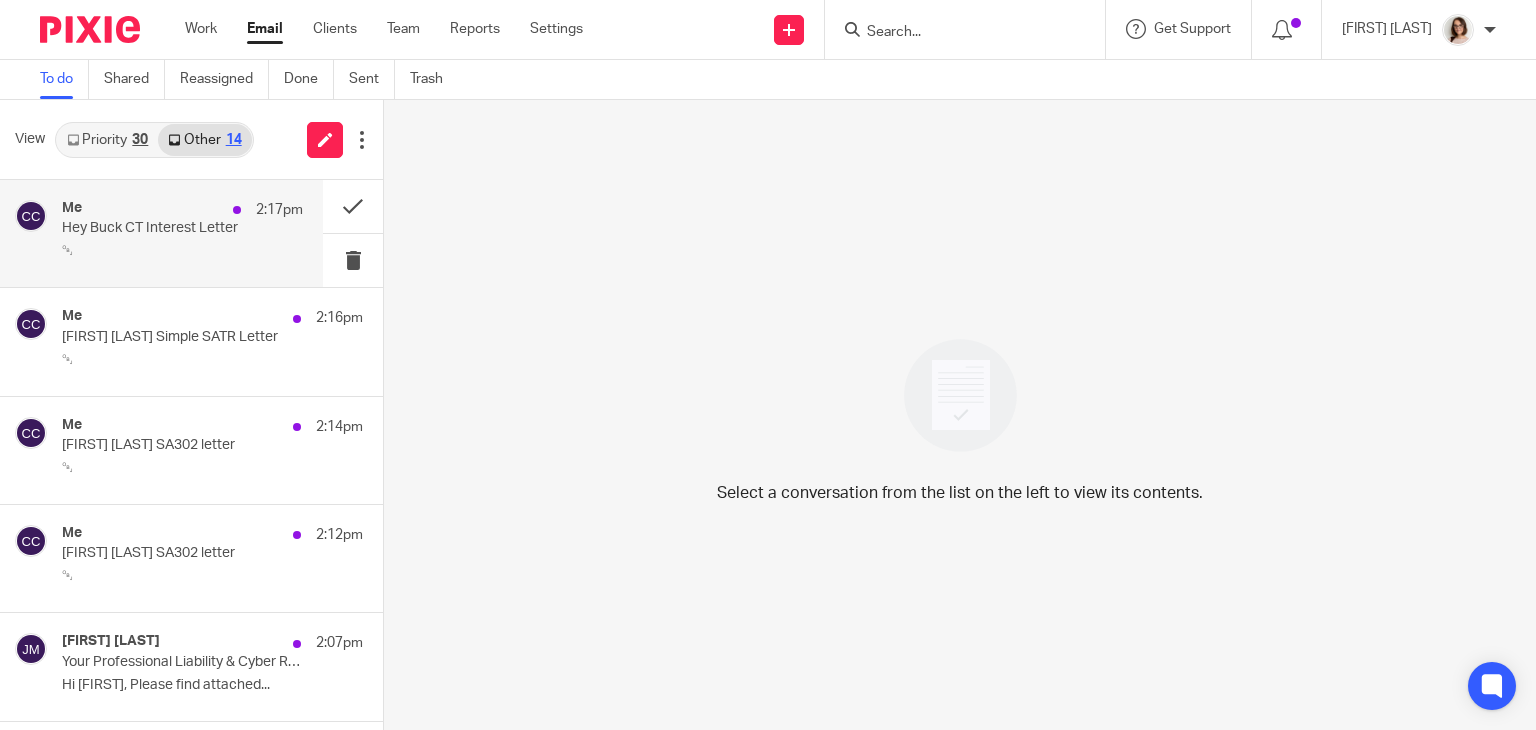 click on "￼" at bounding box center (182, 251) 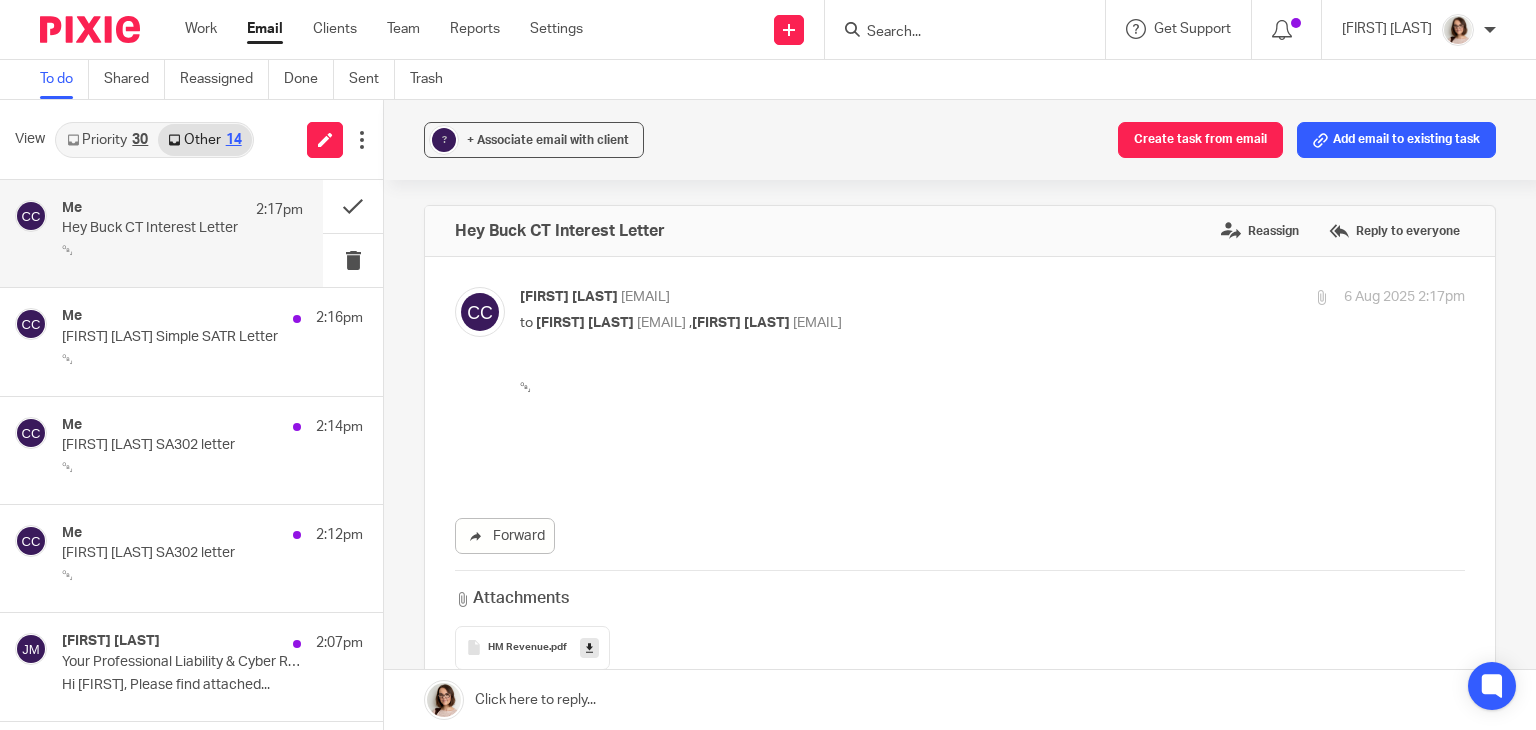 scroll, scrollTop: 0, scrollLeft: 0, axis: both 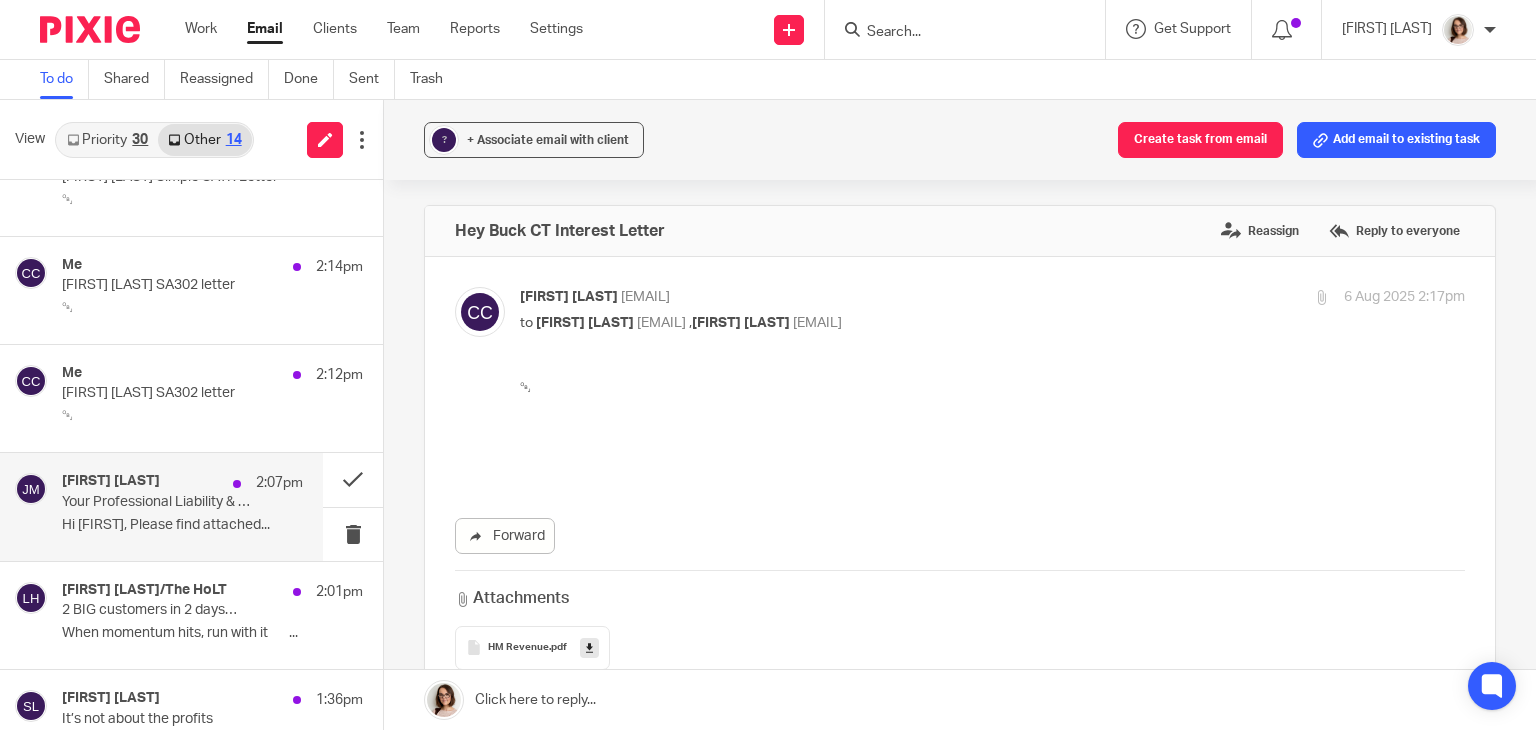 click on "Hi [FIRST],   Please find attached..." at bounding box center [182, 525] 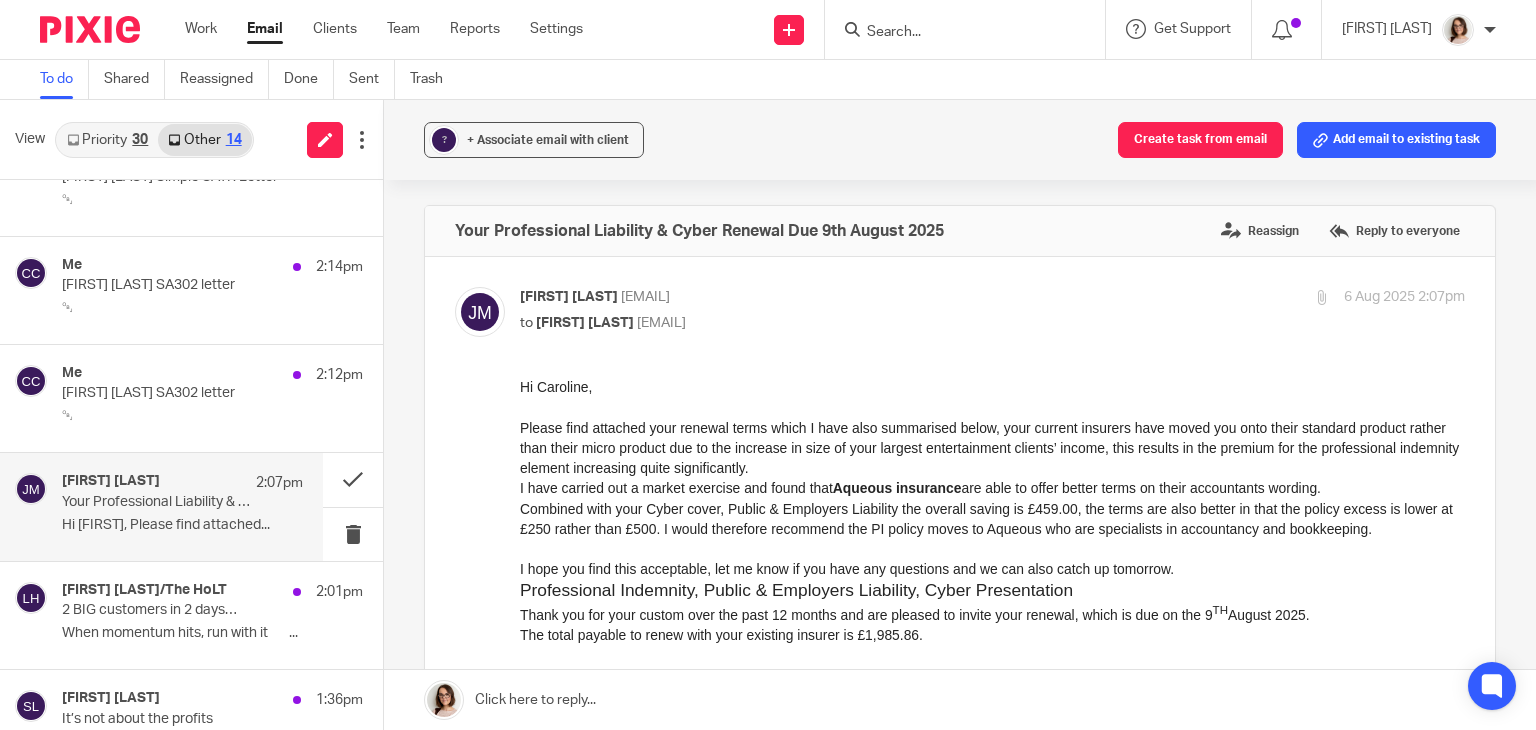 scroll, scrollTop: 0, scrollLeft: 0, axis: both 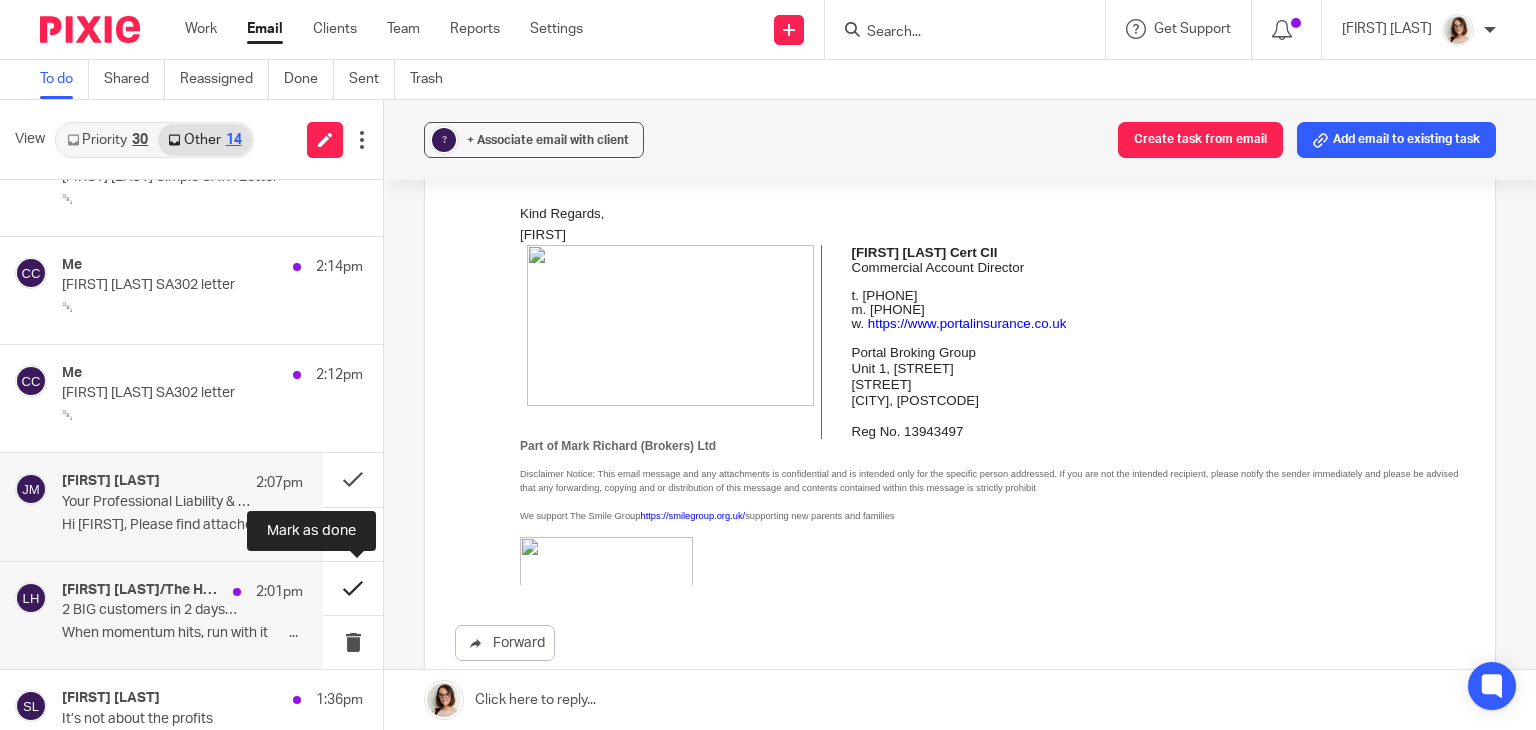 click at bounding box center (353, 588) 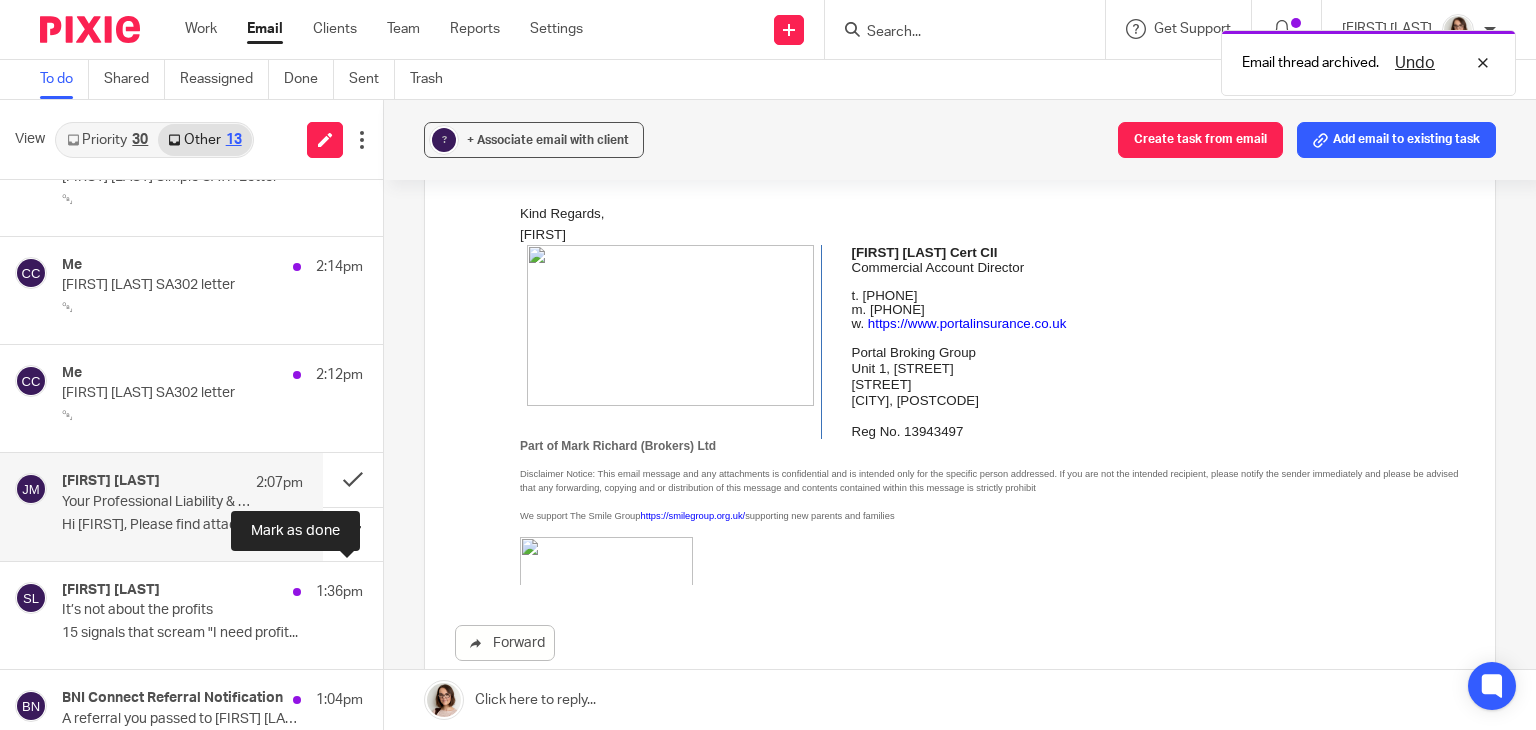 click at bounding box center [391, 588] 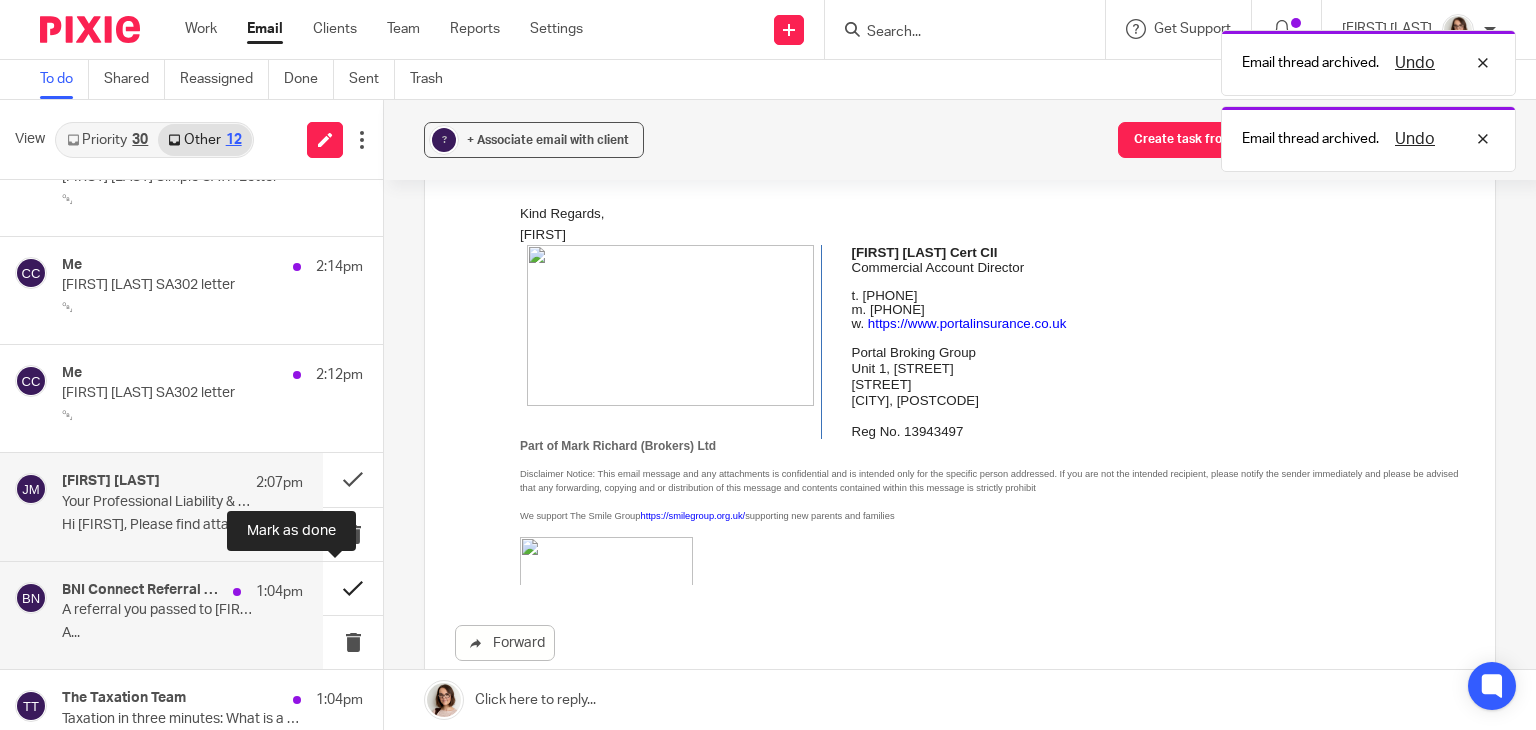 click at bounding box center [353, 588] 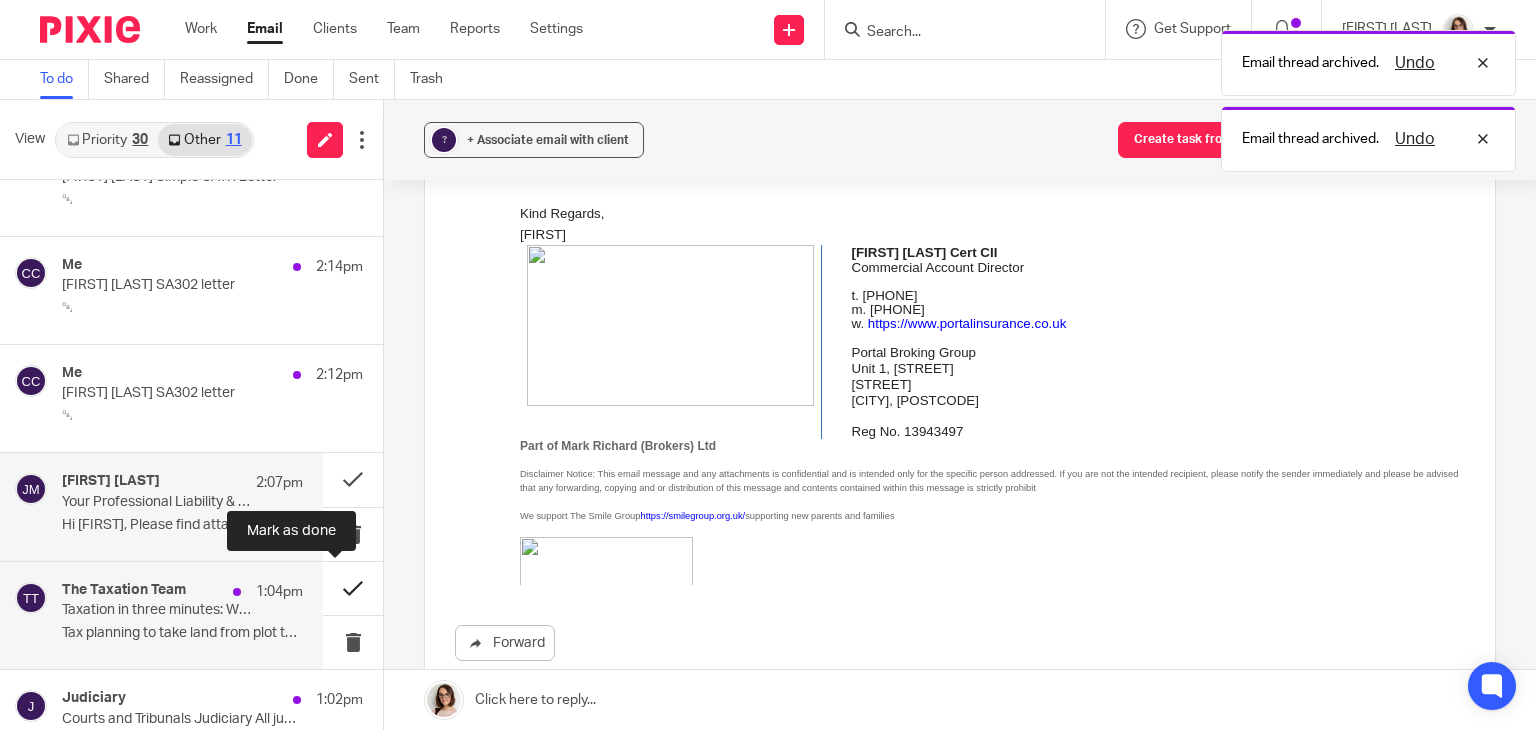 click at bounding box center (353, 588) 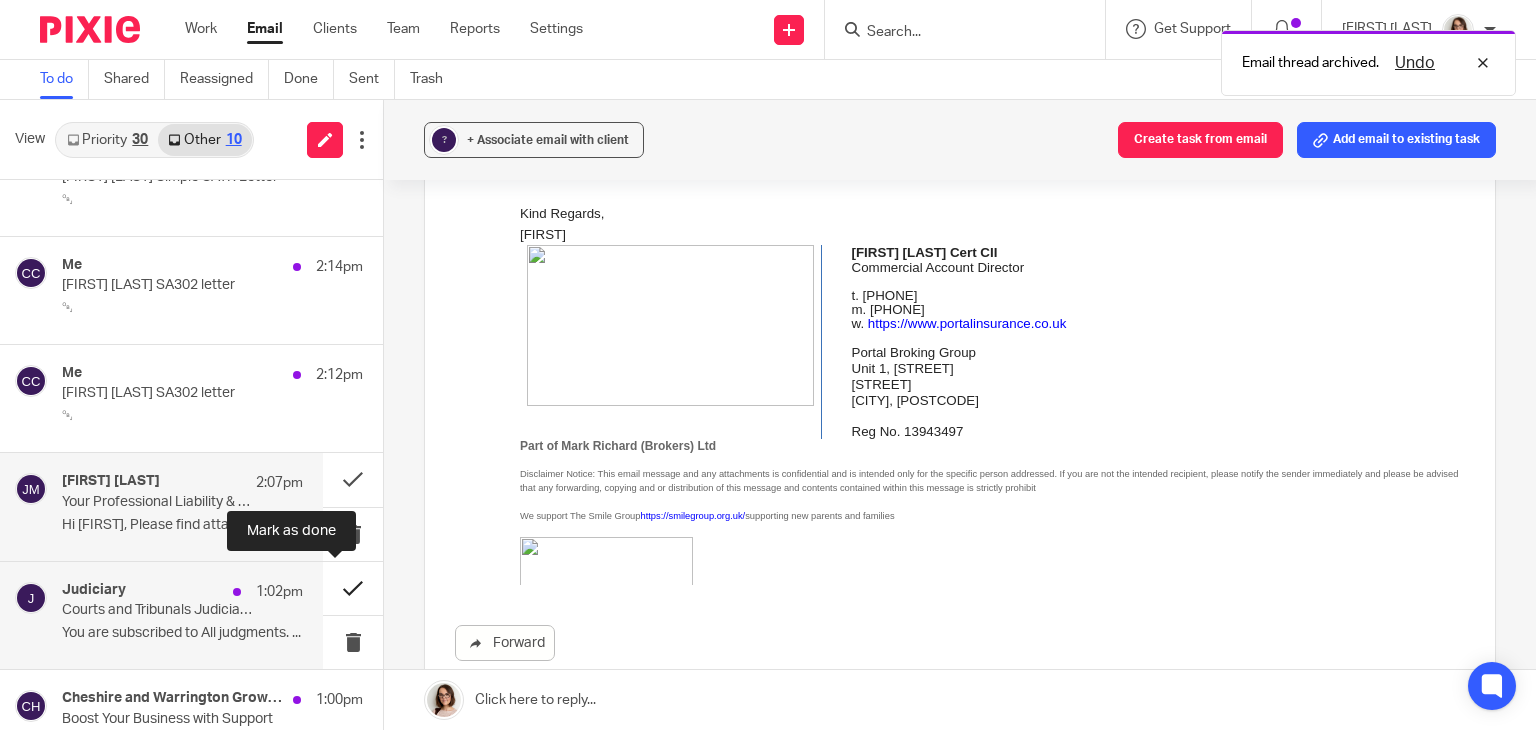 click at bounding box center (353, 588) 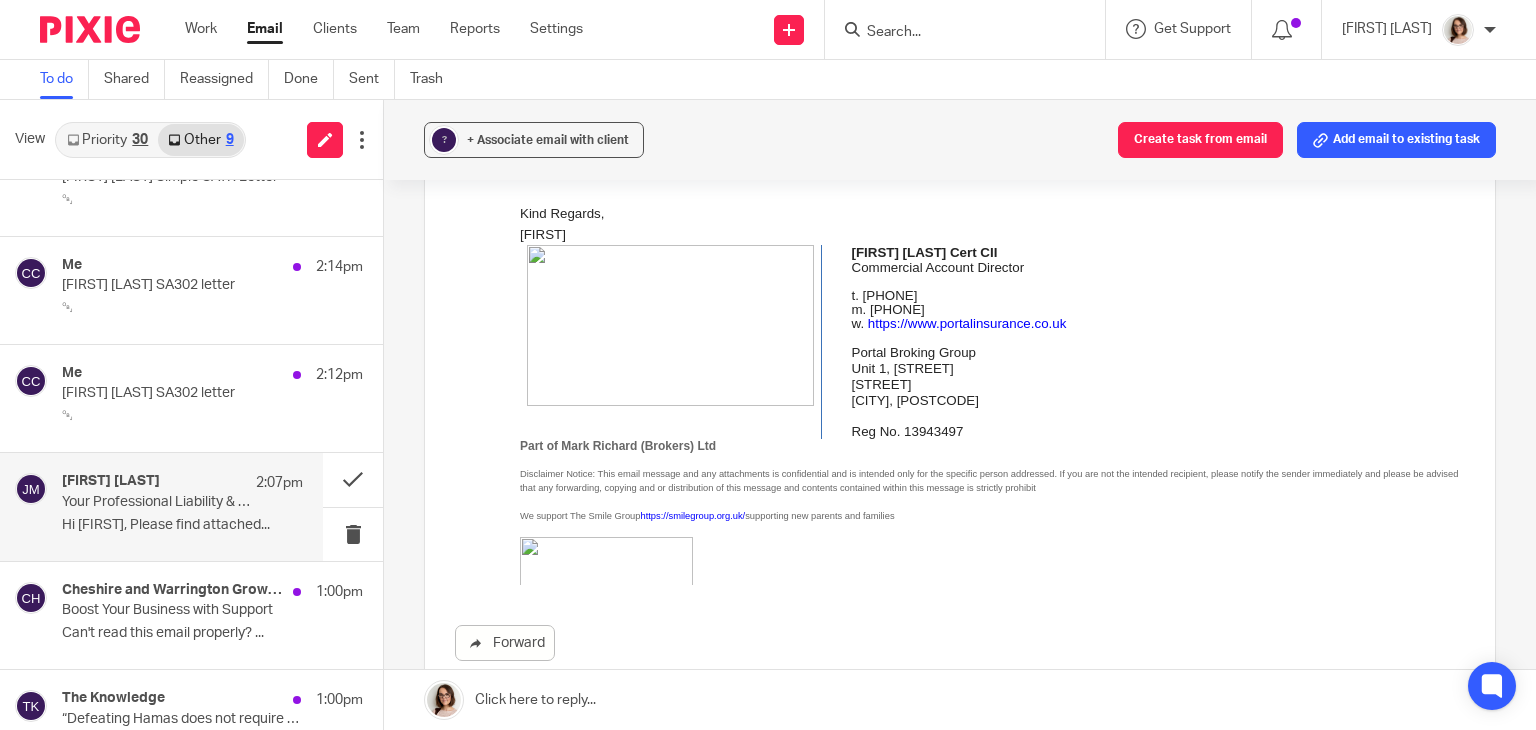click on "Work
Email
Clients
Team
Reports
Settings
Work
Email
Clients
Team
Reports
Settings" at bounding box center (389, 29) 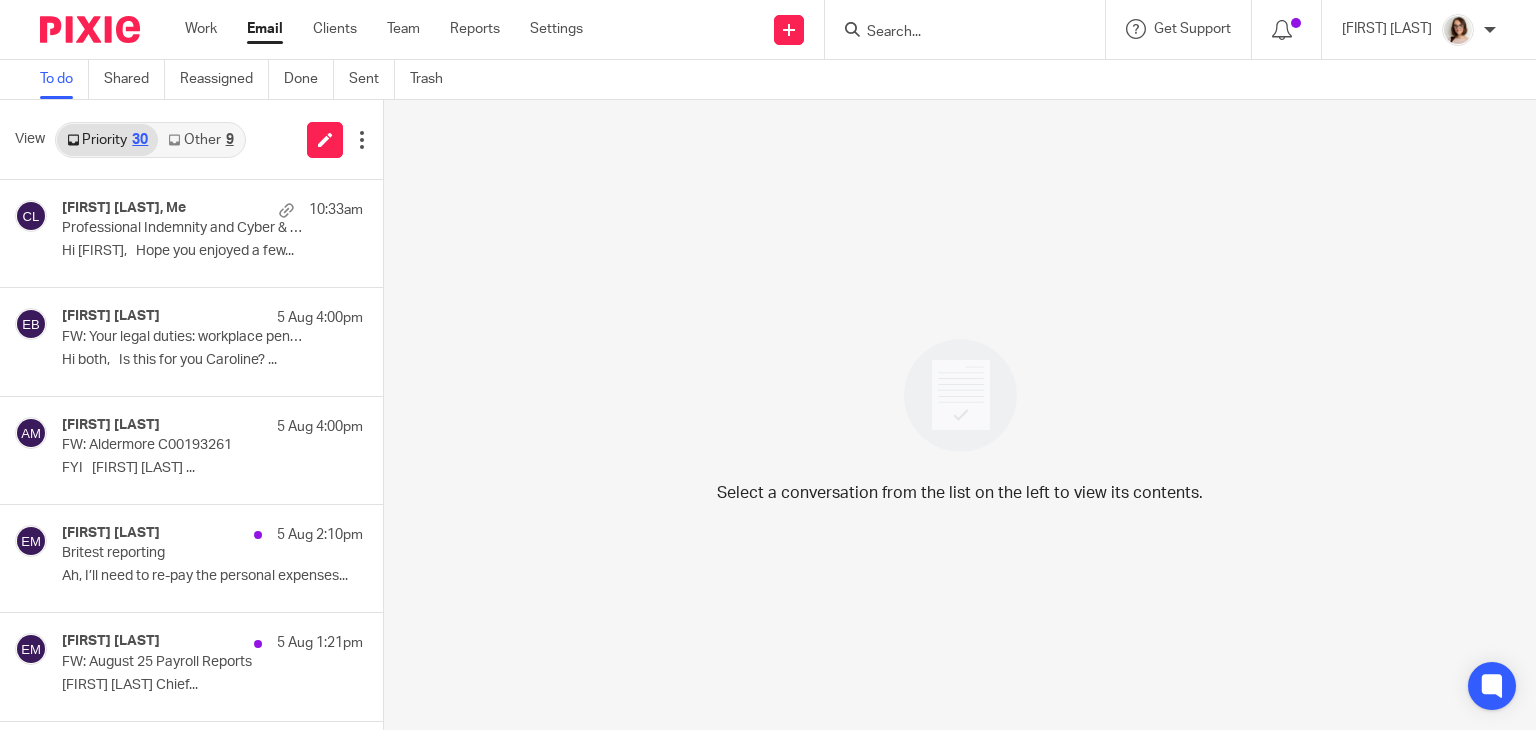 scroll, scrollTop: 0, scrollLeft: 0, axis: both 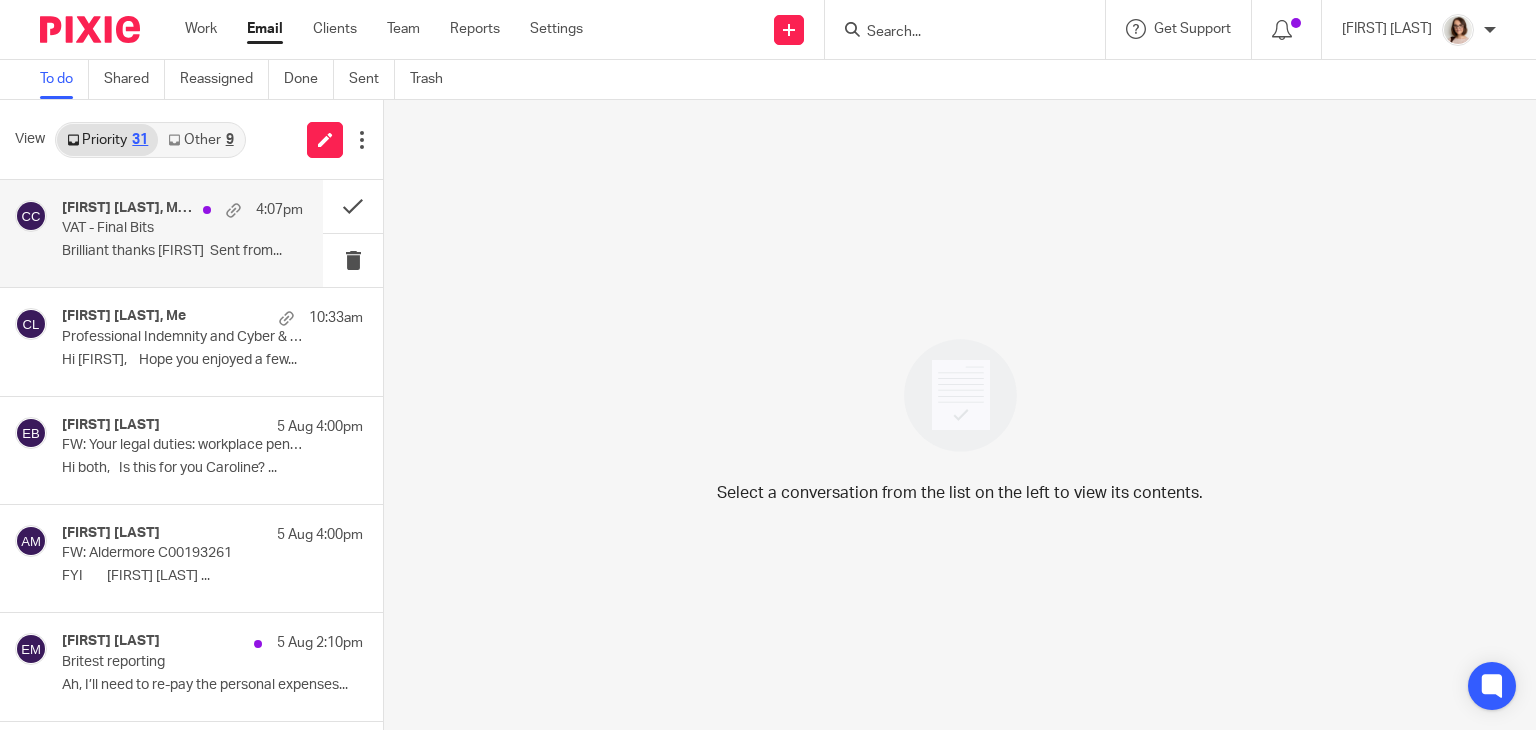 click on "[FIRST] [LAST], Me, [FIRST] [LAST]
4:07pm   VAT - Final Bits   Brilliant thanks [FIRST]       Sent from..." at bounding box center (182, 233) 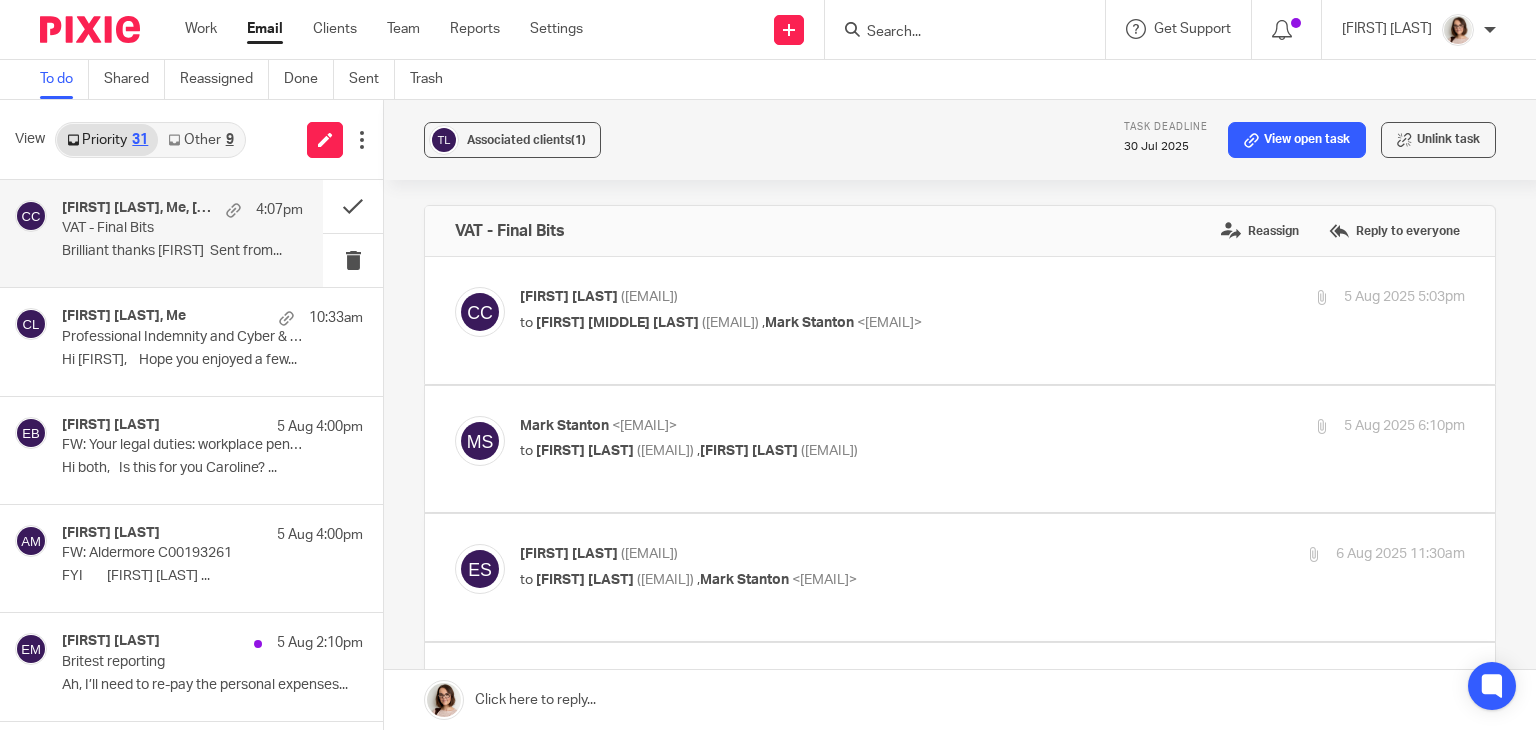 scroll, scrollTop: 0, scrollLeft: 0, axis: both 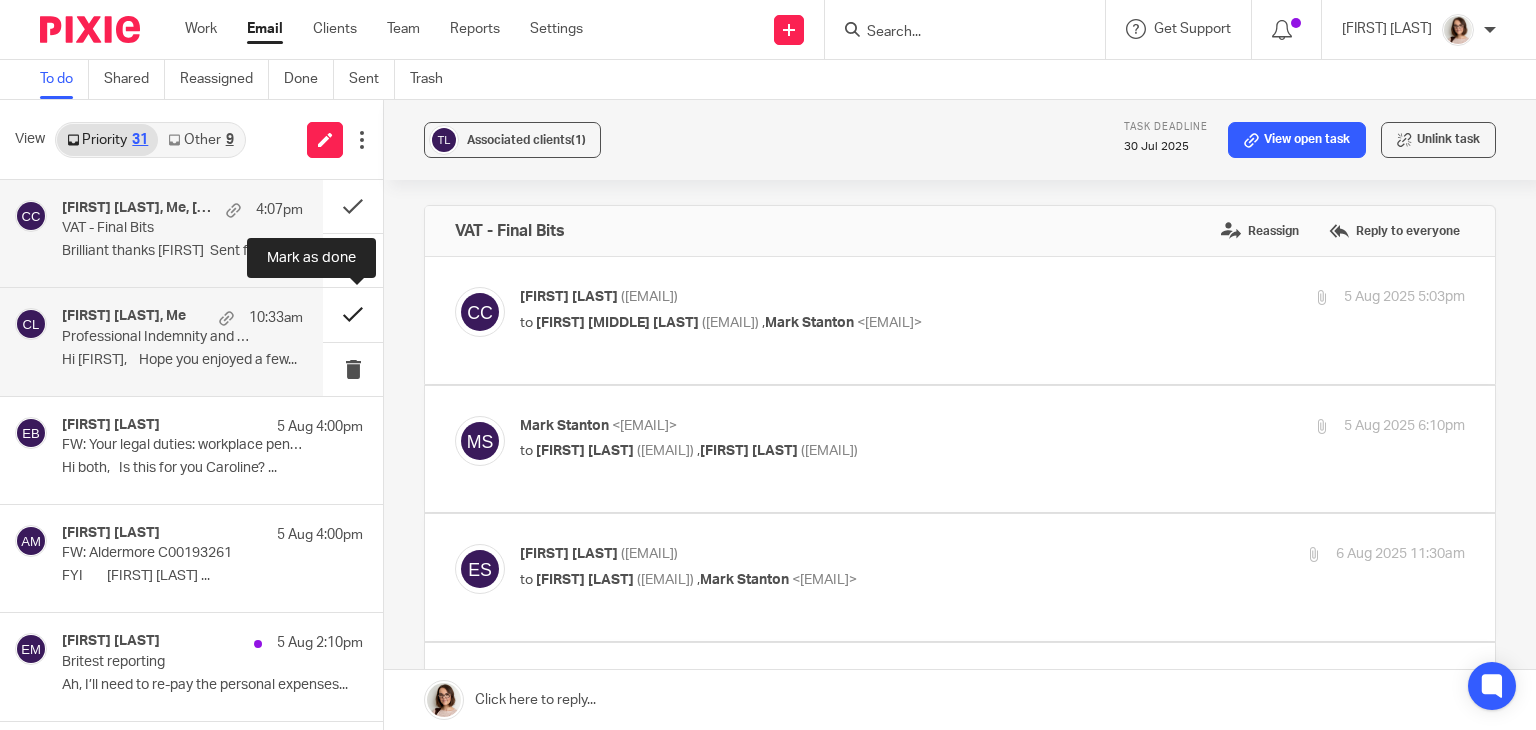 click at bounding box center [353, 314] 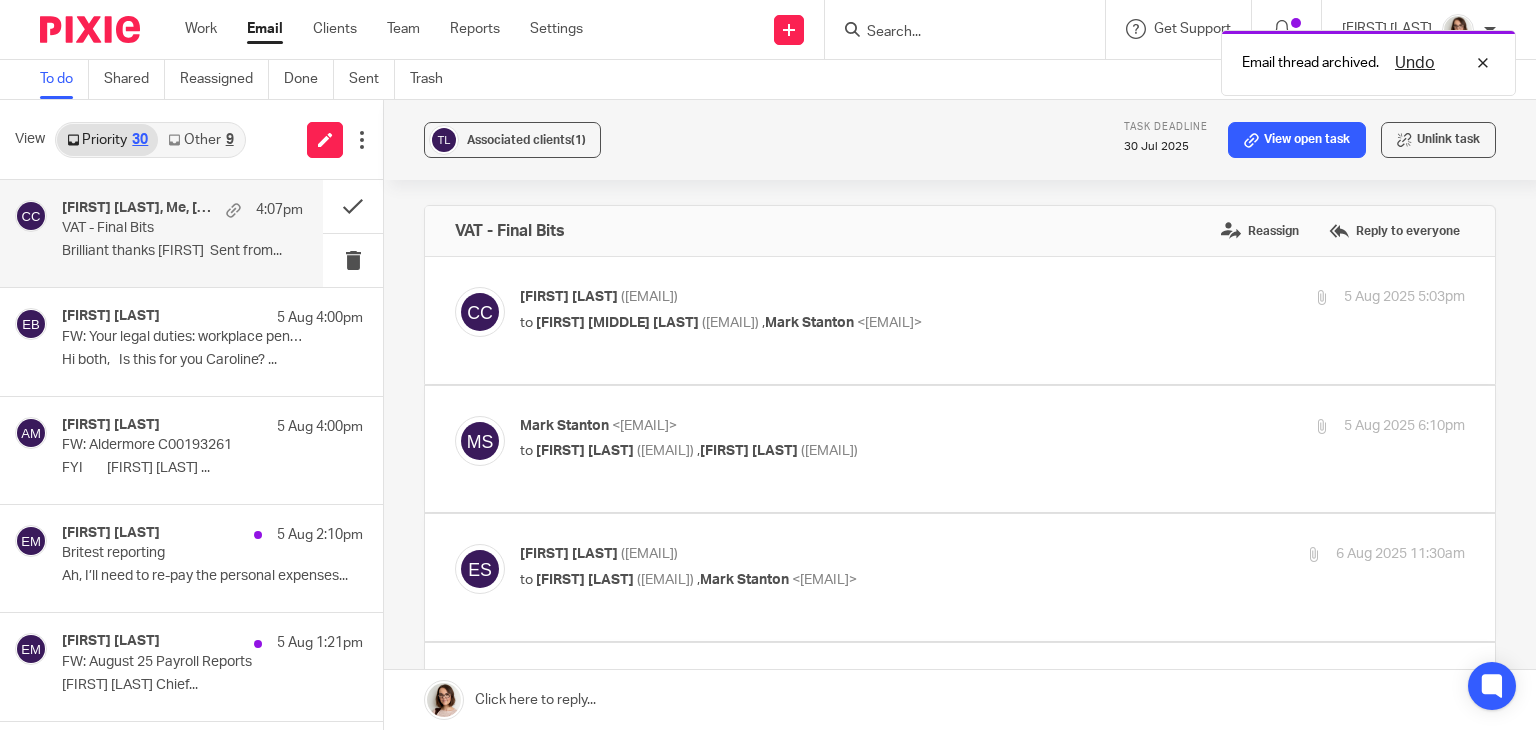 click on "VAT - Final Bits" at bounding box center (158, 228) 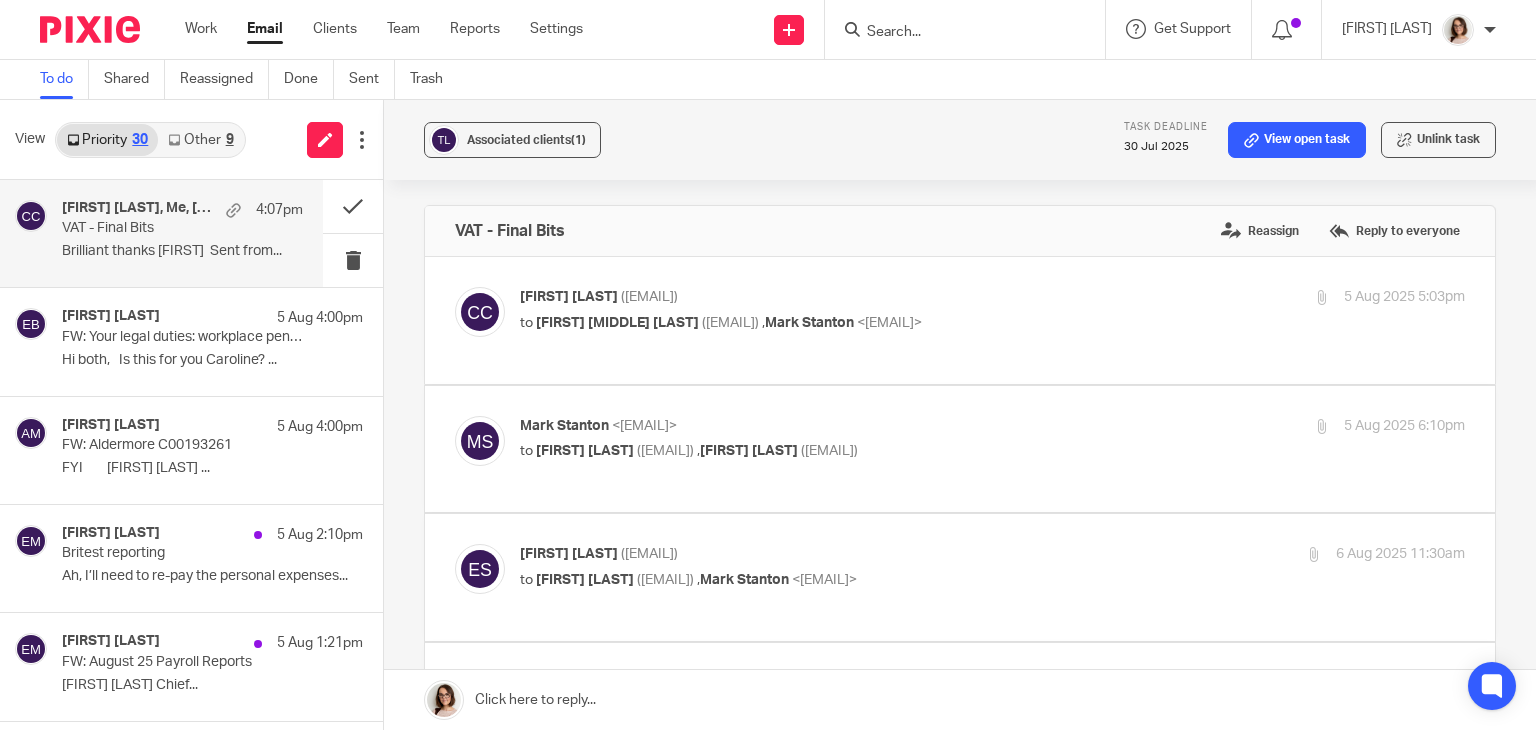 click on "Other
9" at bounding box center [200, 140] 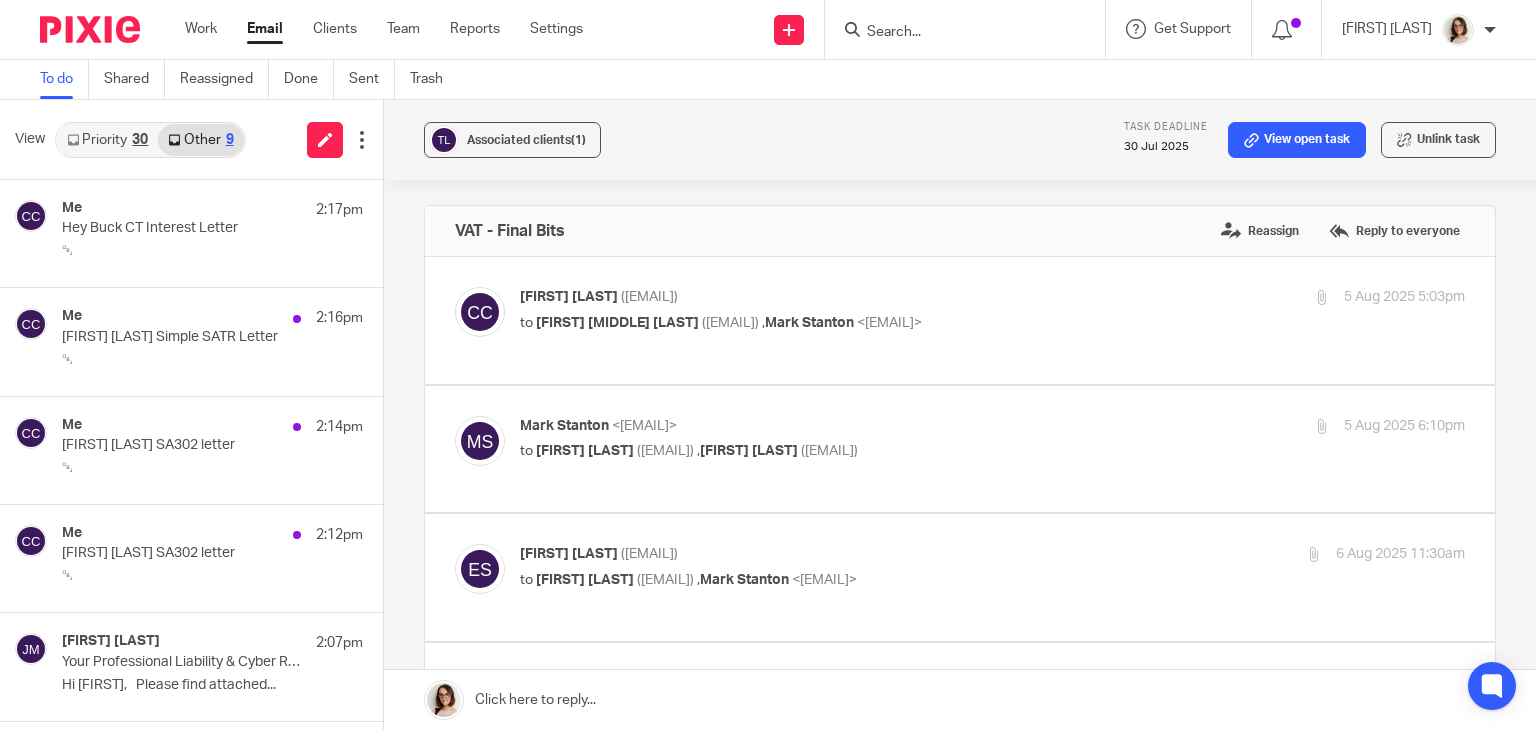 click on "Email" at bounding box center (265, 29) 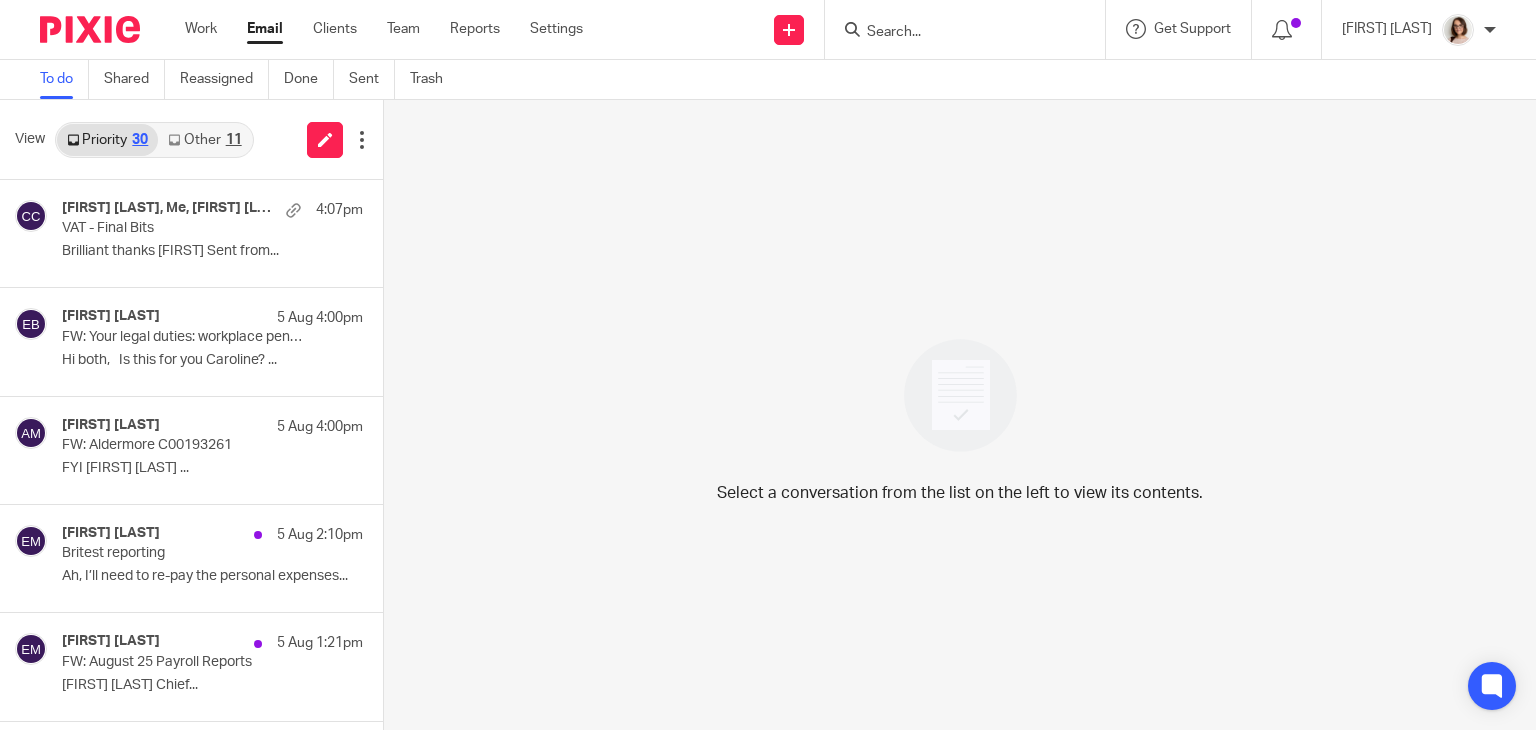 scroll, scrollTop: 0, scrollLeft: 0, axis: both 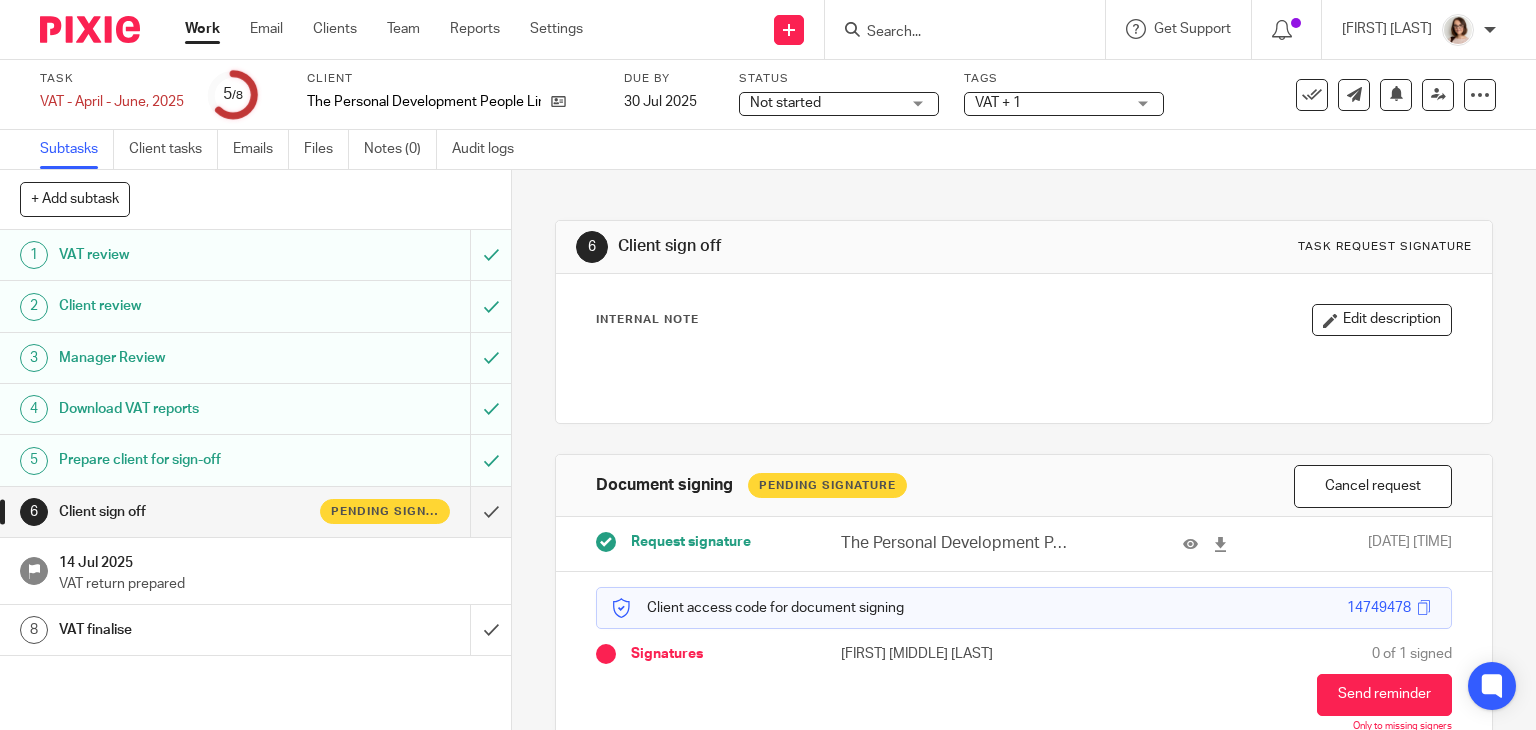 click at bounding box center [955, 33] 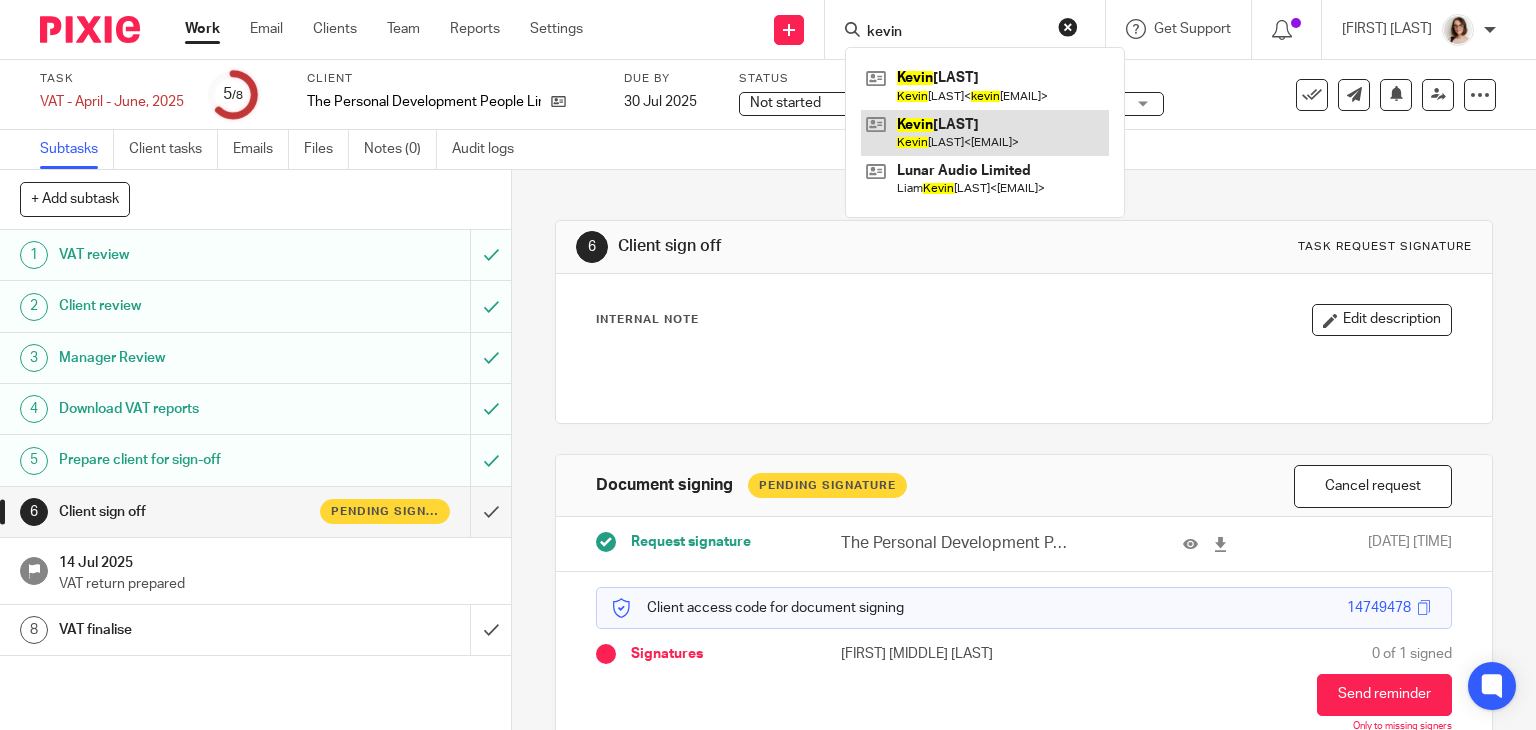 type on "kevin" 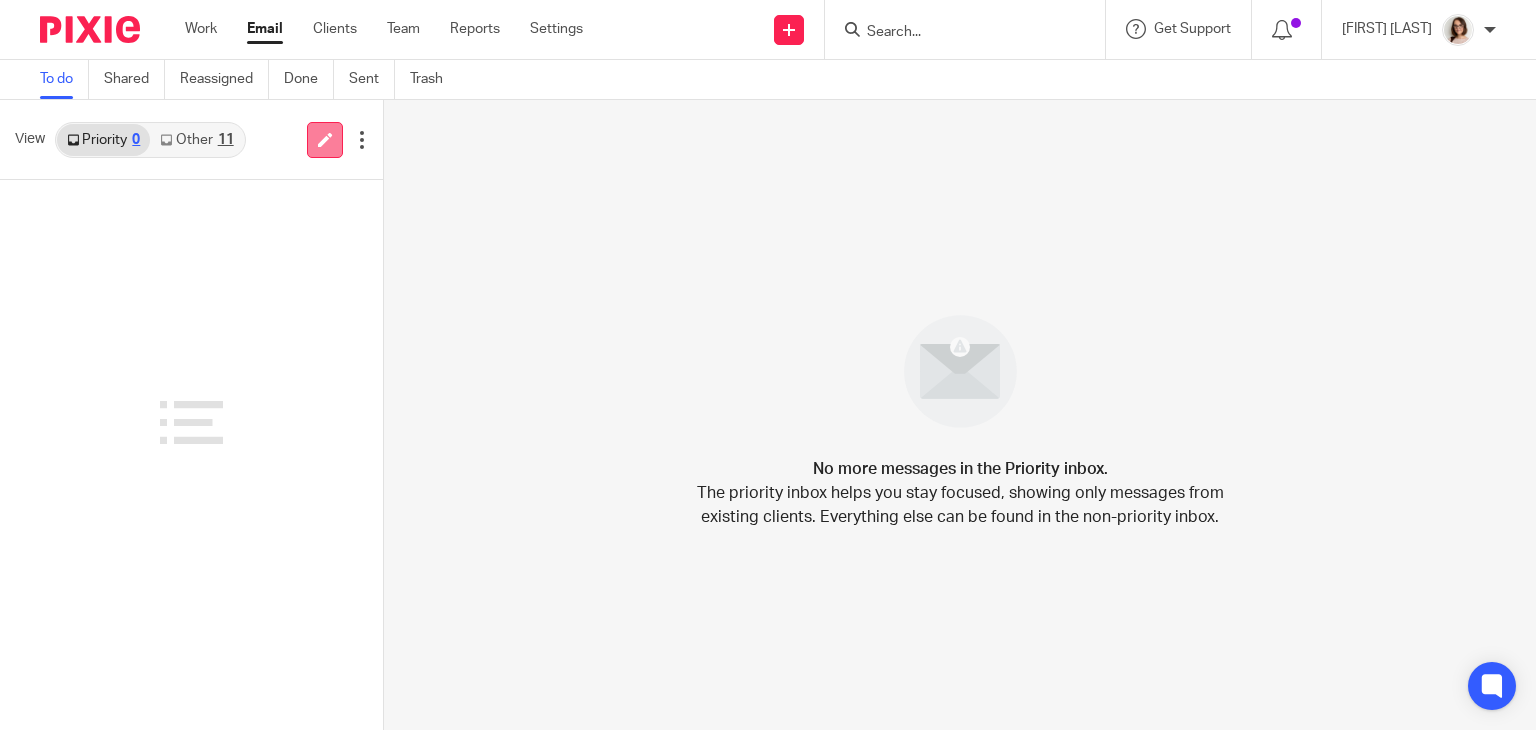 scroll, scrollTop: 0, scrollLeft: 0, axis: both 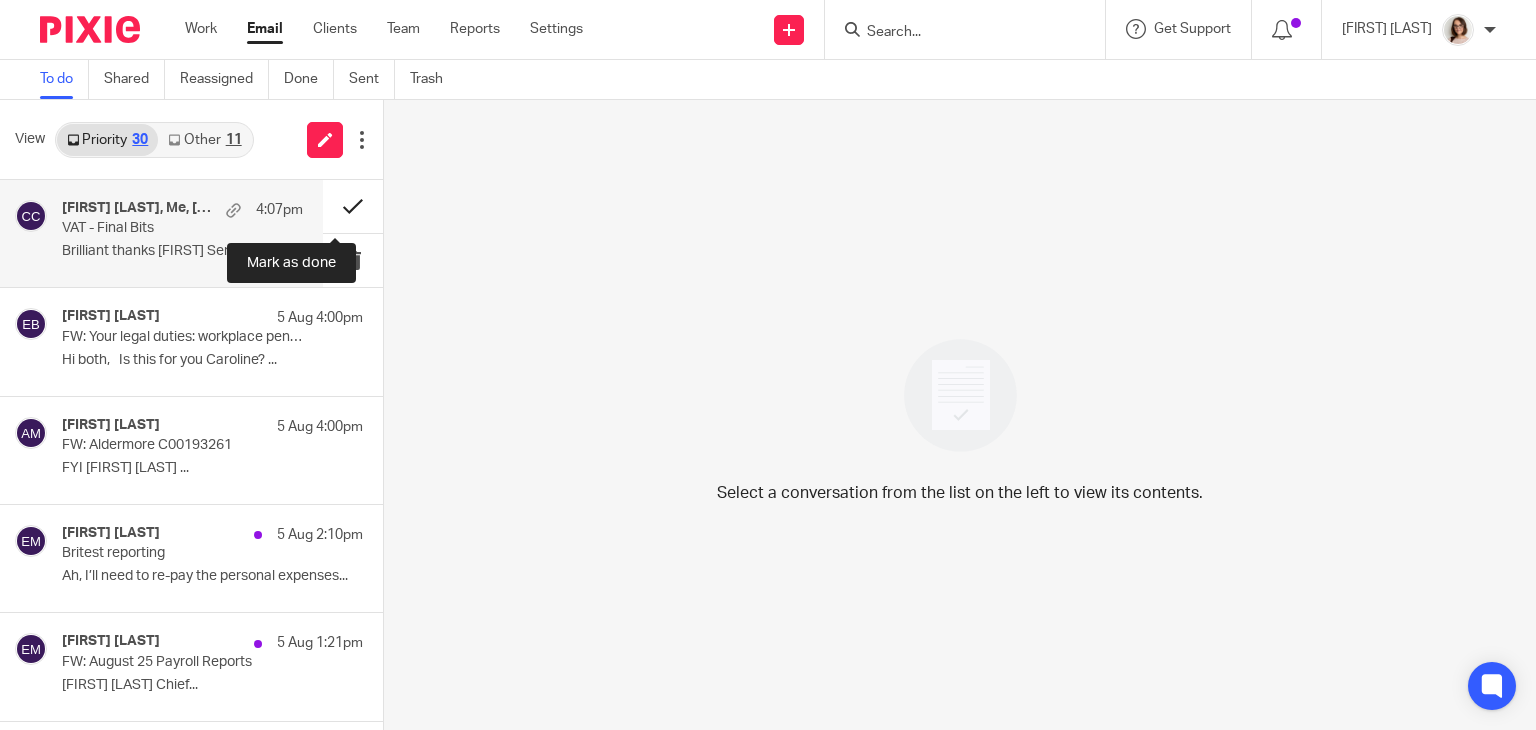 click at bounding box center (353, 206) 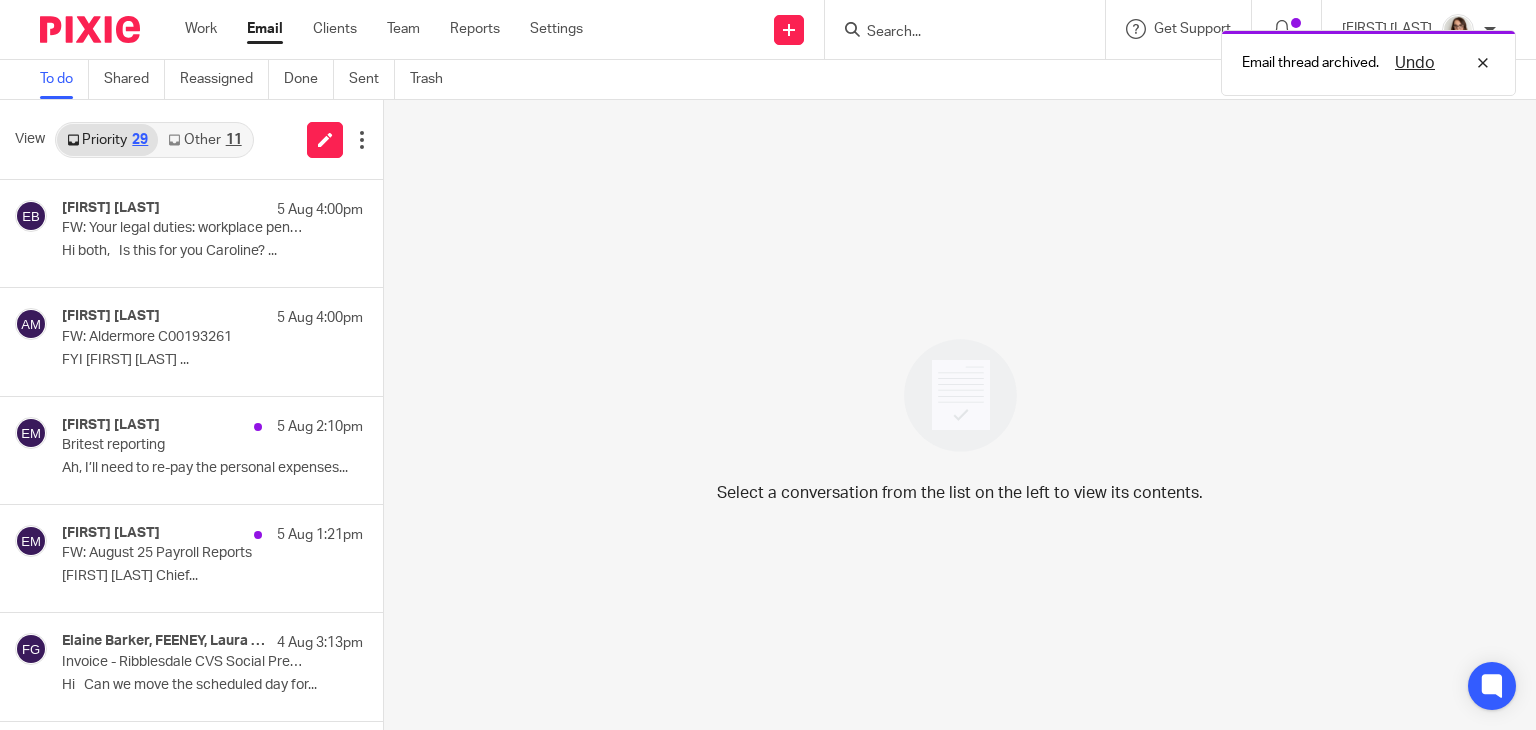 click on "Other
11" at bounding box center (204, 140) 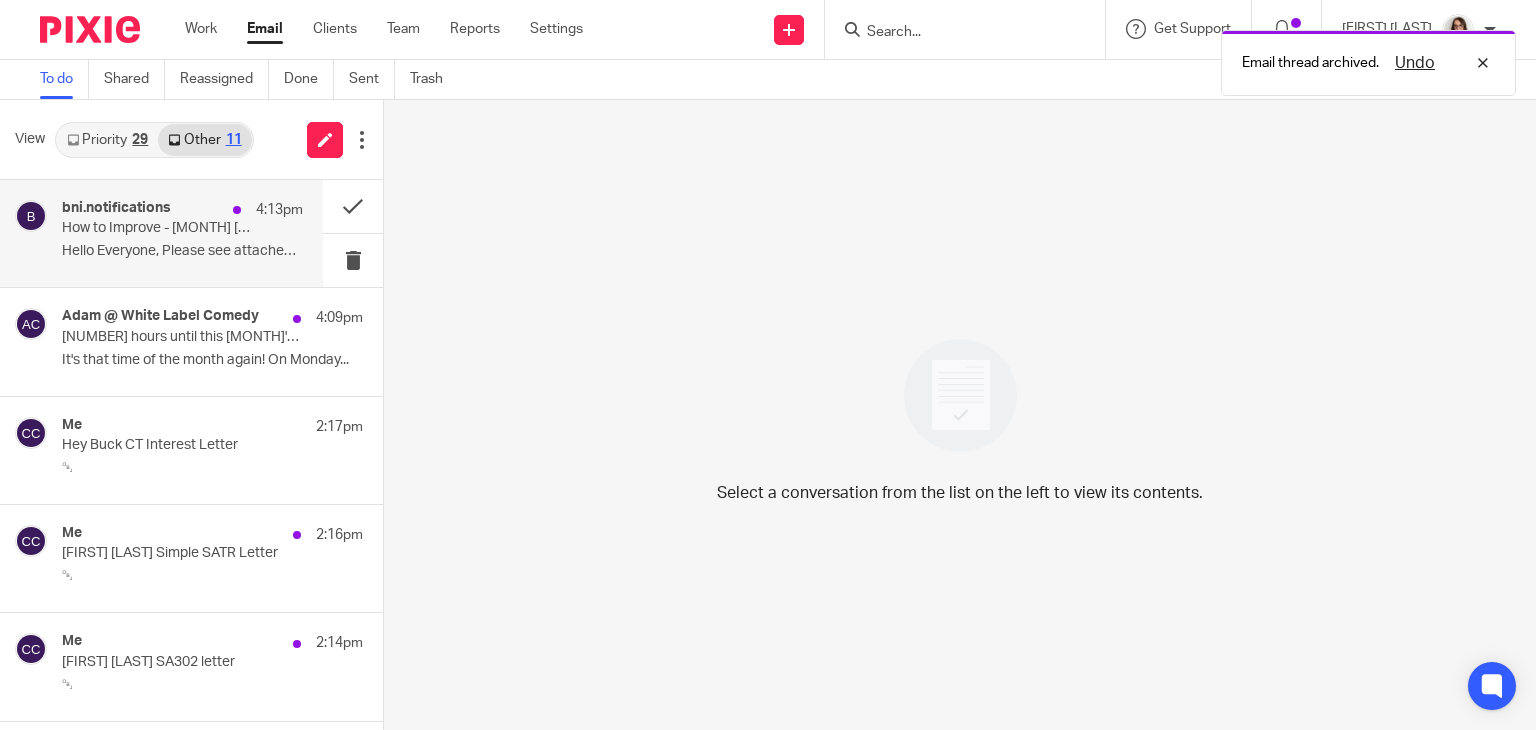 click on "Hello Everyone,   Please see attached this..." at bounding box center (182, 251) 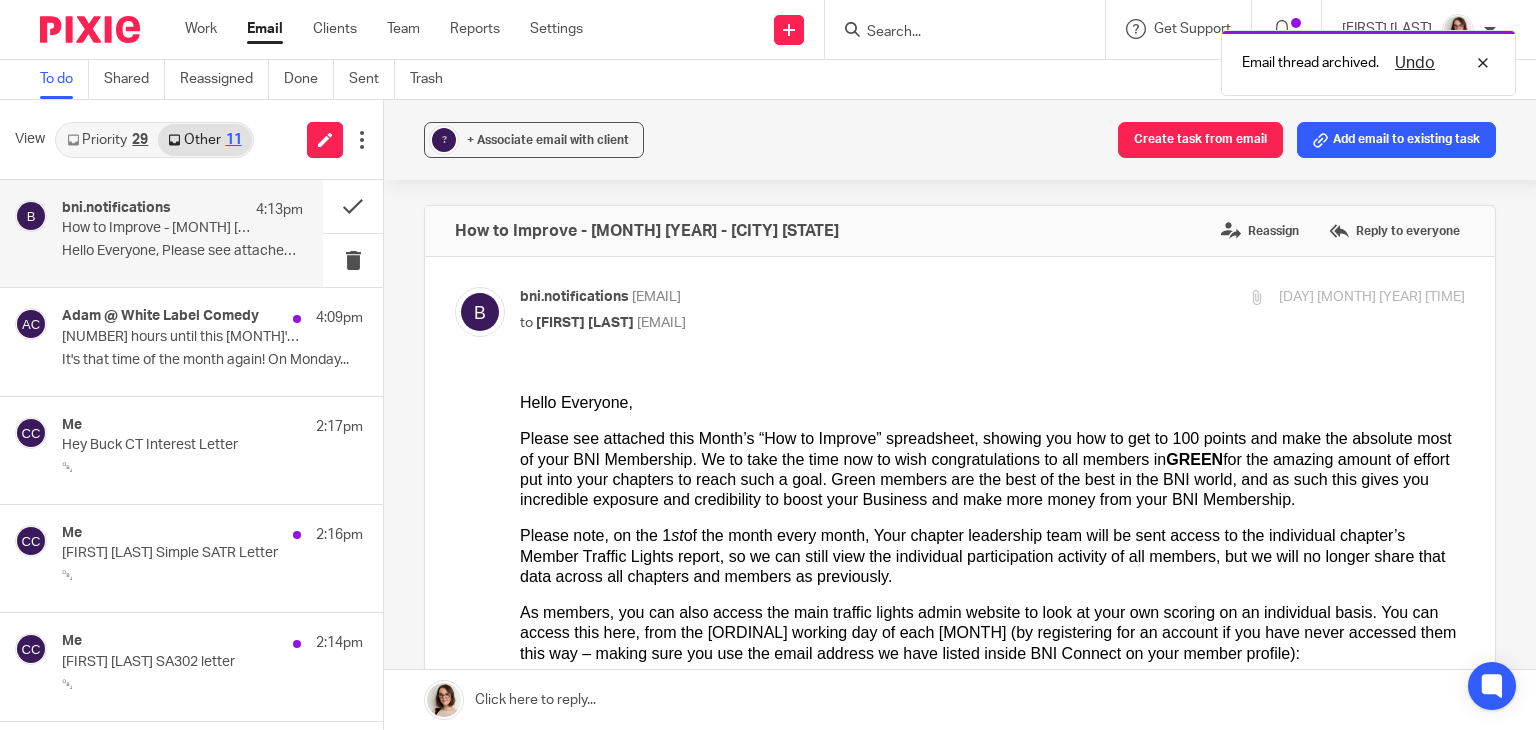 scroll, scrollTop: 0, scrollLeft: 0, axis: both 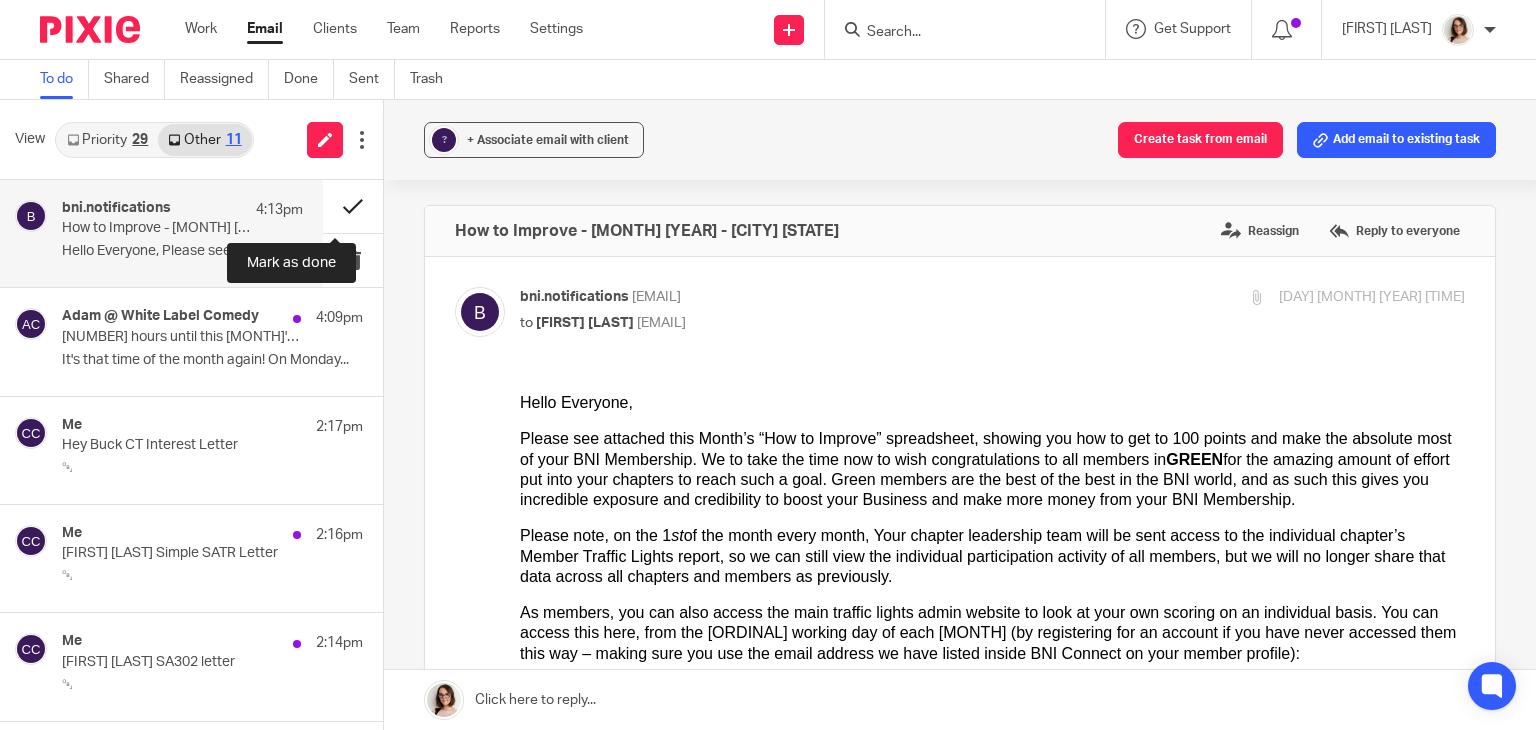 click at bounding box center [353, 206] 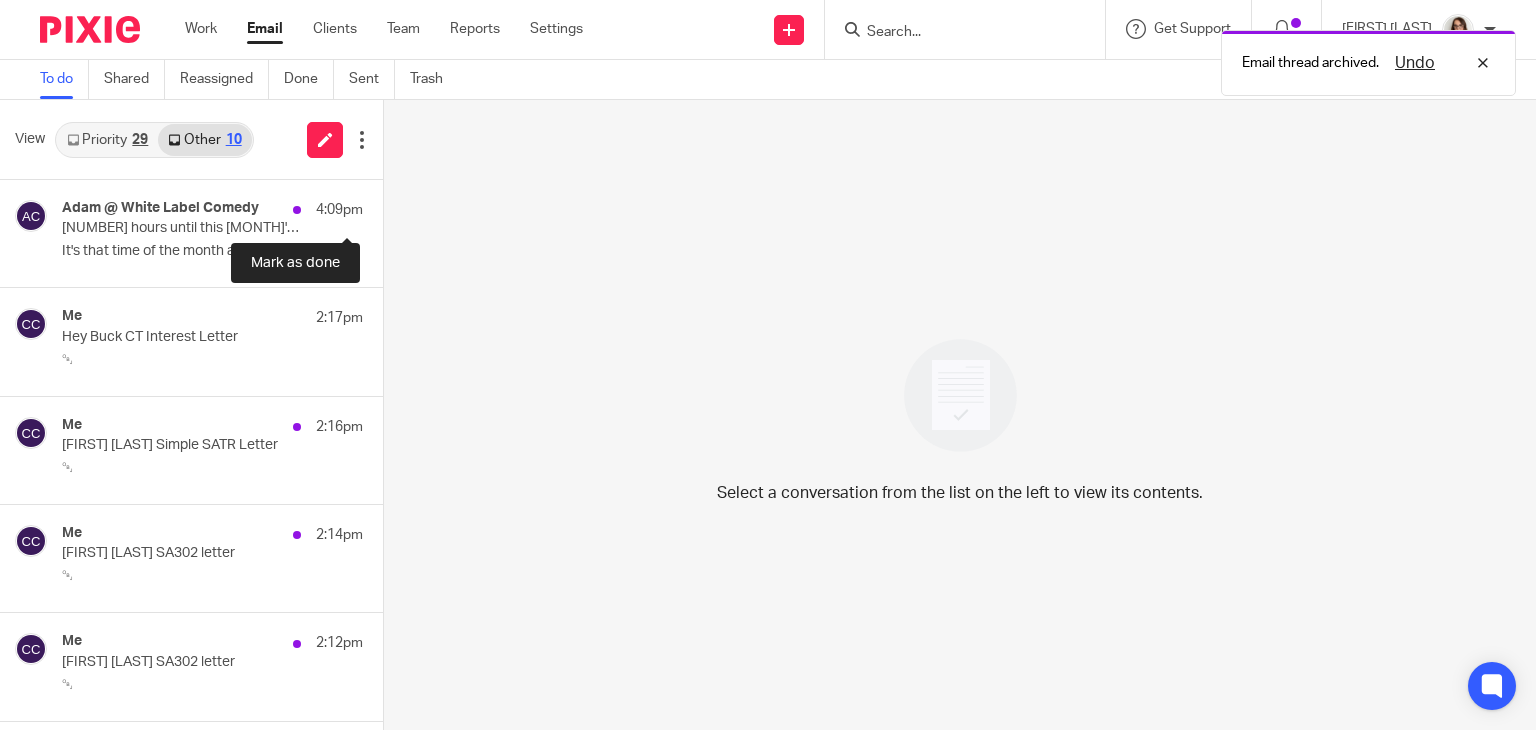 click at bounding box center [391, 206] 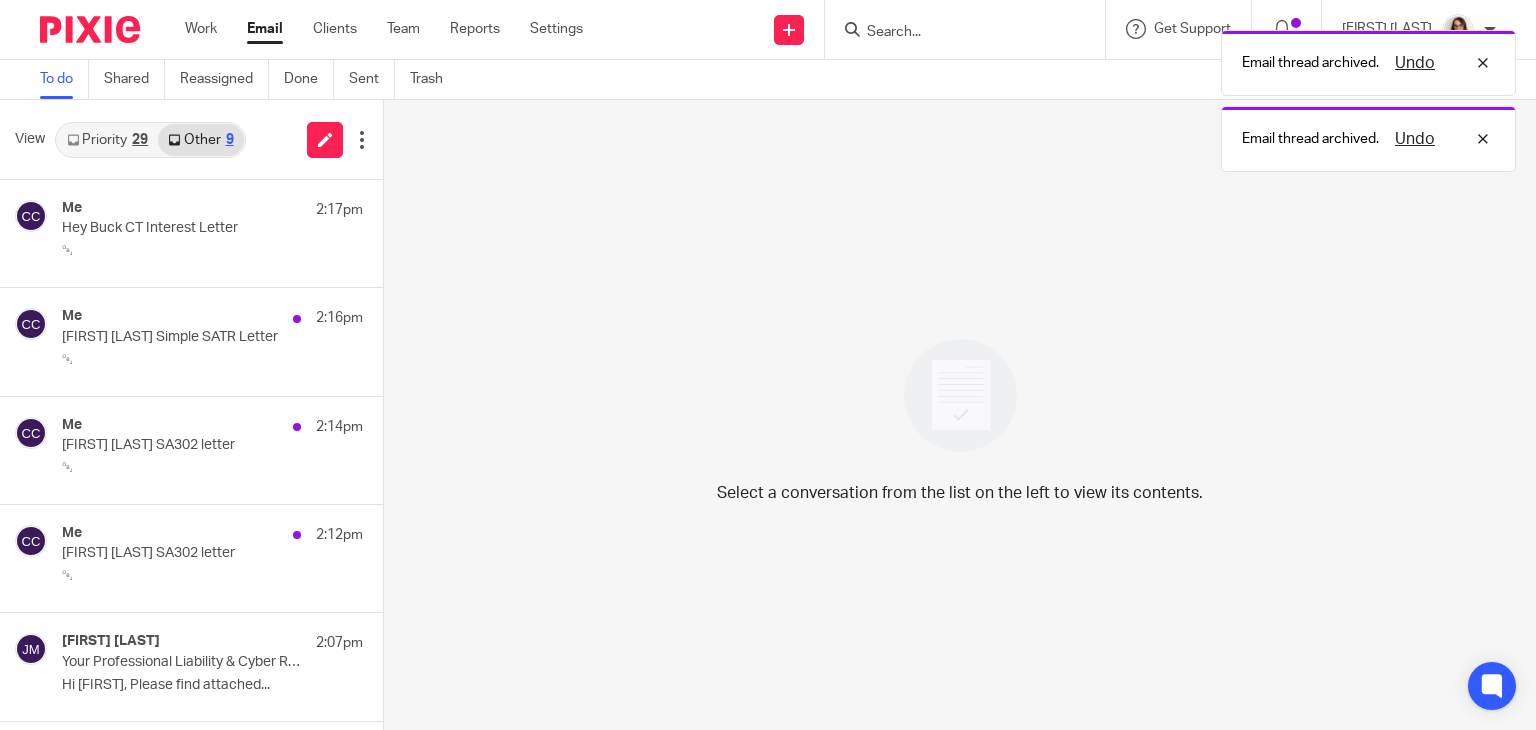 click on "Email" at bounding box center [265, 29] 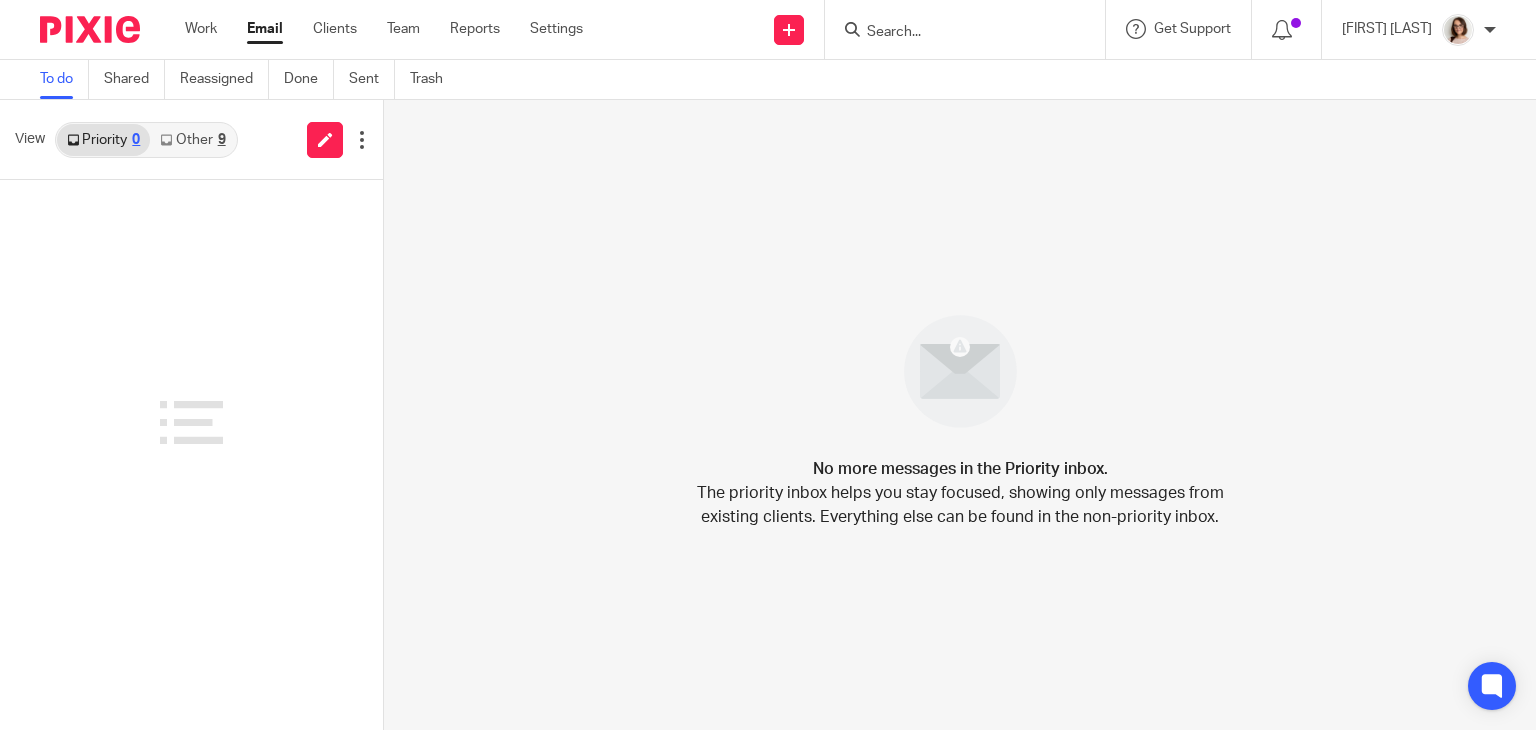 scroll, scrollTop: 0, scrollLeft: 0, axis: both 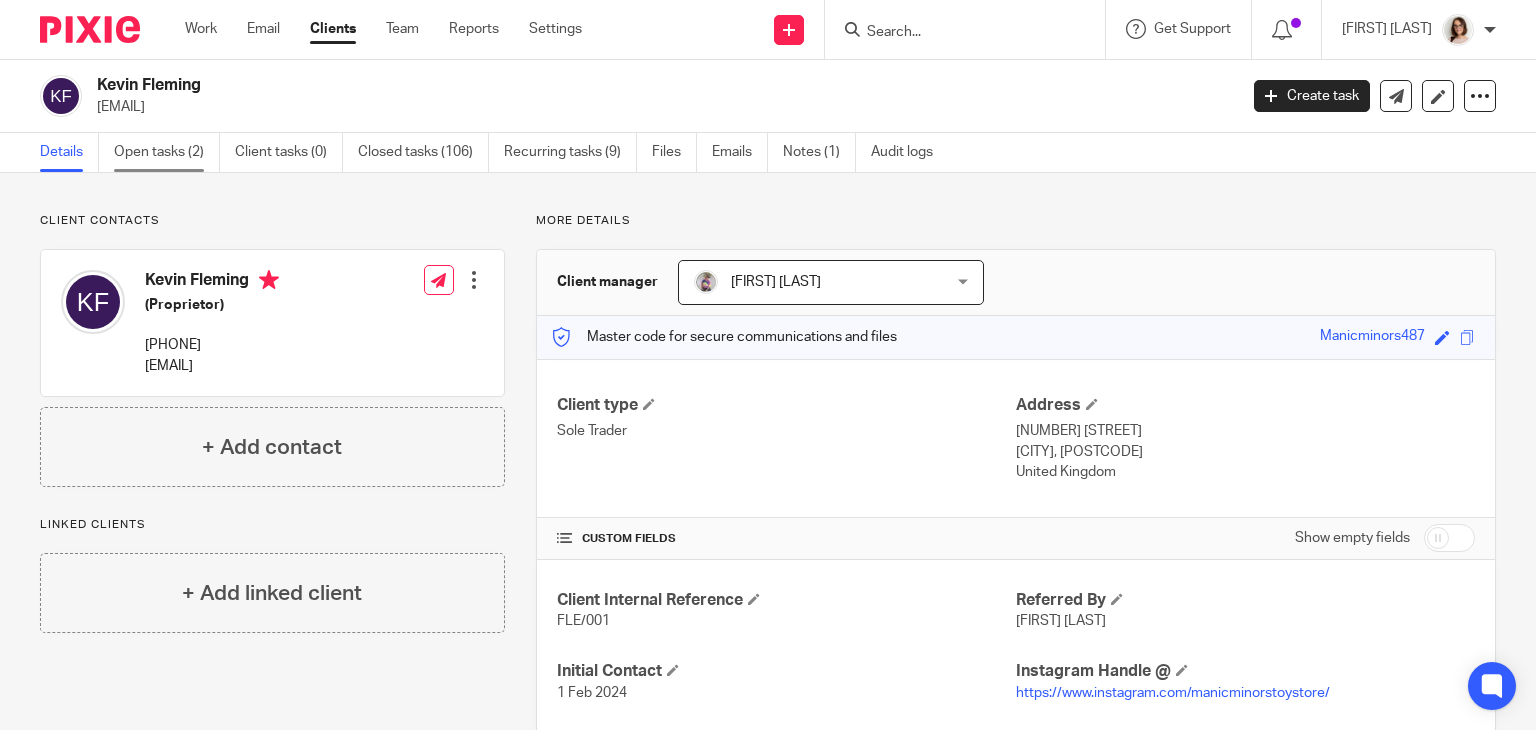 click on "Open tasks (2)" at bounding box center (167, 152) 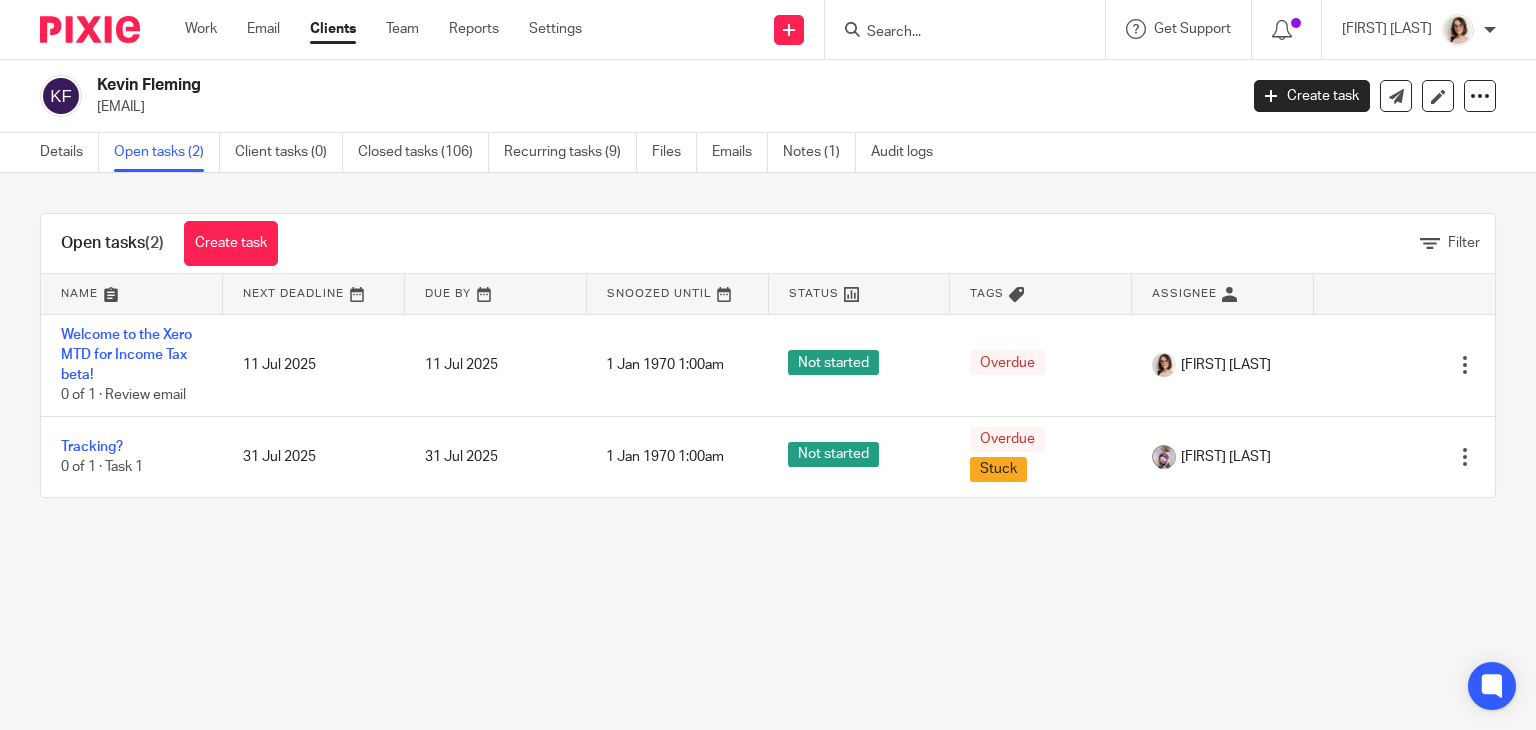 scroll, scrollTop: 0, scrollLeft: 0, axis: both 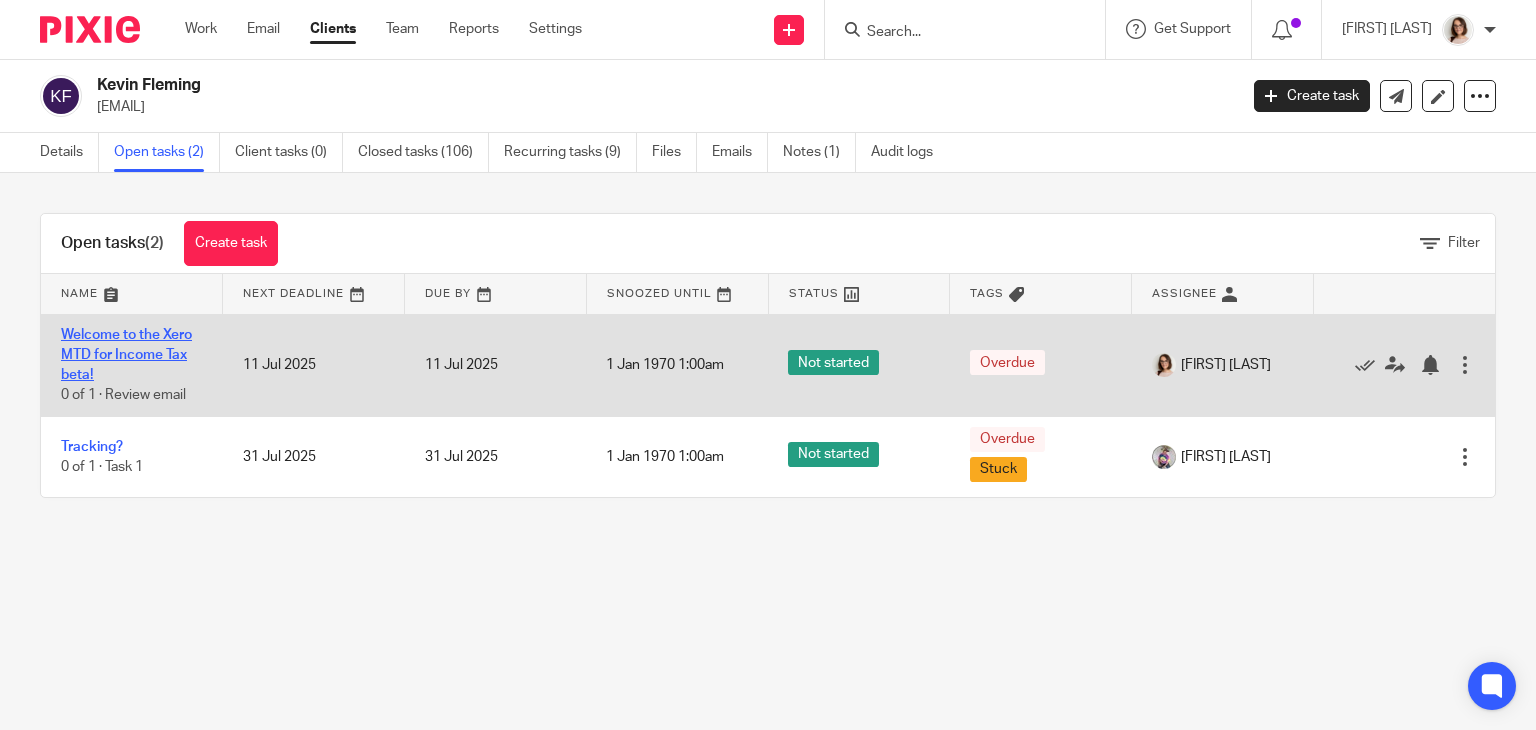 click on "Welcome to the Xero MTD for Income Tax beta!" at bounding box center (126, 355) 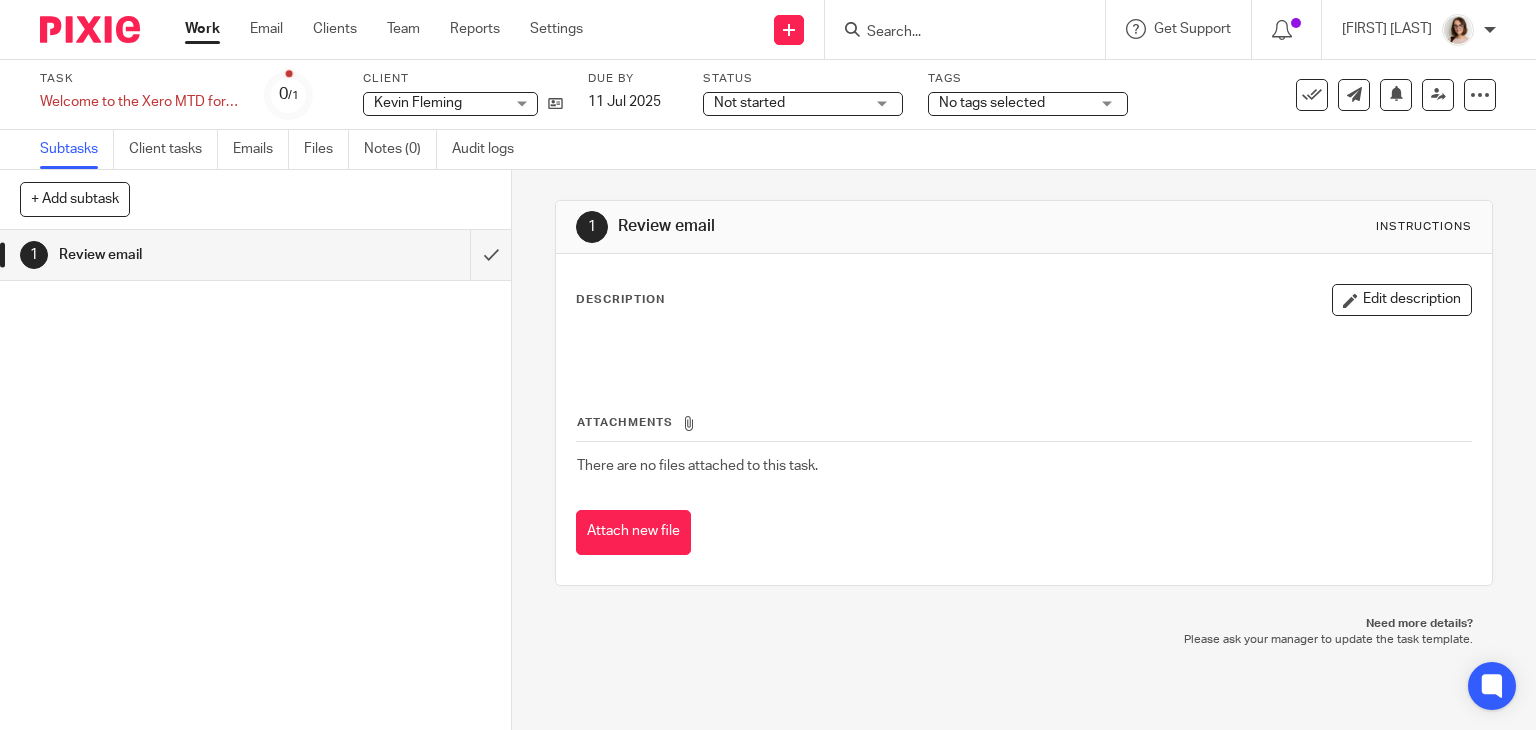 scroll, scrollTop: 0, scrollLeft: 0, axis: both 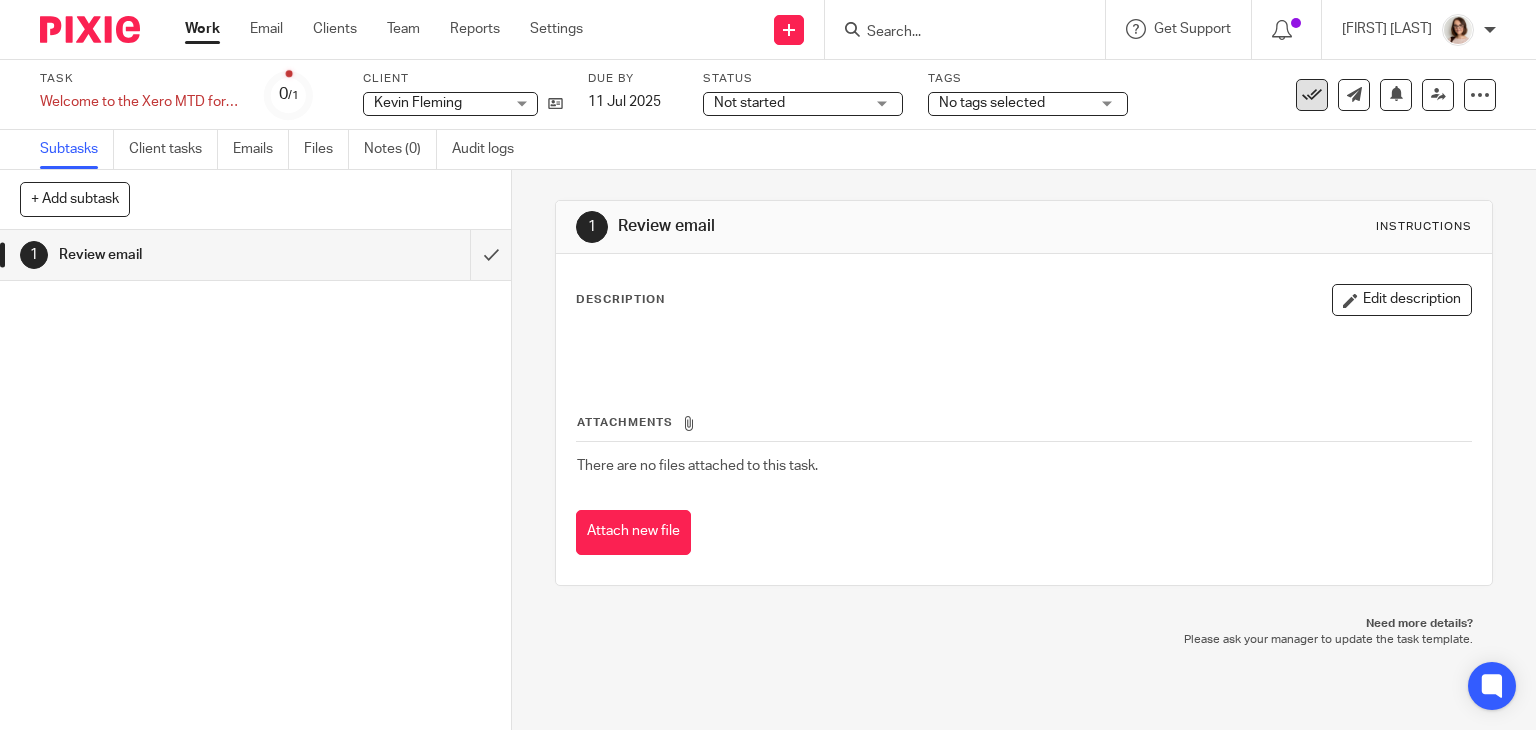 click at bounding box center [1312, 95] 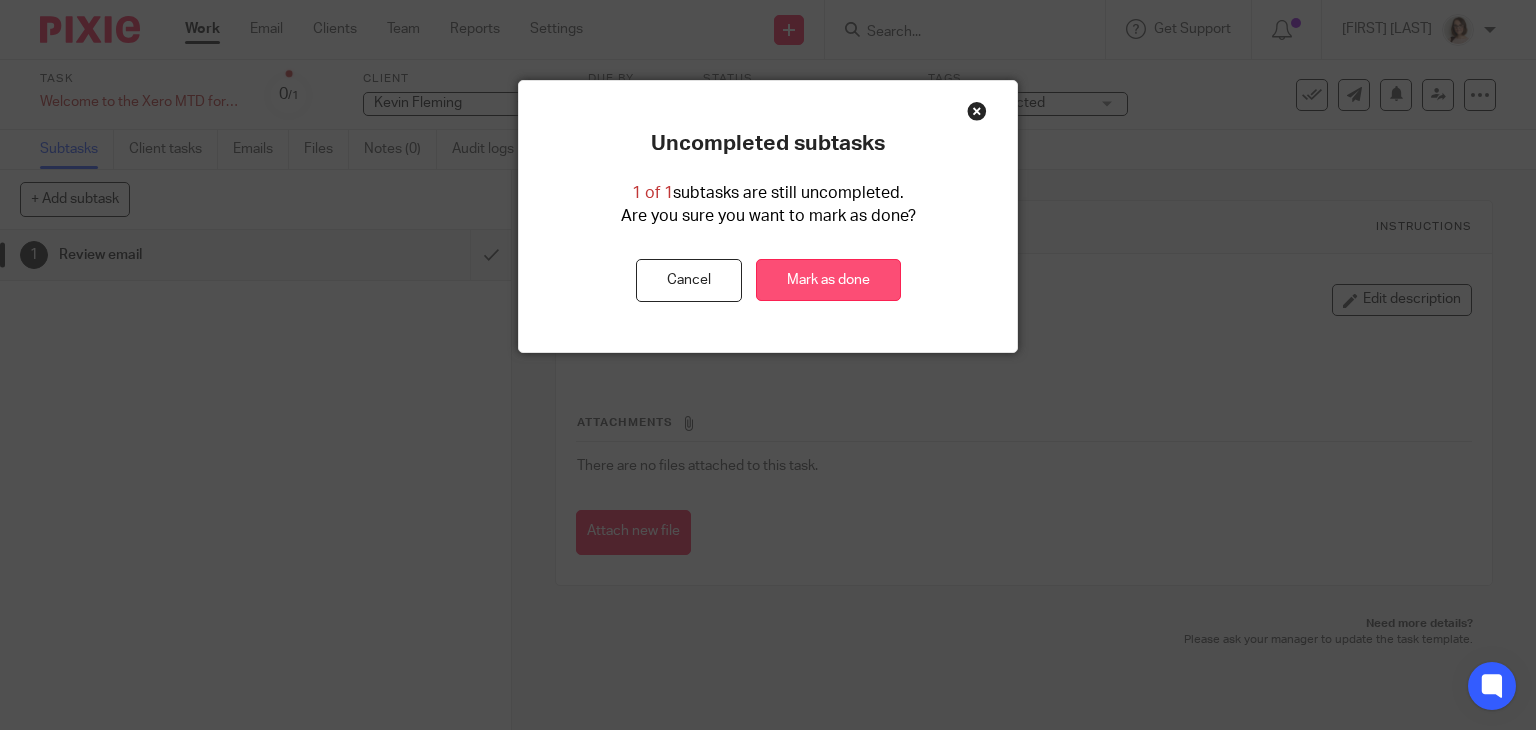 click on "Mark as done" at bounding box center [828, 280] 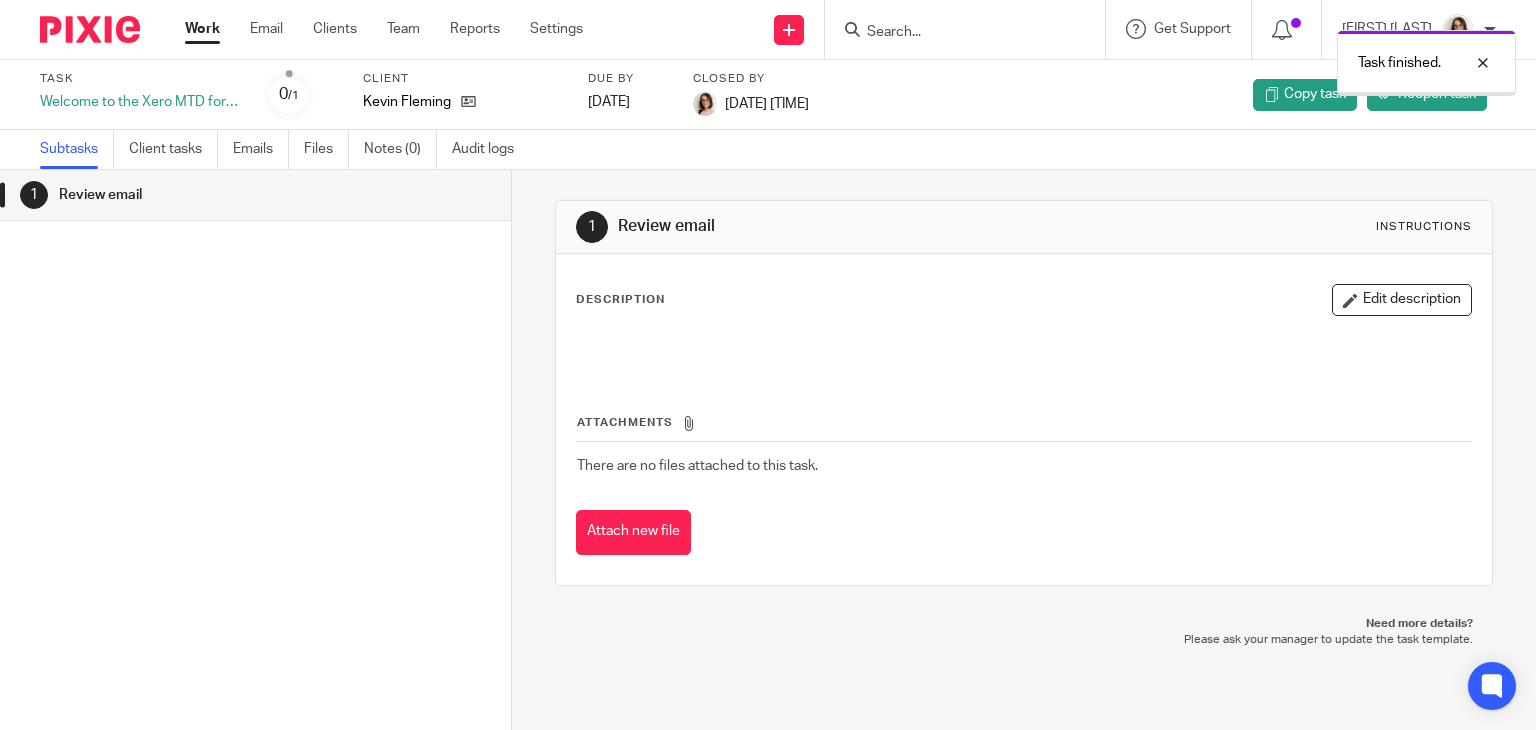 scroll, scrollTop: 0, scrollLeft: 0, axis: both 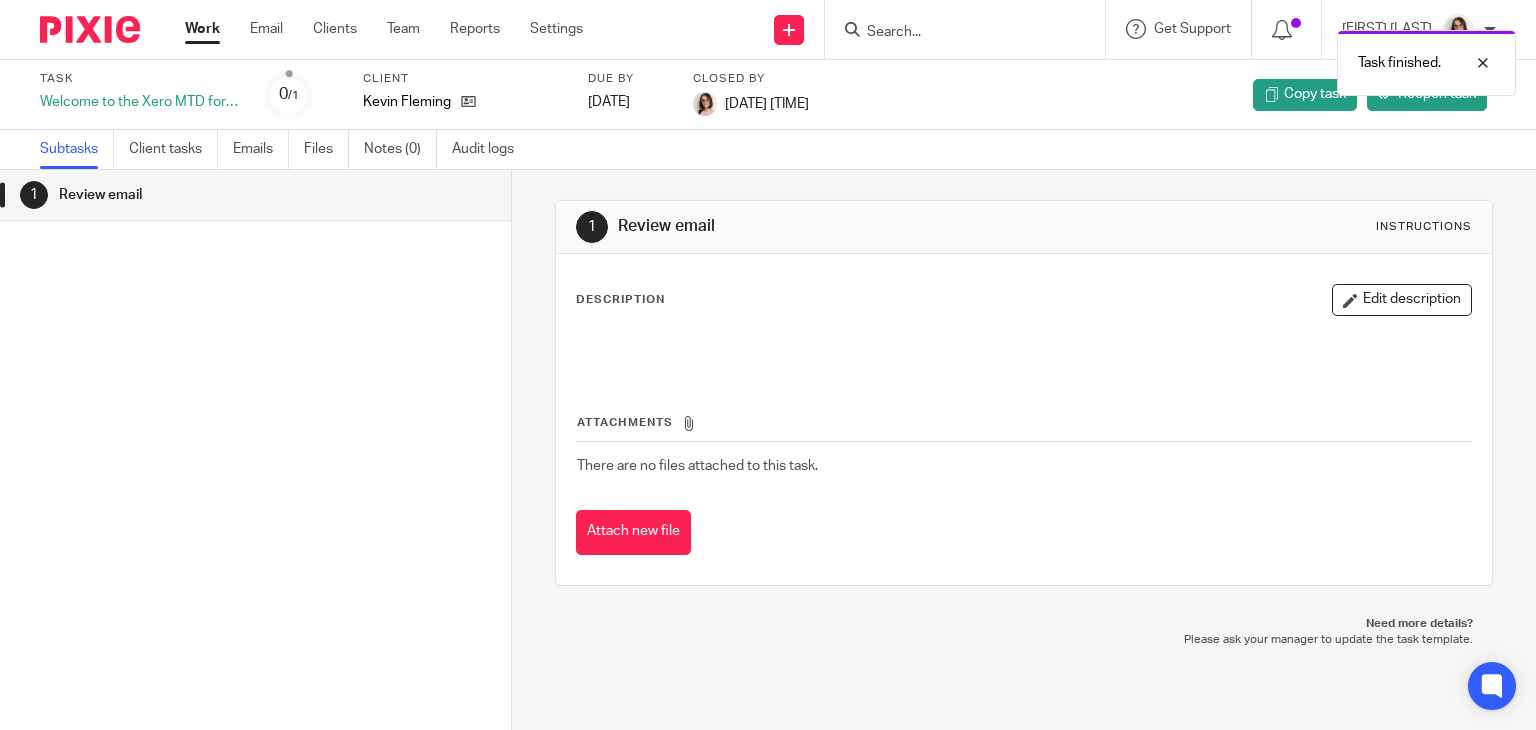 click on "Client
[FIRST] [LAST]" at bounding box center (463, 95) 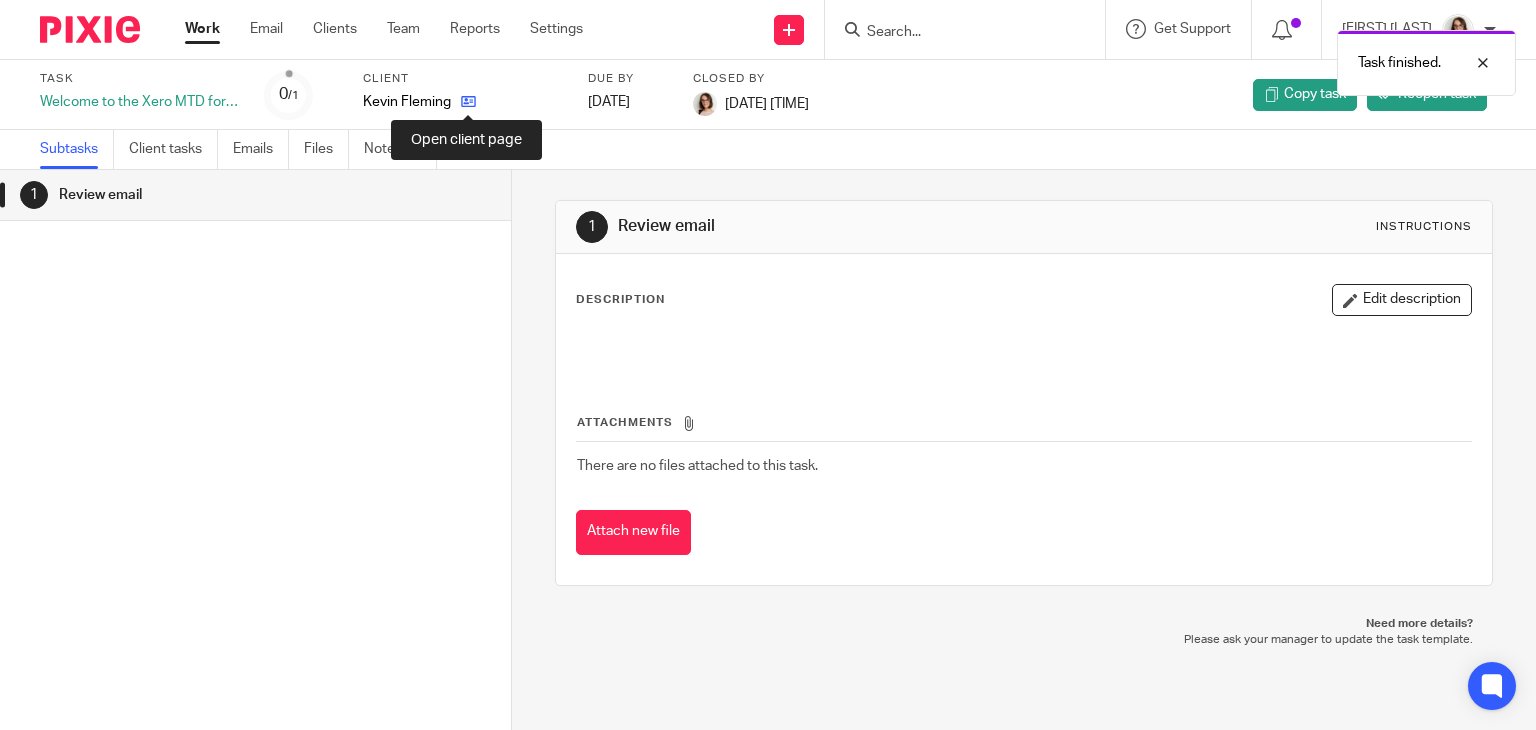 click at bounding box center (468, 101) 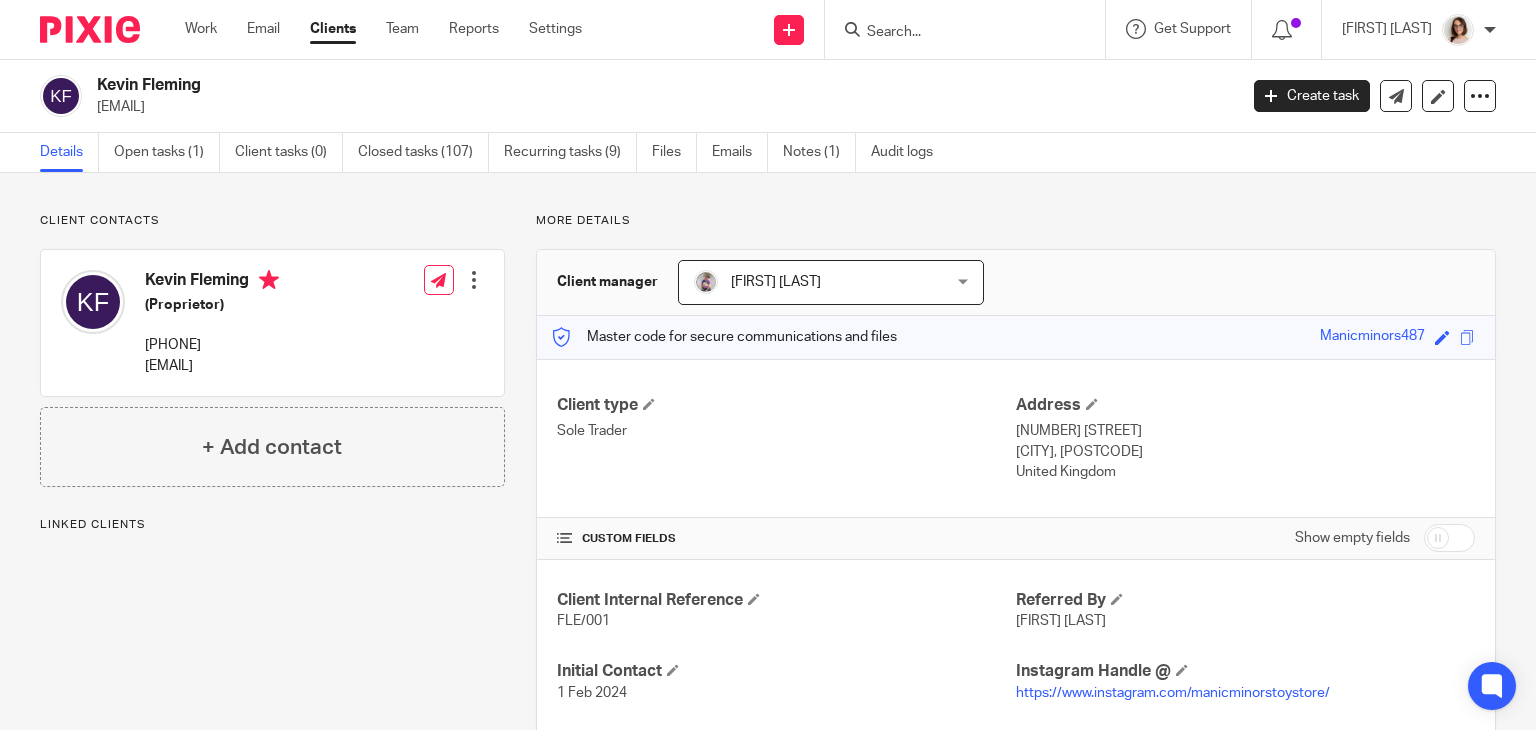 scroll, scrollTop: 0, scrollLeft: 0, axis: both 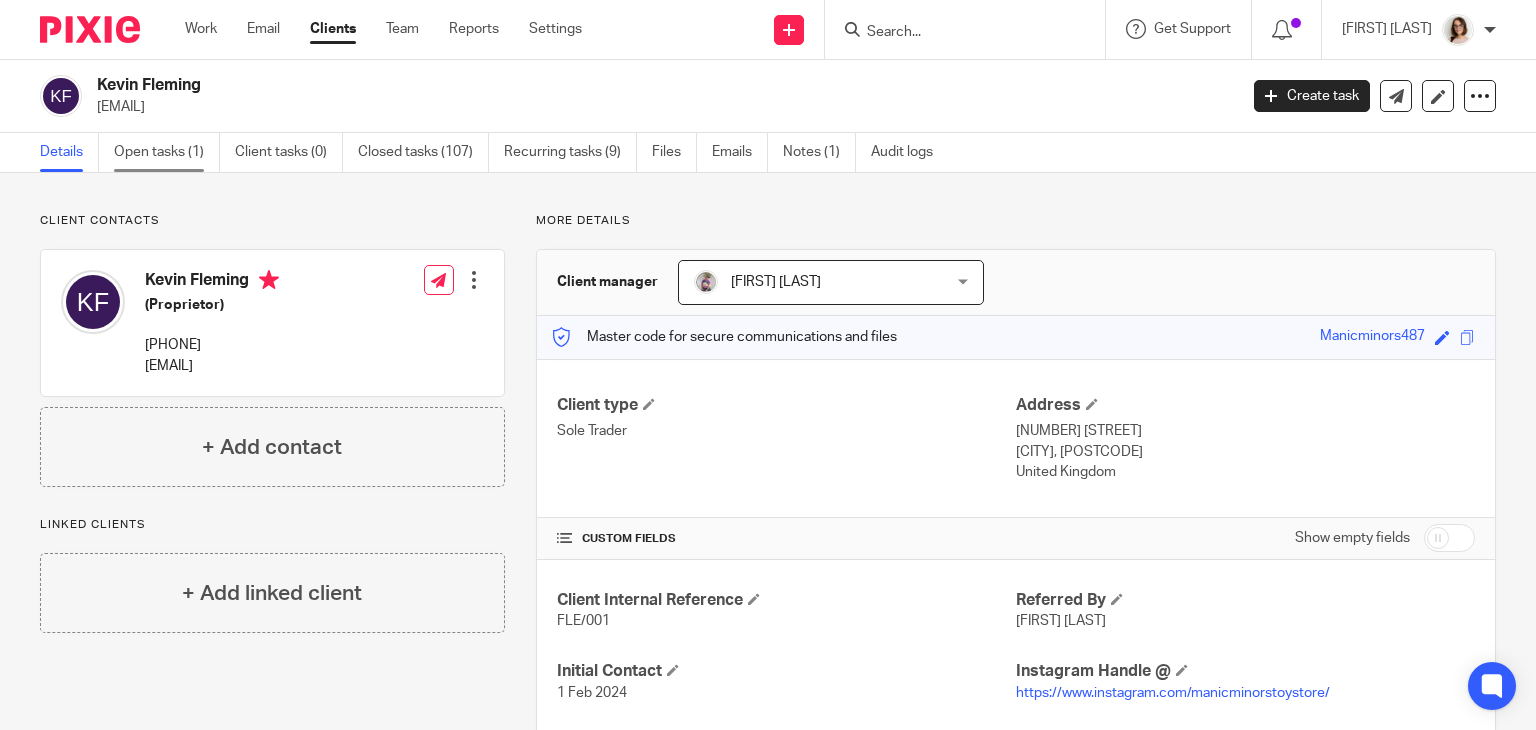 click on "Open tasks (1)" at bounding box center [167, 152] 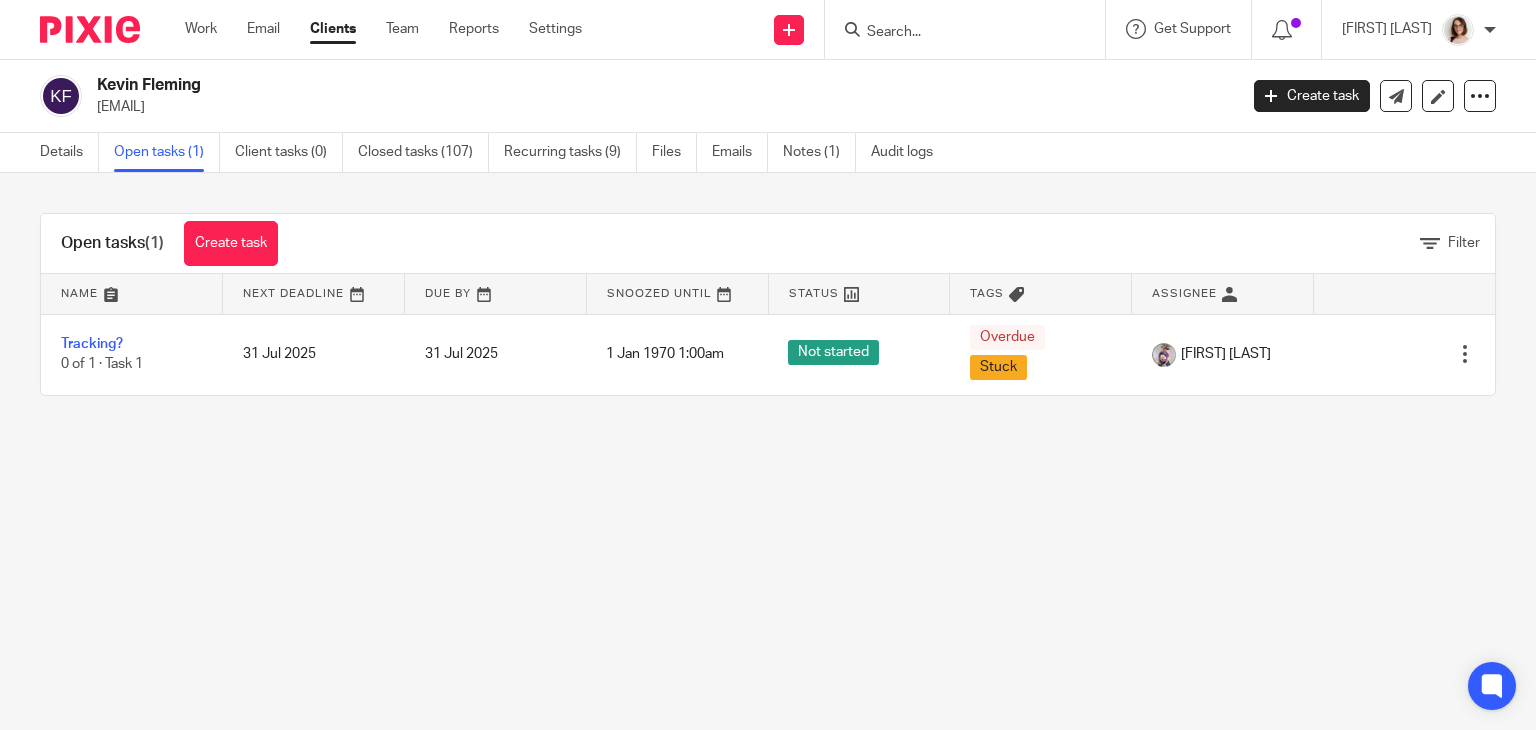 scroll, scrollTop: 0, scrollLeft: 0, axis: both 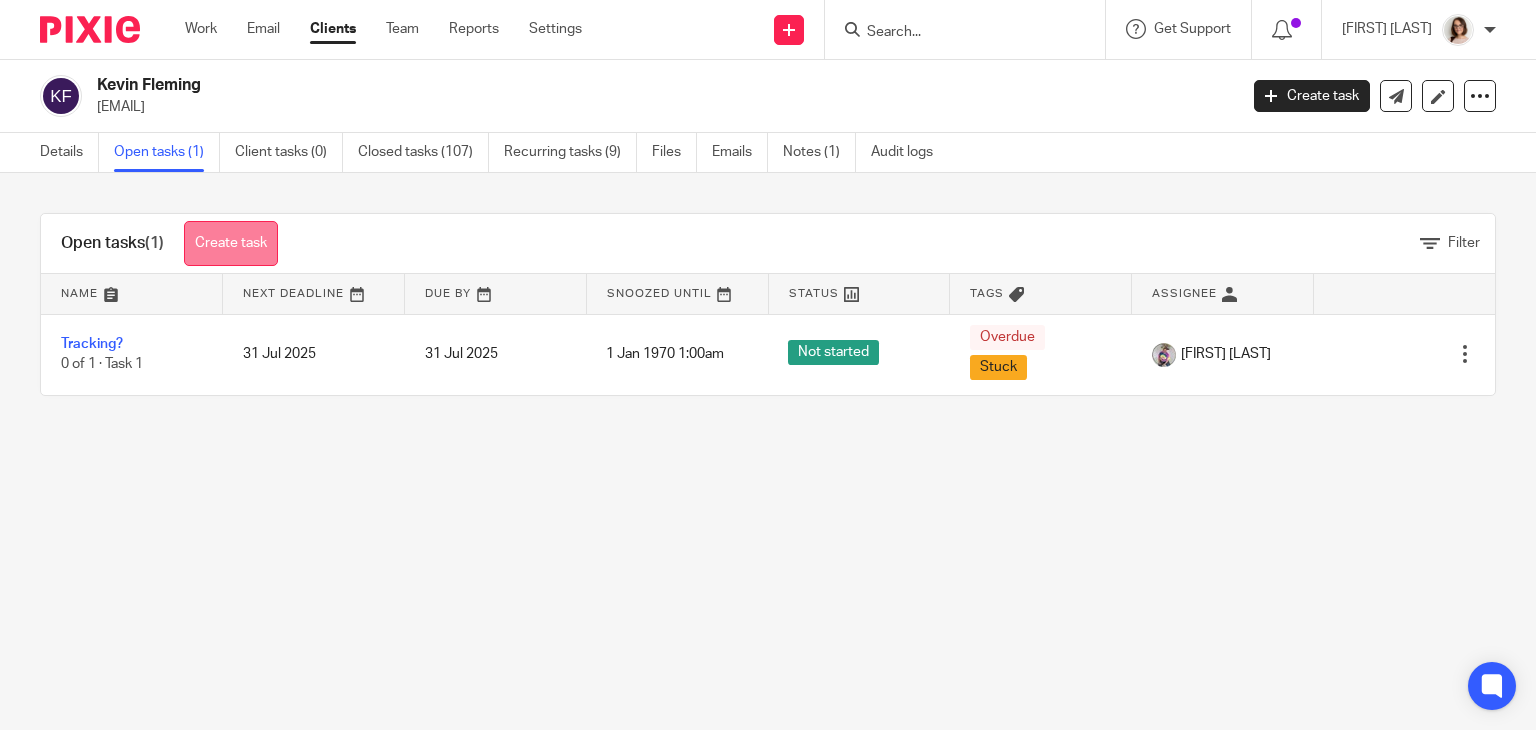 click on "Create task" at bounding box center (231, 243) 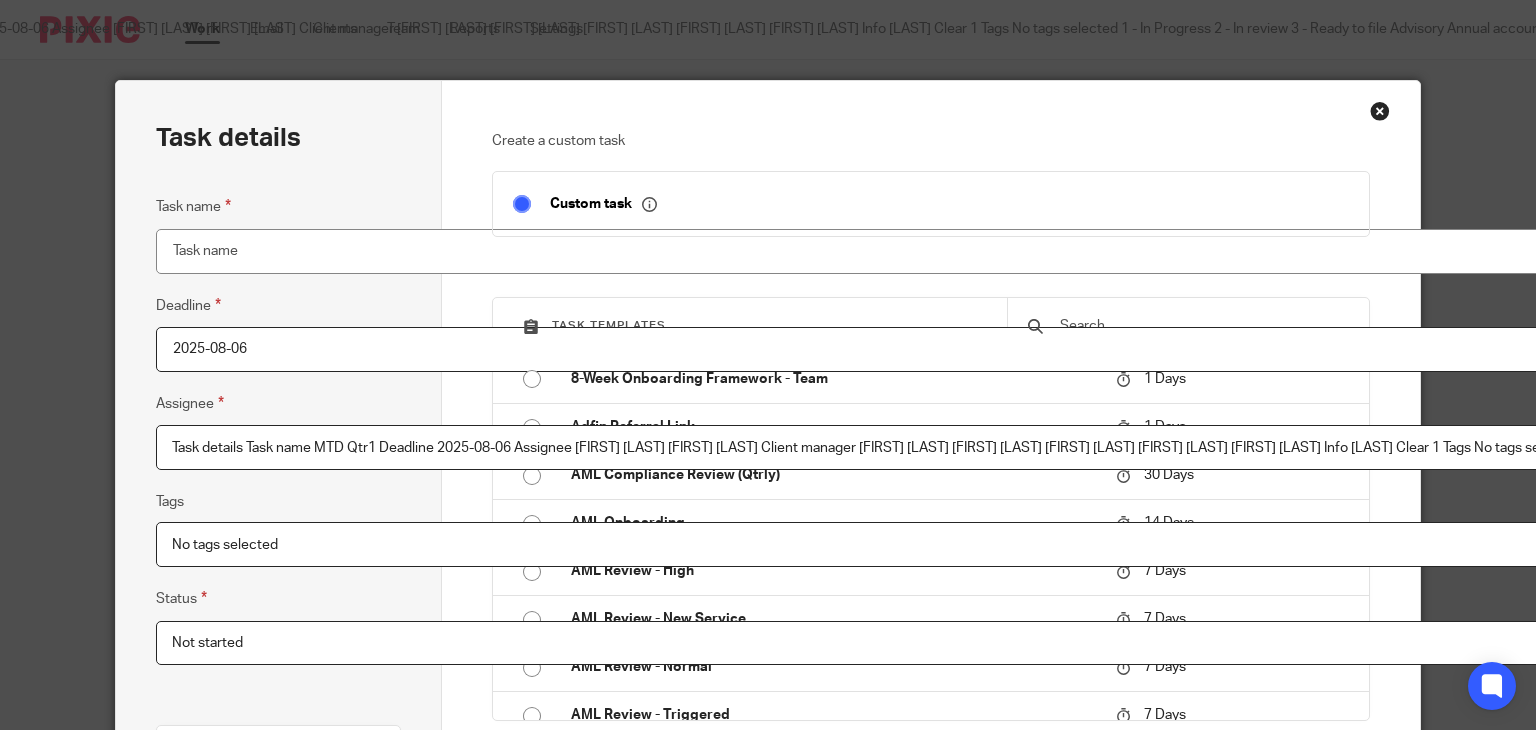 scroll, scrollTop: 0, scrollLeft: 0, axis: both 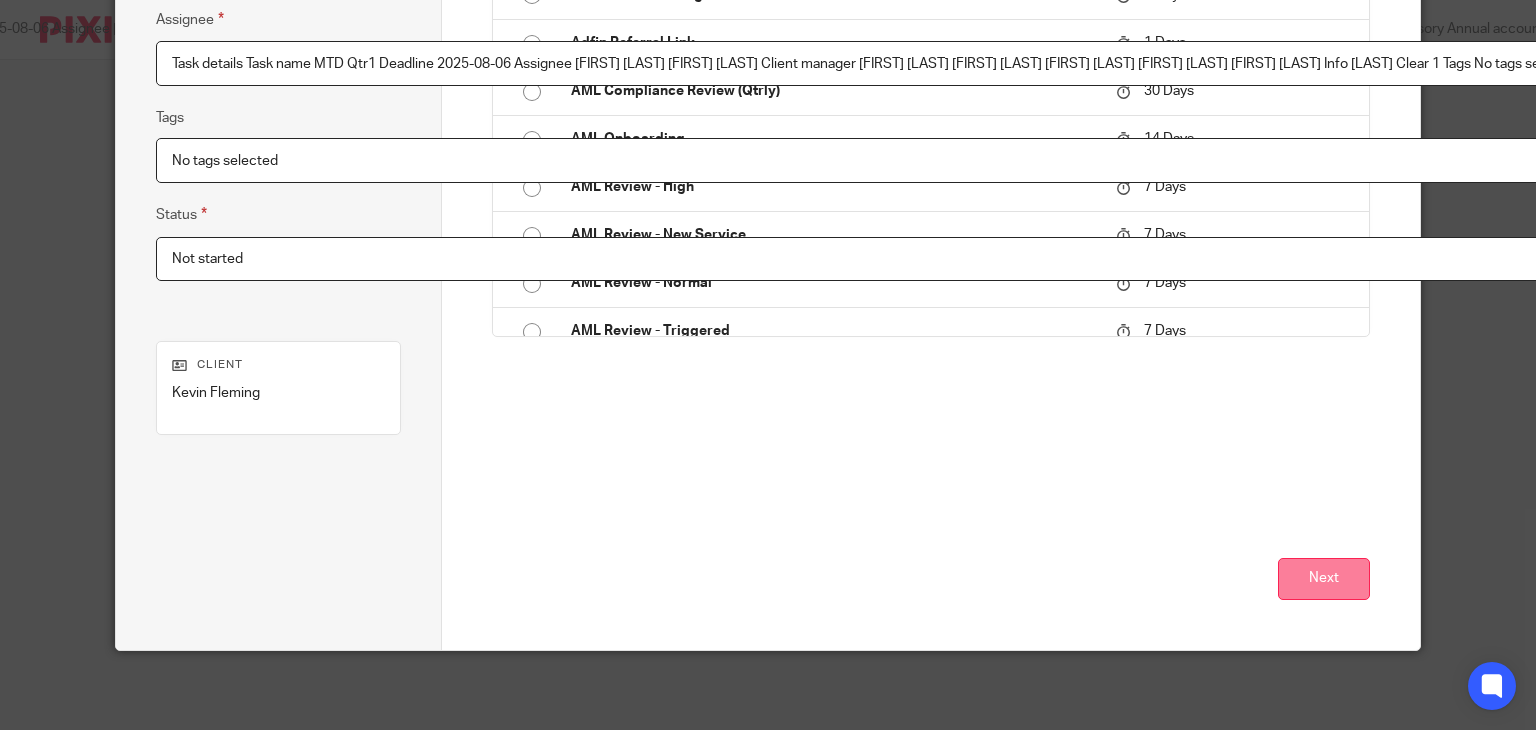 type on "MTD Qtr1" 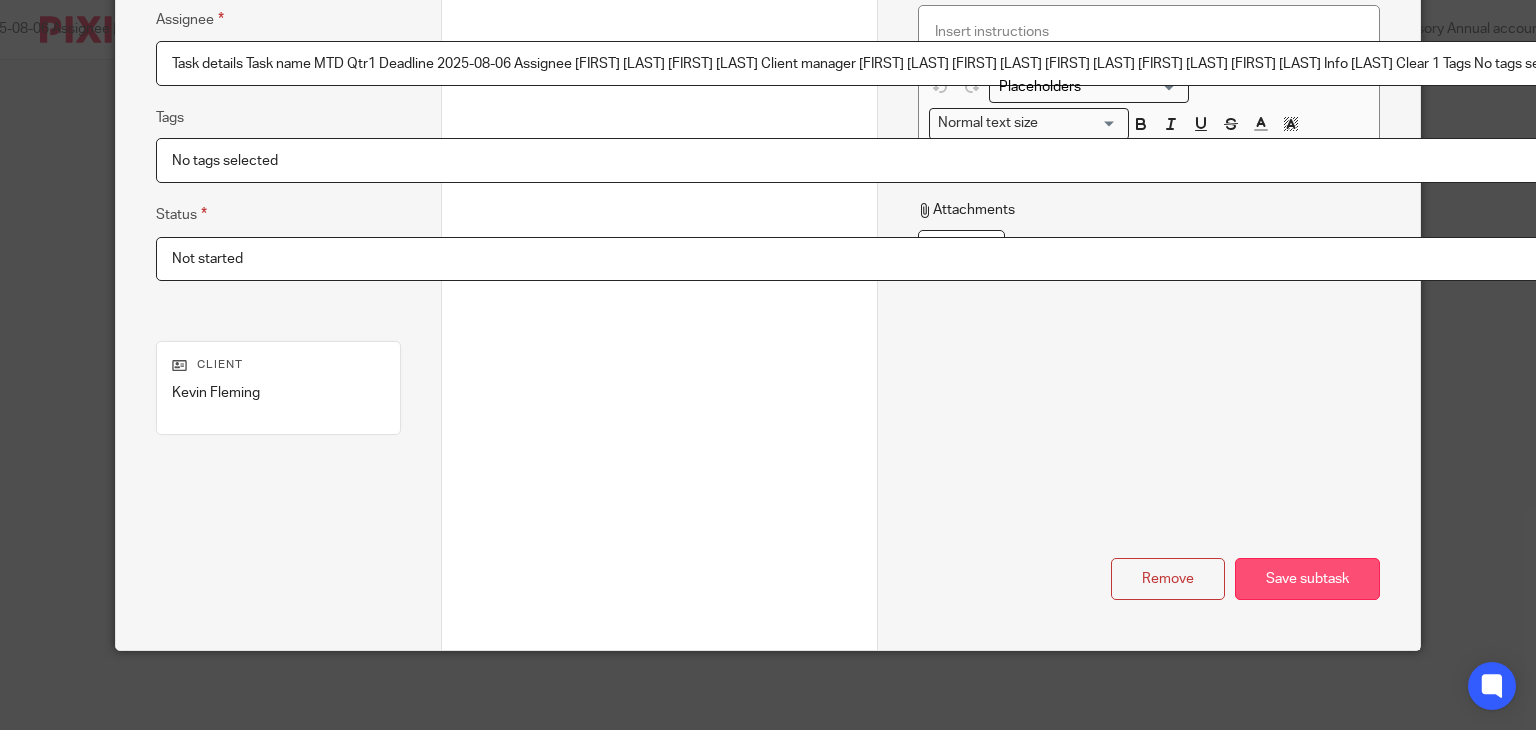 click on "Save subtask" at bounding box center [1307, 579] 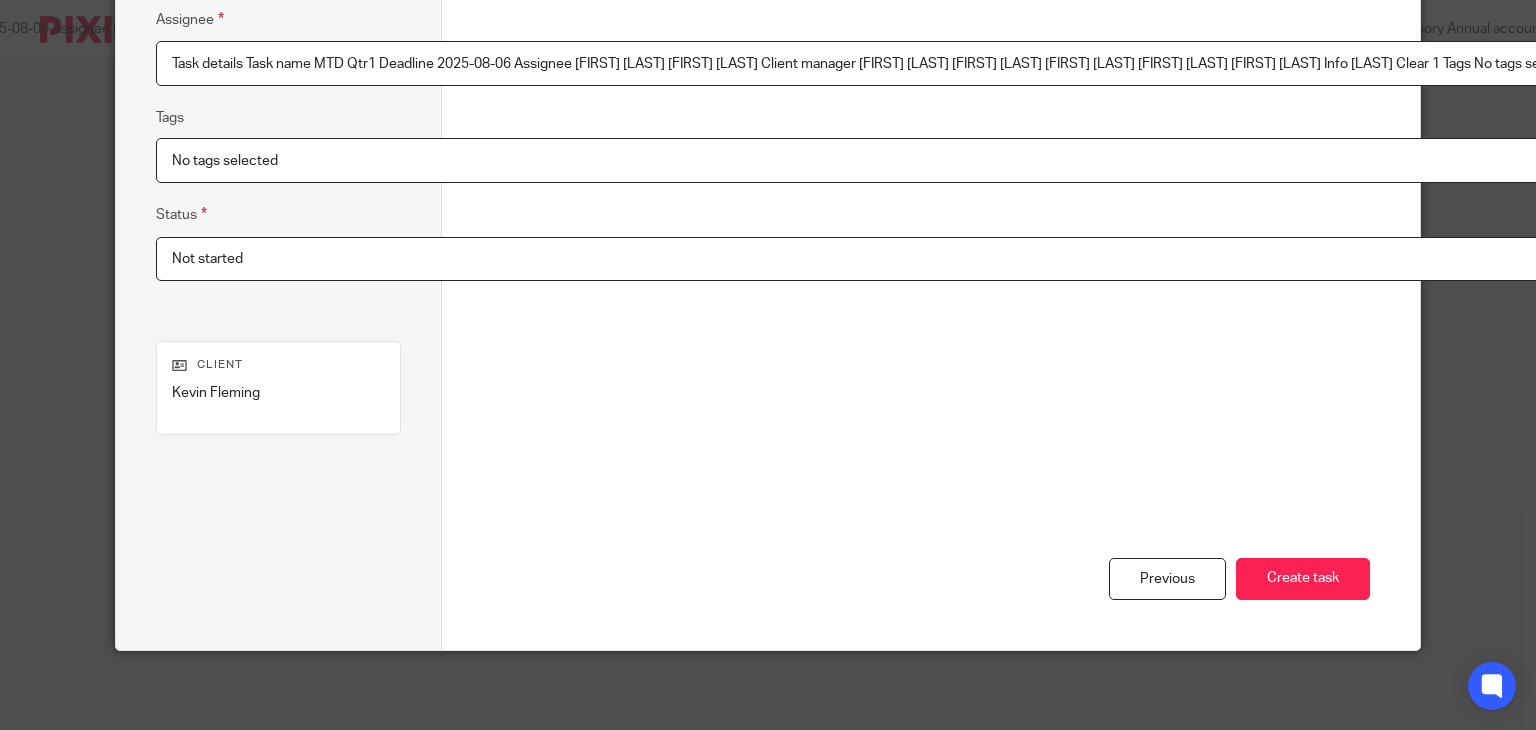 click on "Create task" at bounding box center [1303, 579] 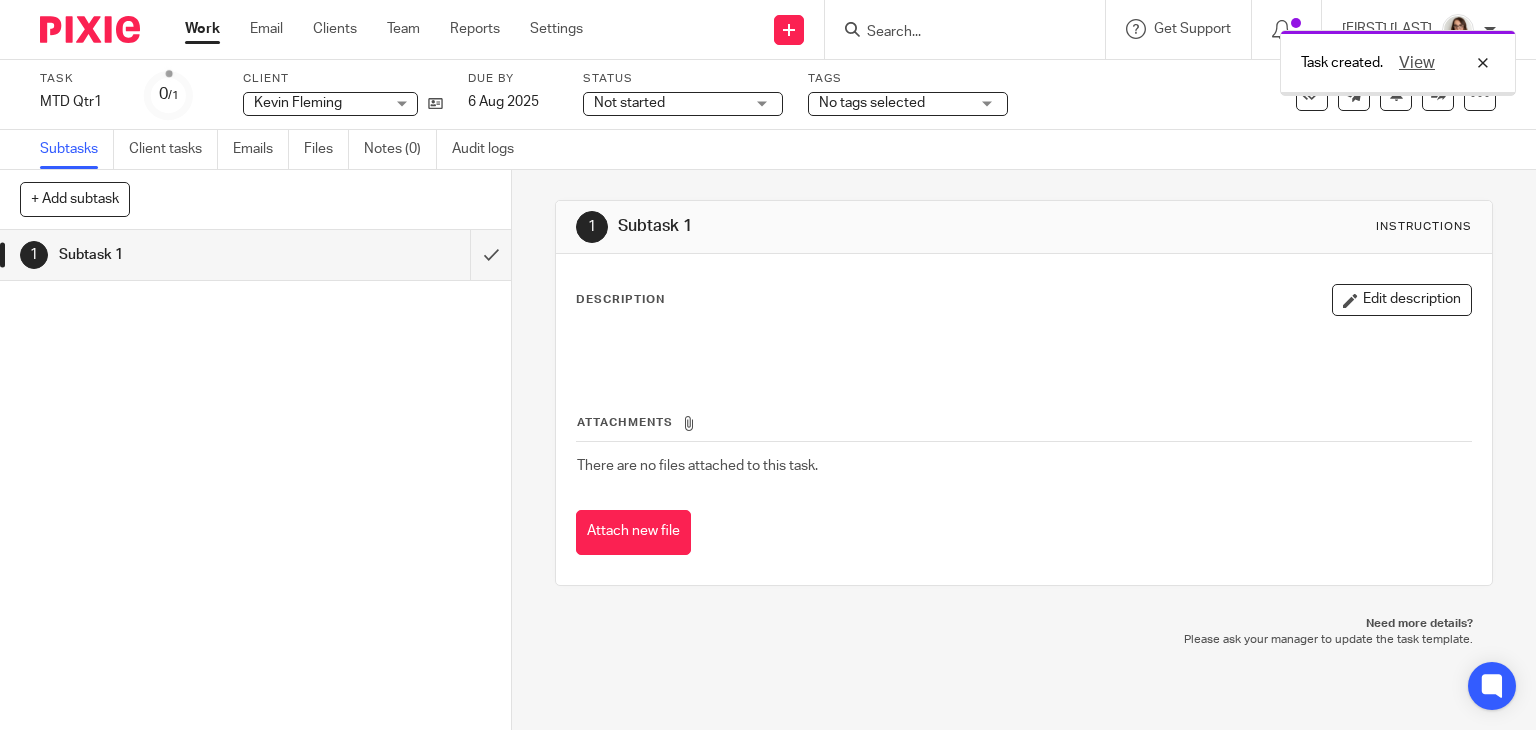 scroll, scrollTop: 0, scrollLeft: 0, axis: both 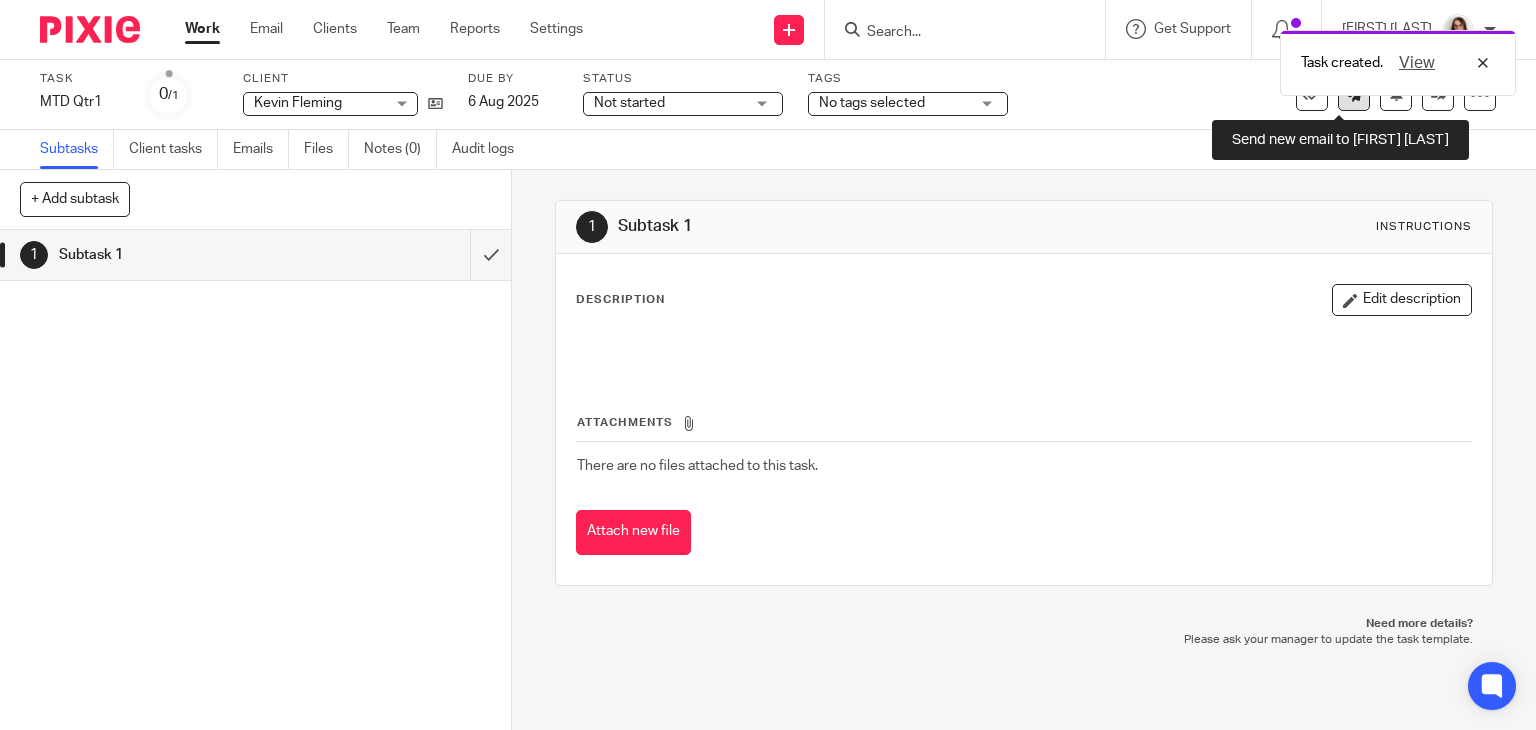 click at bounding box center (1354, 95) 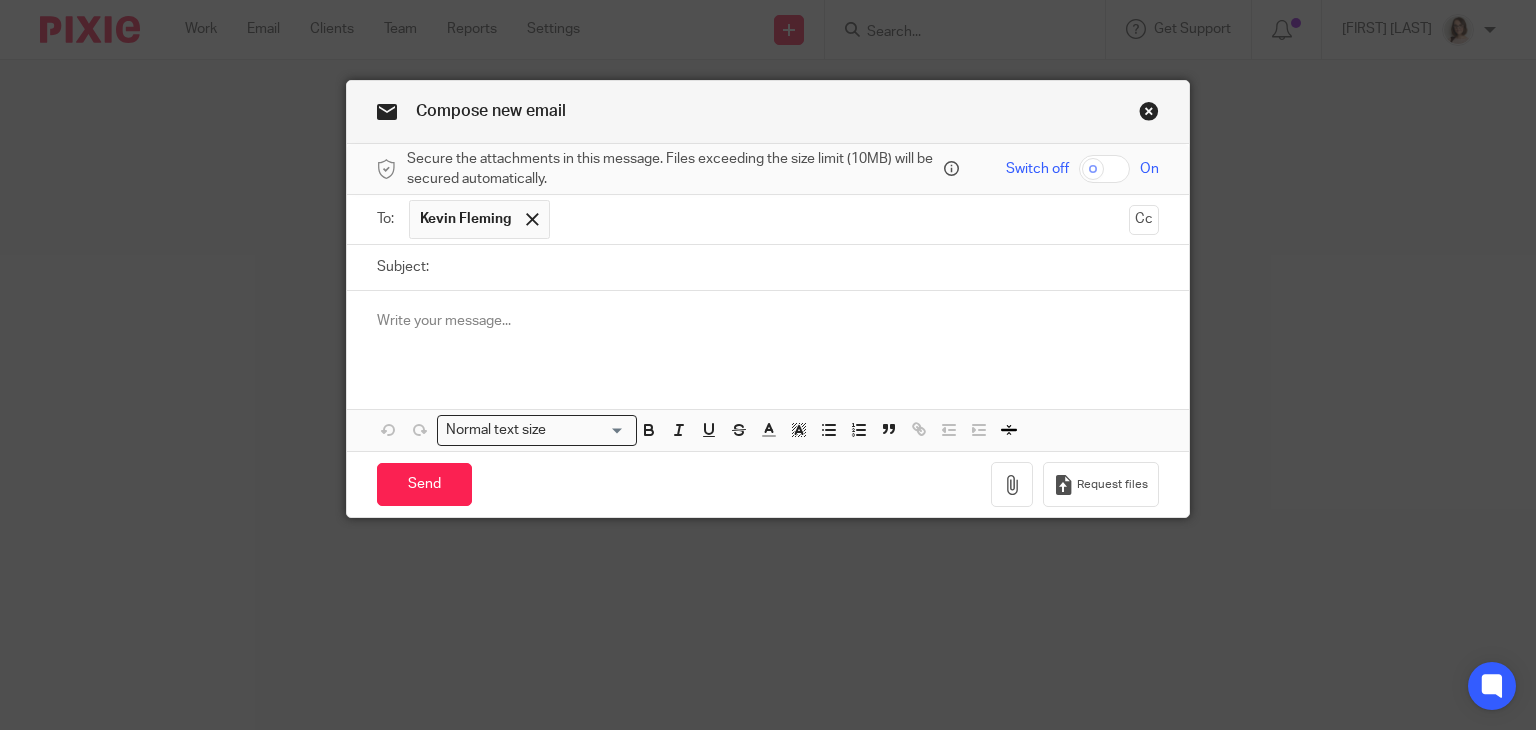 scroll, scrollTop: 0, scrollLeft: 0, axis: both 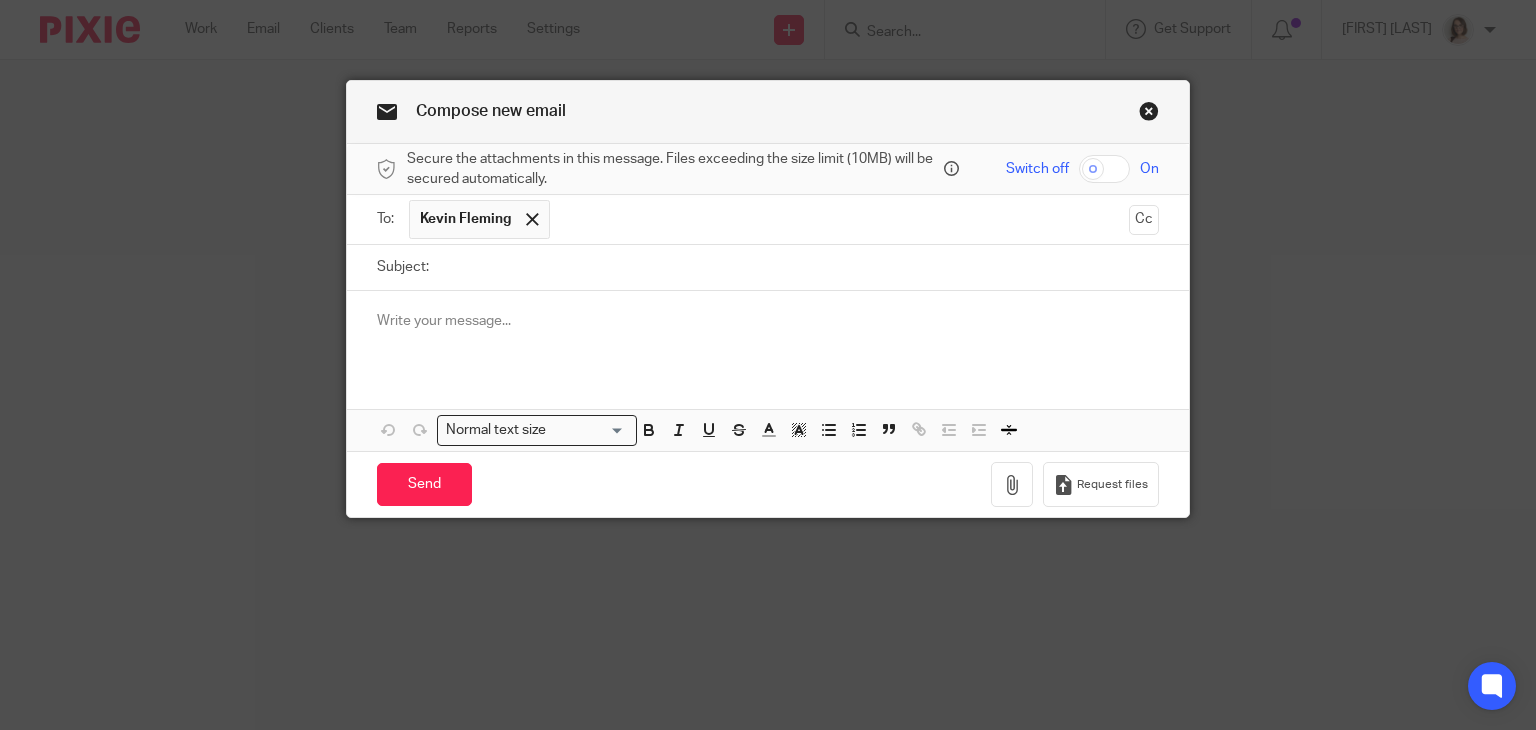 click on "Subject:" at bounding box center [799, 267] 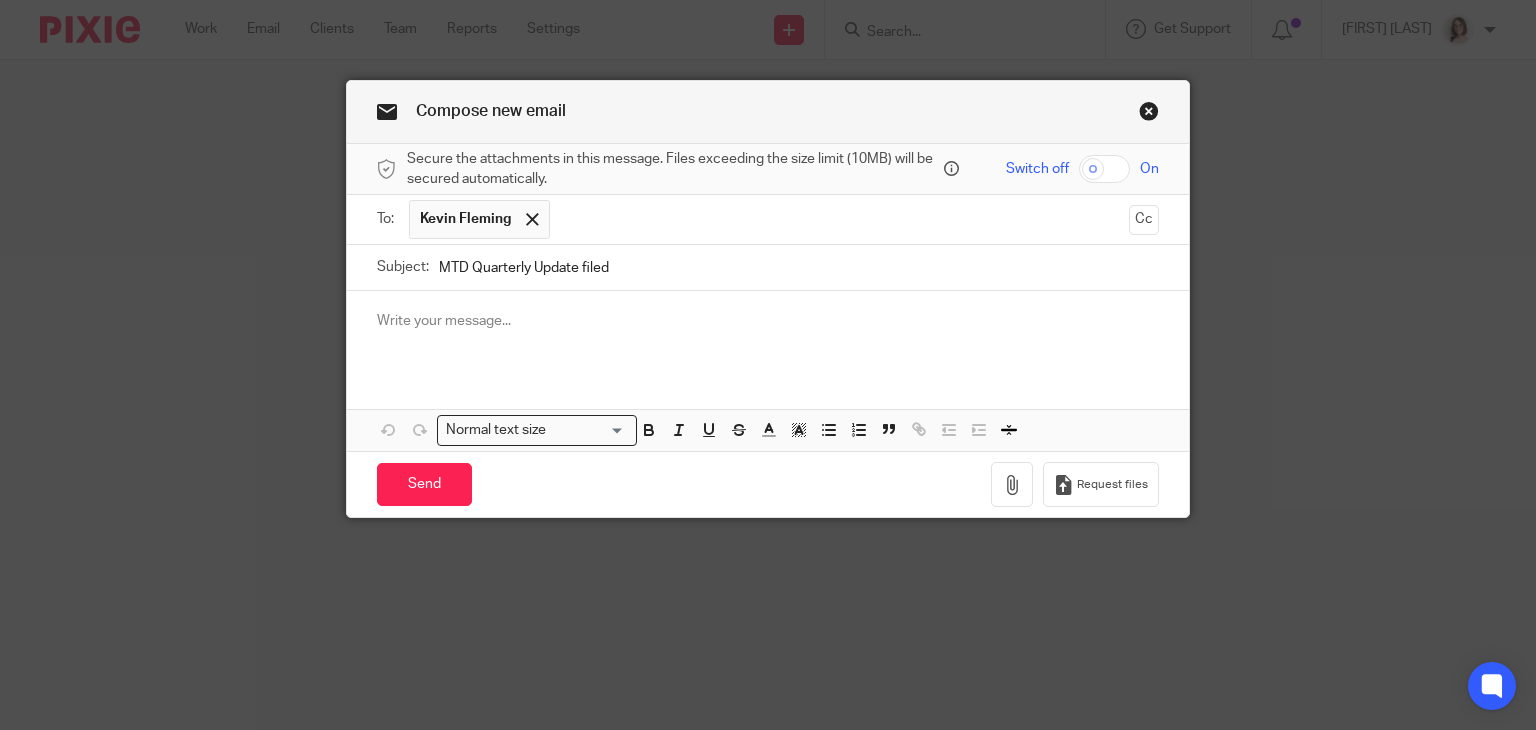 type on "MTD Quarterly Update filed" 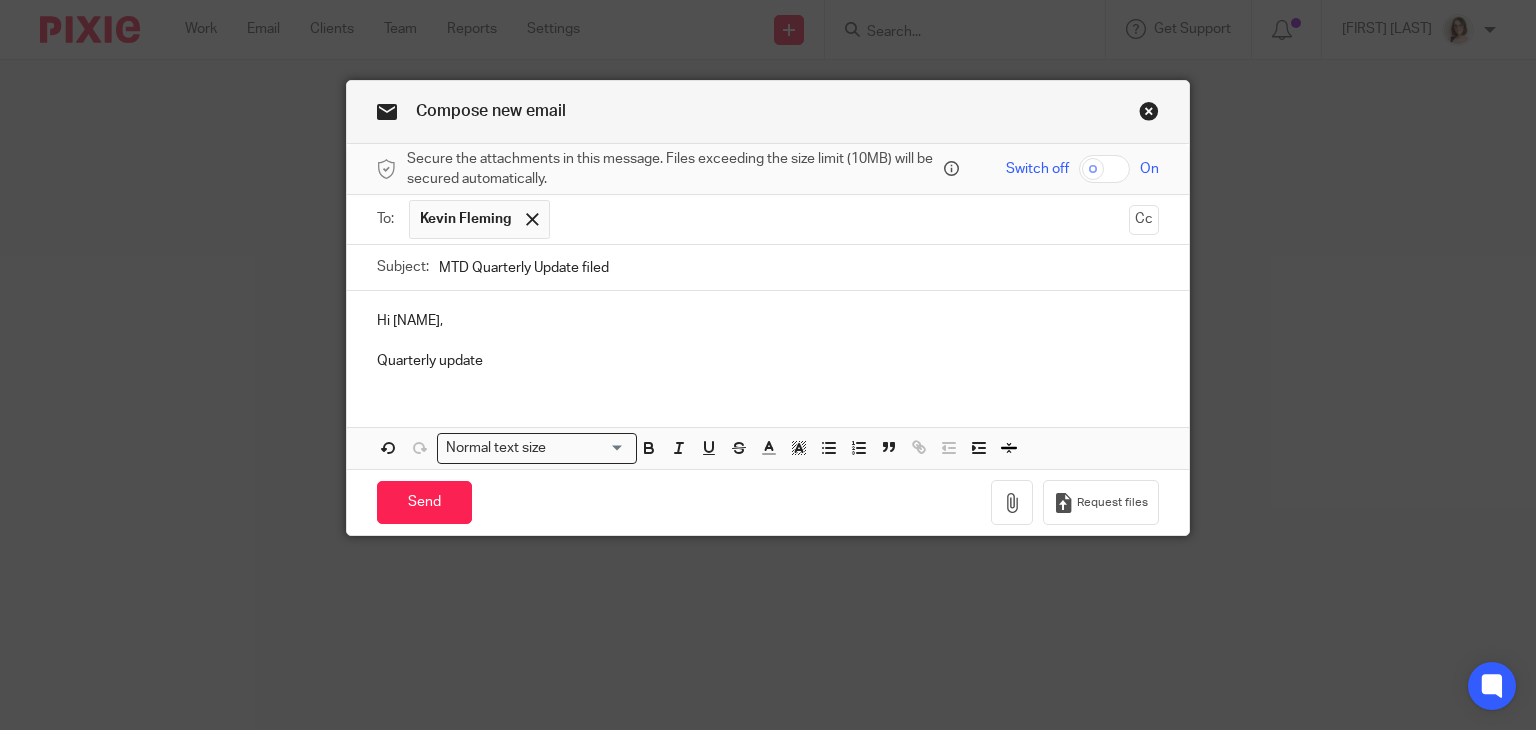 click on "Compose new email
Secure the attachments in this message. Files exceeding the size limit (10MB) will be secured automatically.
Switch off     On     To:
Kevin Fleming
Kevin Fleming
Cc
Subject:     MTD Quarterly Update filed   <p>Hi Kev,</p><br><p>Quarterly update</p>{{{###pxsignature_placeholder###}}}   Hi Kev, Quarterly update           Attachments
Normal text size
Loading...
Remove
Edit
Send
You have unsaved changes
Request files" at bounding box center [768, 365] 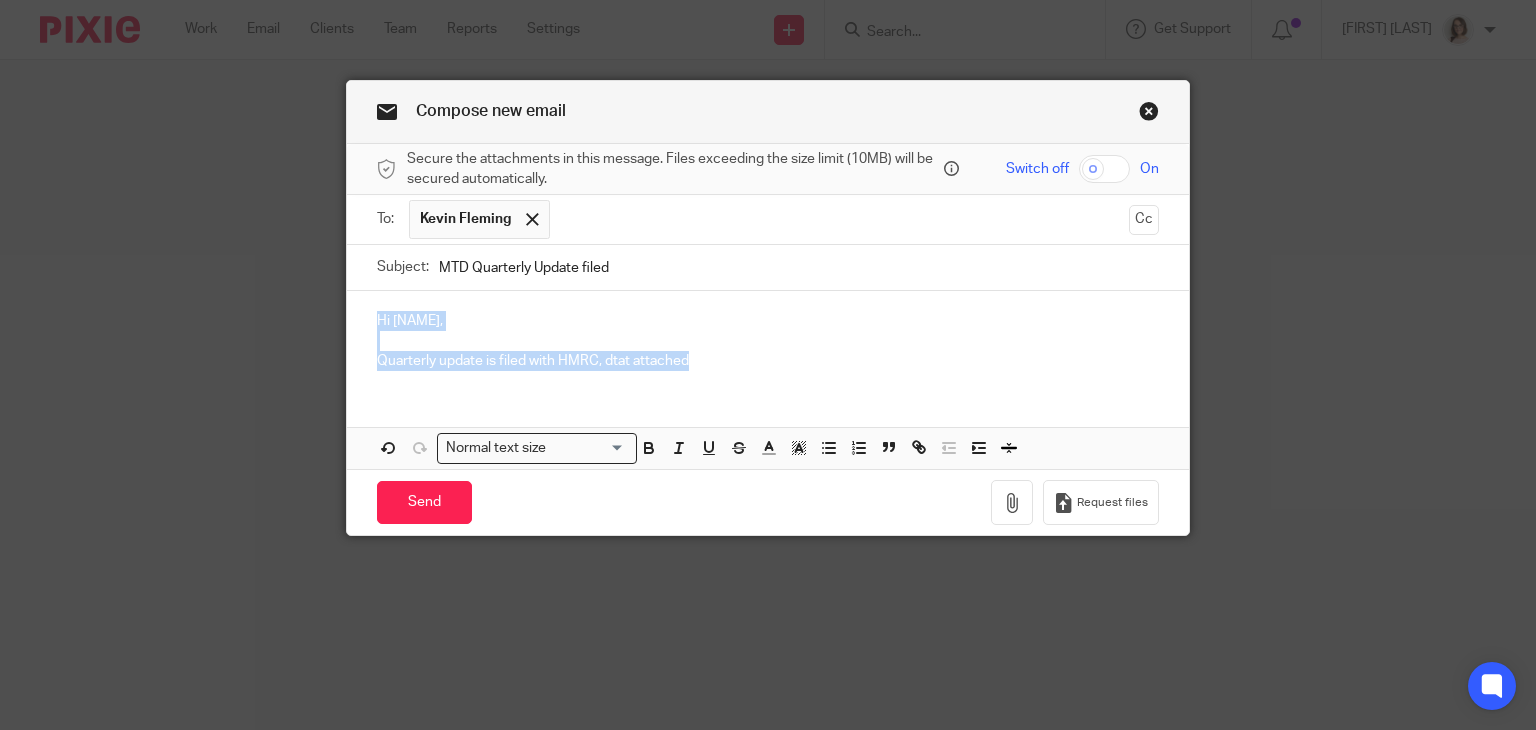 drag, startPoint x: 694, startPoint y: 362, endPoint x: 352, endPoint y: 317, distance: 344.9478 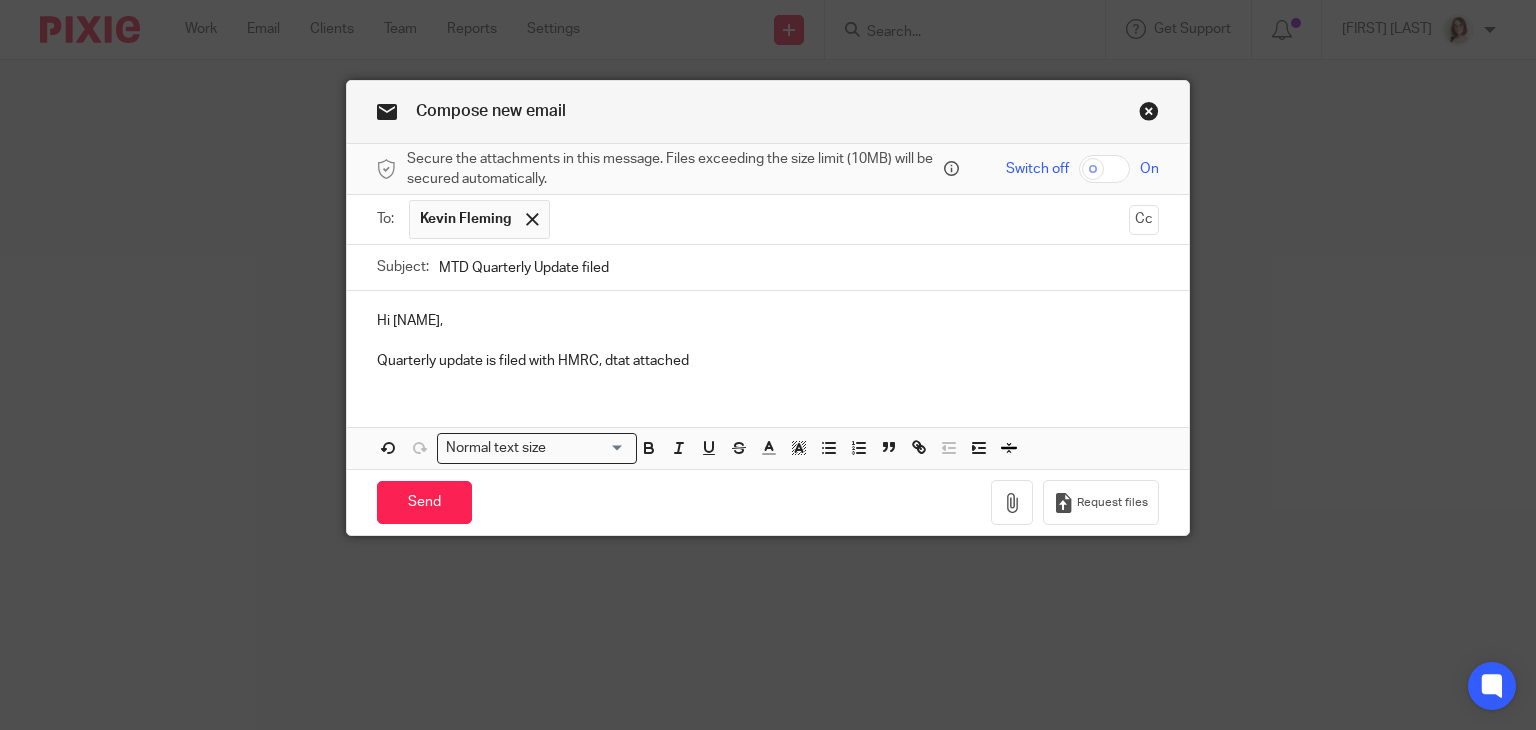 drag, startPoint x: 620, startPoint y: 274, endPoint x: 383, endPoint y: 297, distance: 238.11342 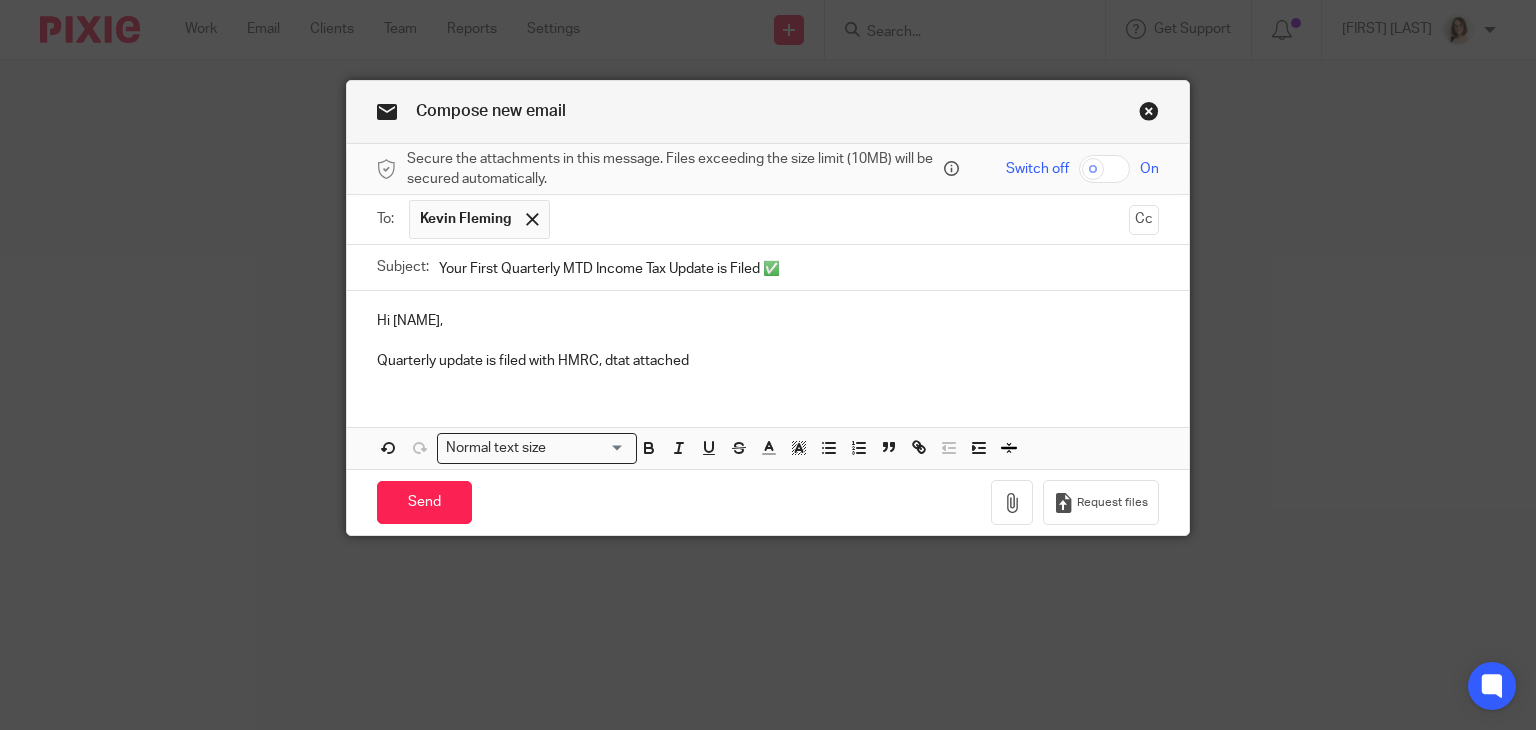 type on "Your First Quarterly MTD Income Tax Update is Filed ✅" 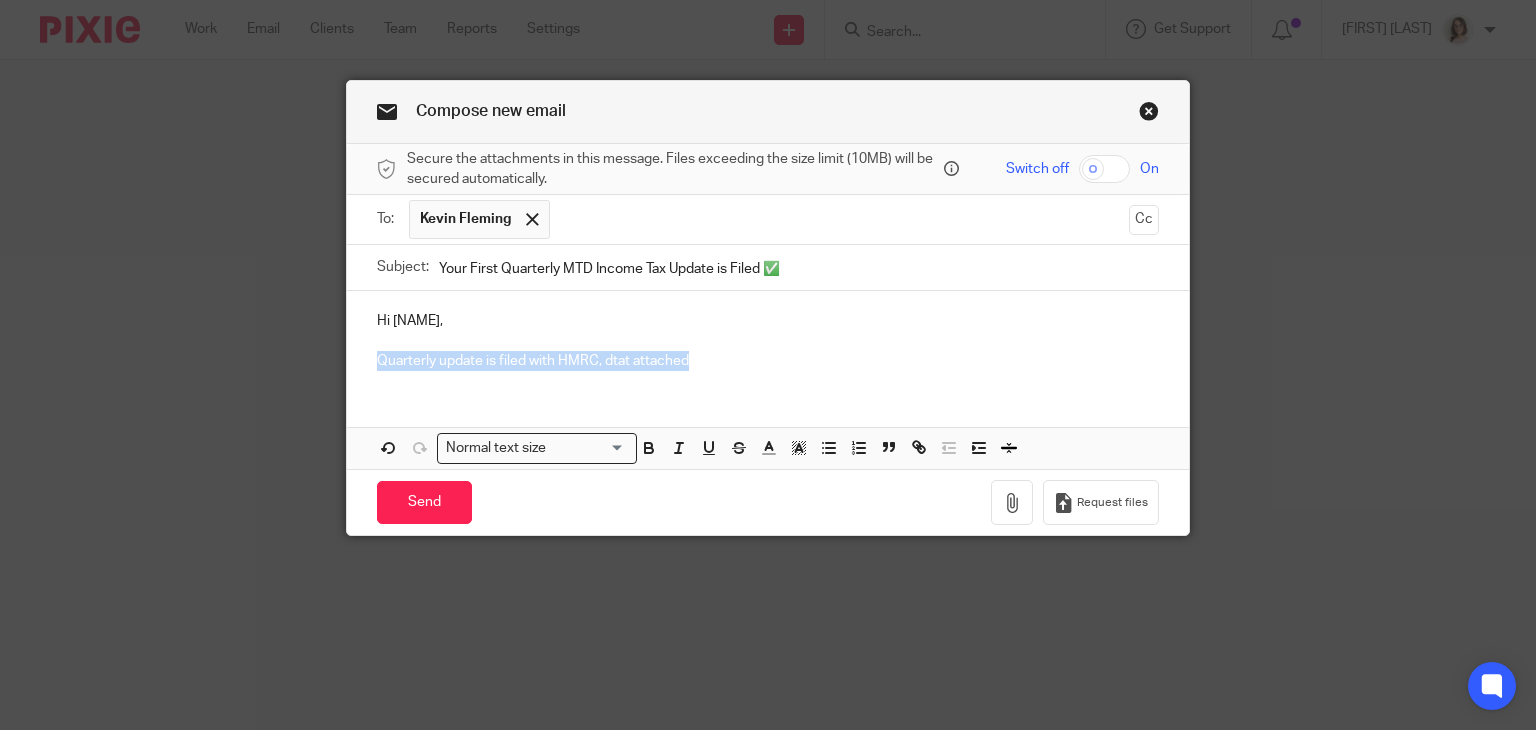 drag, startPoint x: 693, startPoint y: 360, endPoint x: 366, endPoint y: 382, distance: 327.73923 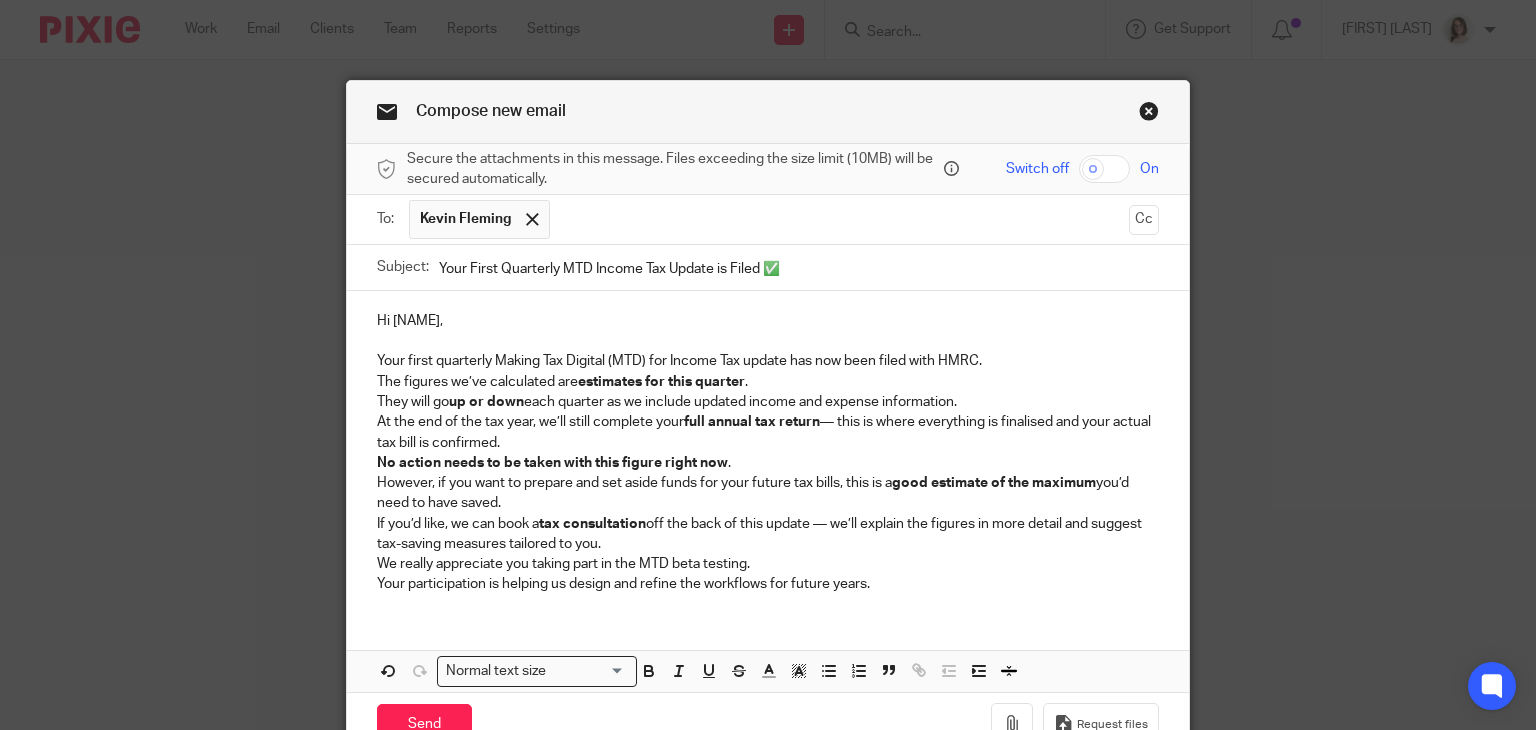 click on "Hi Kev, Your first quarterly Making Tax Digital (MTD) for Income Tax update has now been filed with HMRC. The figures we’ve calculated are  estimates for this quarter . They will go  up or down  each quarter as we include updated income and expense information. At the end of the tax year, we’ll still complete your  full annual tax return  — this is where everything is finalised and your actual tax bill is confirmed. No action needs to be taken with this figure right now . However, if you want to prepare and set aside funds for your future tax bills, this is a  good estimate of the maximum  you’d need to have saved. If you’d like, we can book a  tax consultation  off the back of this update — we’ll explain the figures in more detail and suggest tax-saving measures tailored to you. We really appreciate you taking part in the MTD beta testing. Your participation is helping us design and refine the workflows for future years." at bounding box center (768, 450) 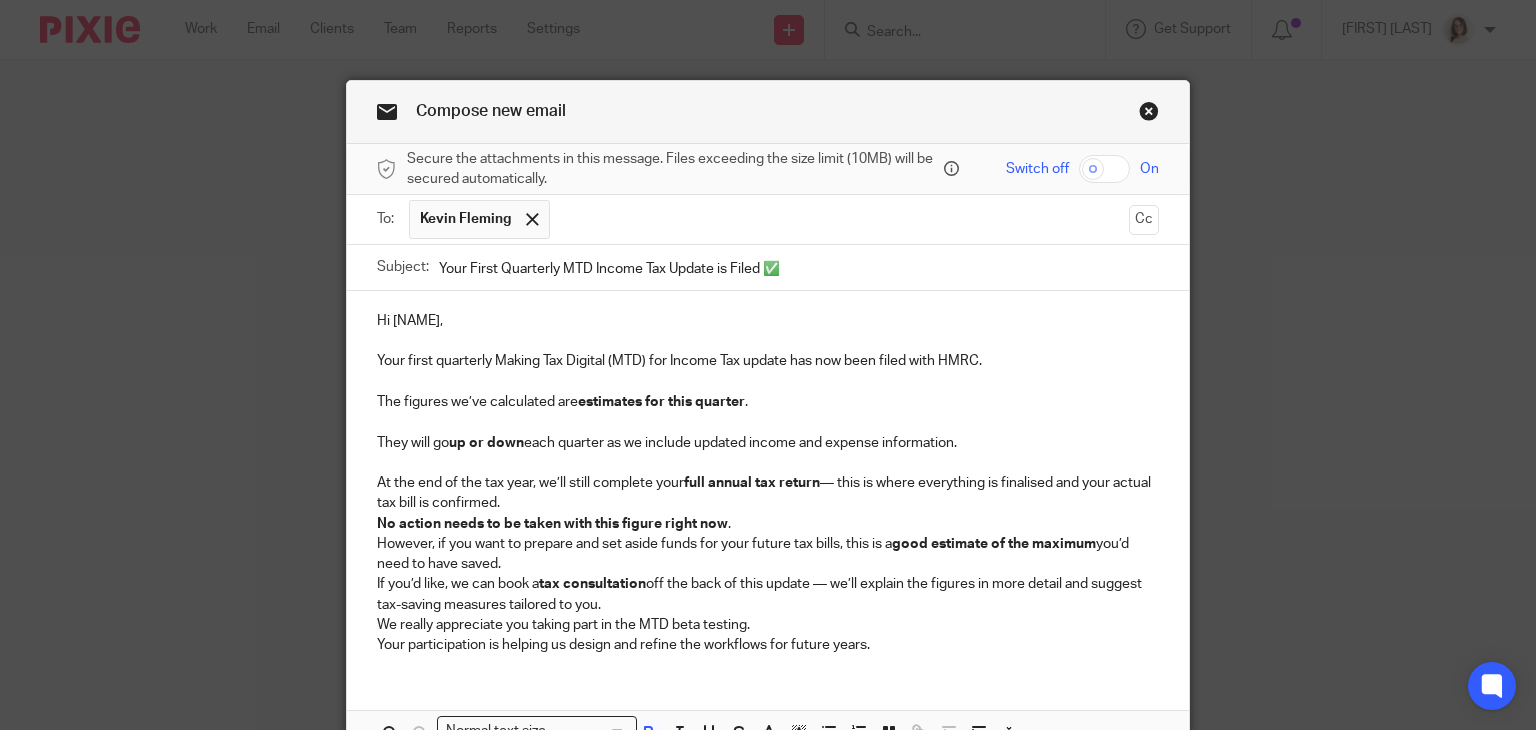 click on "Hi Kev, Your first quarterly Making Tax Digital (MTD) for Income Tax update has now been filed with HMRC. The figures we’ve calculated are  estimates for this quarter . They will go  up or down  each quarter as we include updated income and expense information. At the end of the tax year, we’ll still complete your  full annual tax return  — this is where everything is finalised and your actual tax bill is confirmed. No action needs to be taken with this figure right now . However, if you want to prepare and set aside funds for your future tax bills, this is a  good estimate of the maximum  you’d need to have saved. If you’d like, we can book a  tax consultation  off the back of this update — we’ll explain the figures in more detail and suggest tax-saving measures tailored to you. We really appreciate you taking part in the MTD beta testing. Your participation is helping us design and refine the workflows for future years." at bounding box center [768, 481] 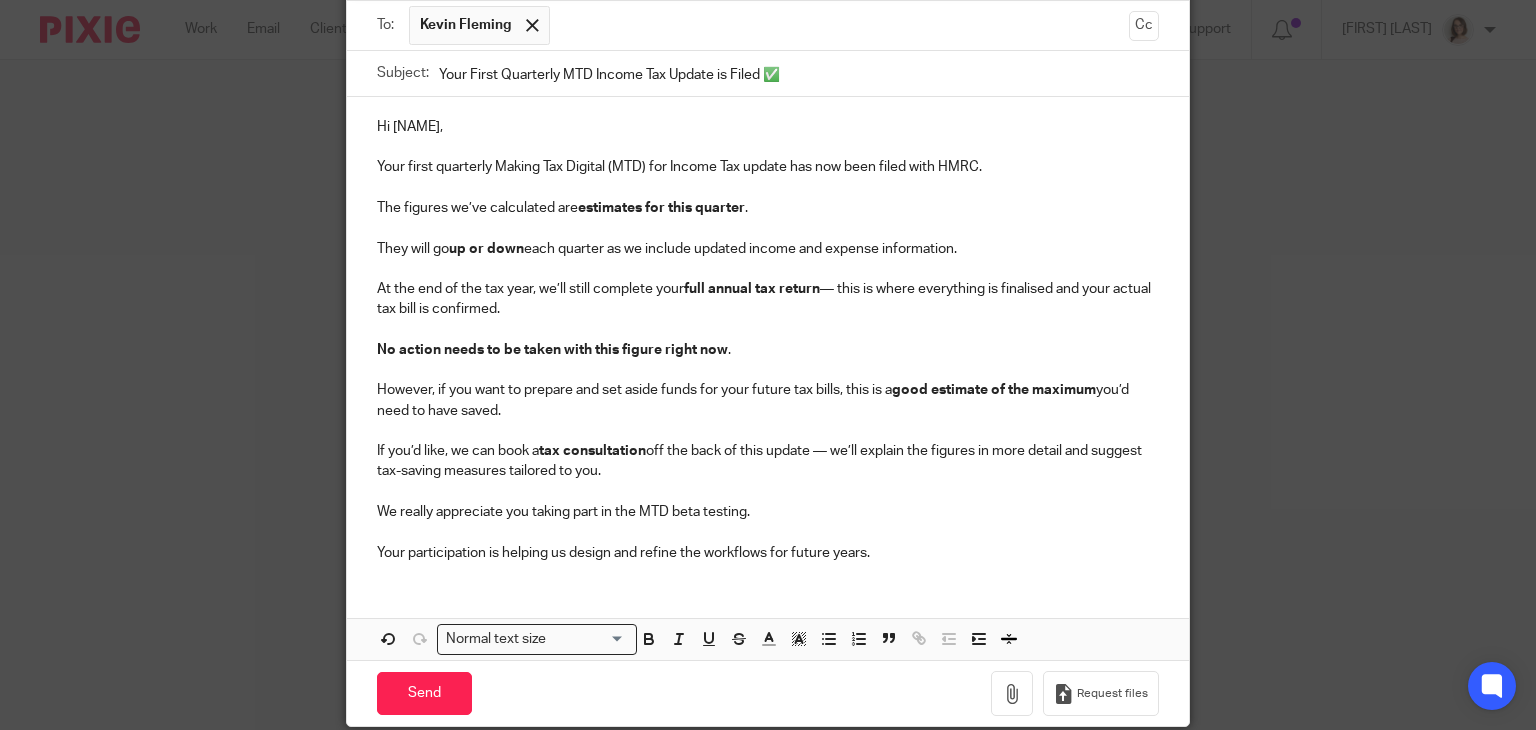 scroll, scrollTop: 268, scrollLeft: 0, axis: vertical 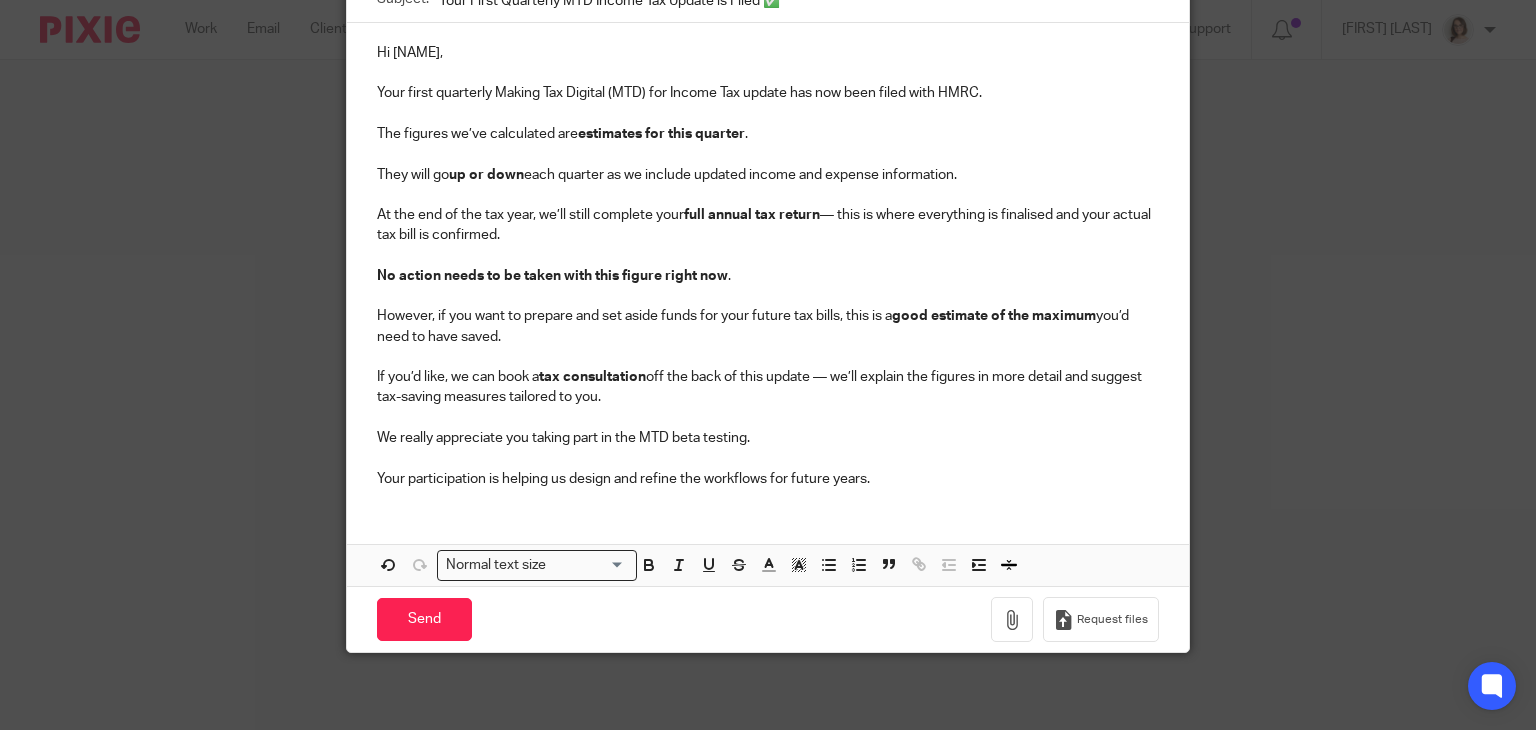 click on "Your participation is helping us design and refine the workflows for future years." at bounding box center (768, 479) 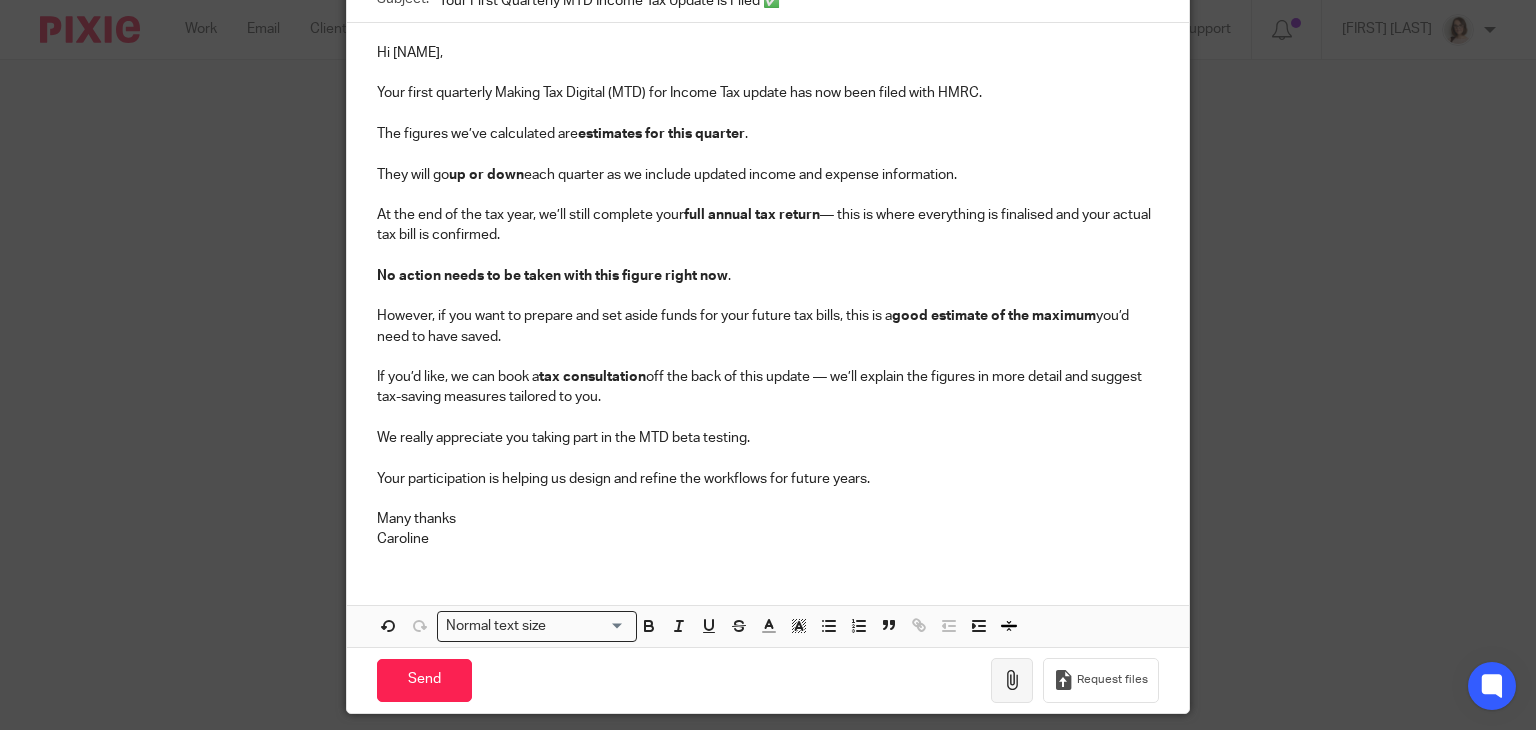 click at bounding box center [1012, 680] 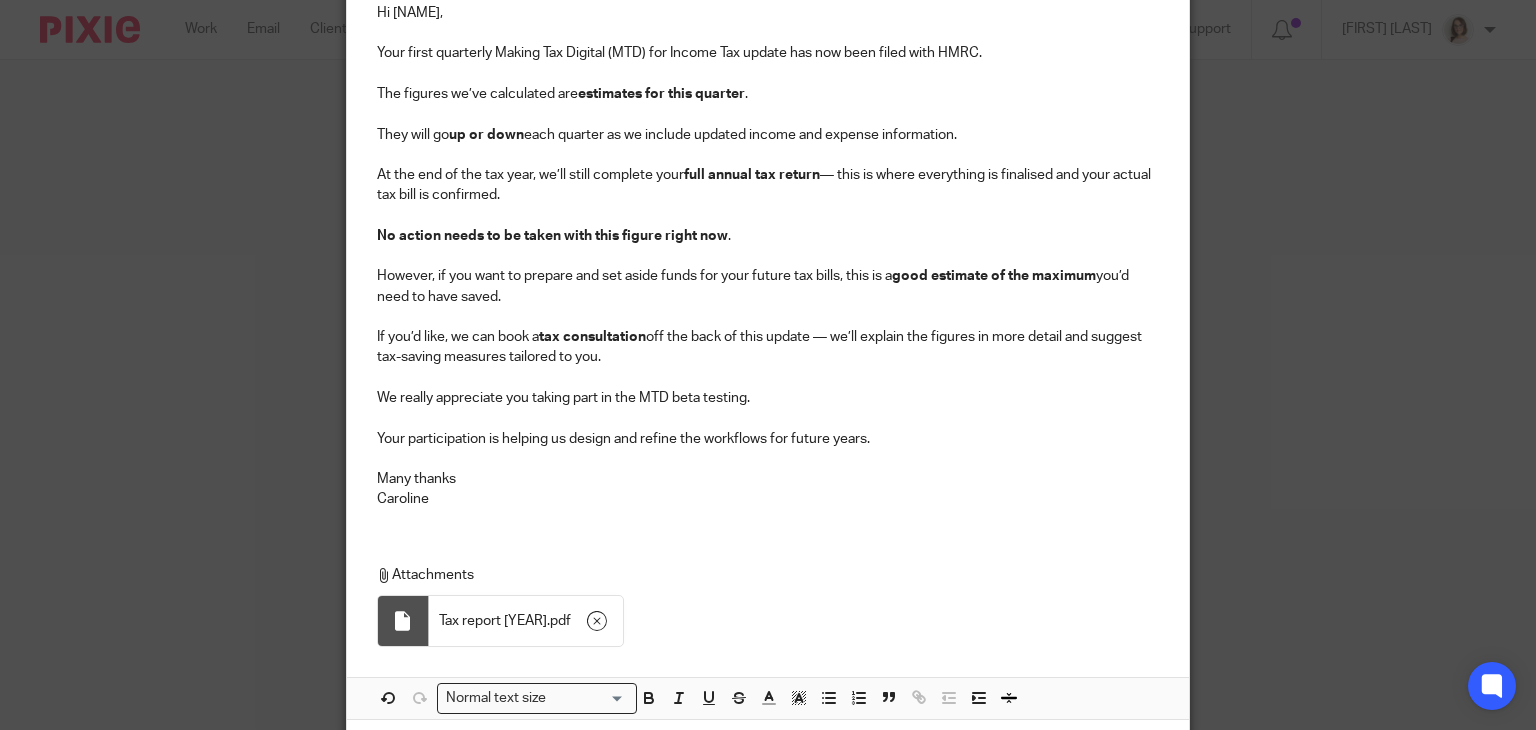 scroll, scrollTop: 441, scrollLeft: 0, axis: vertical 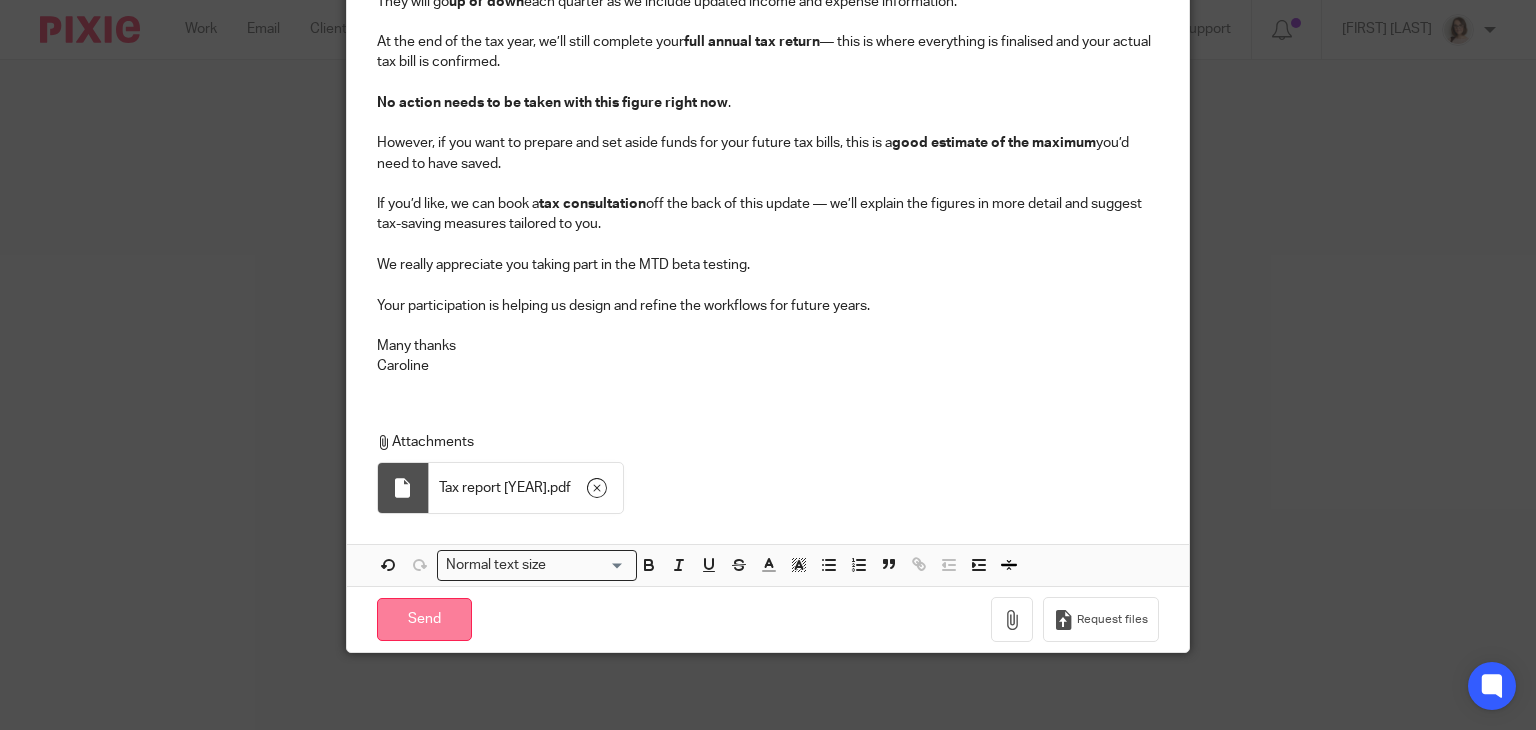 click on "Send" at bounding box center [424, 619] 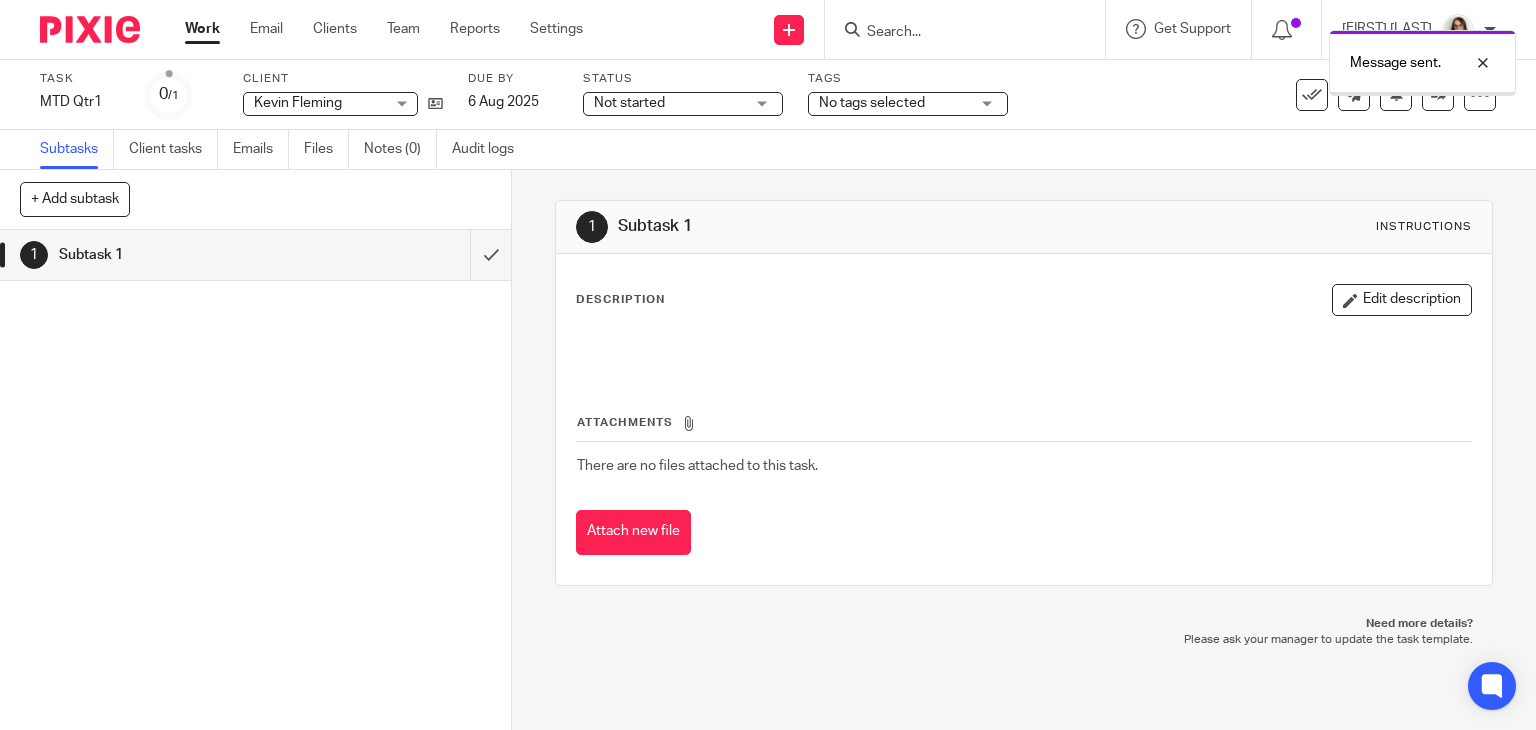 scroll, scrollTop: 0, scrollLeft: 0, axis: both 